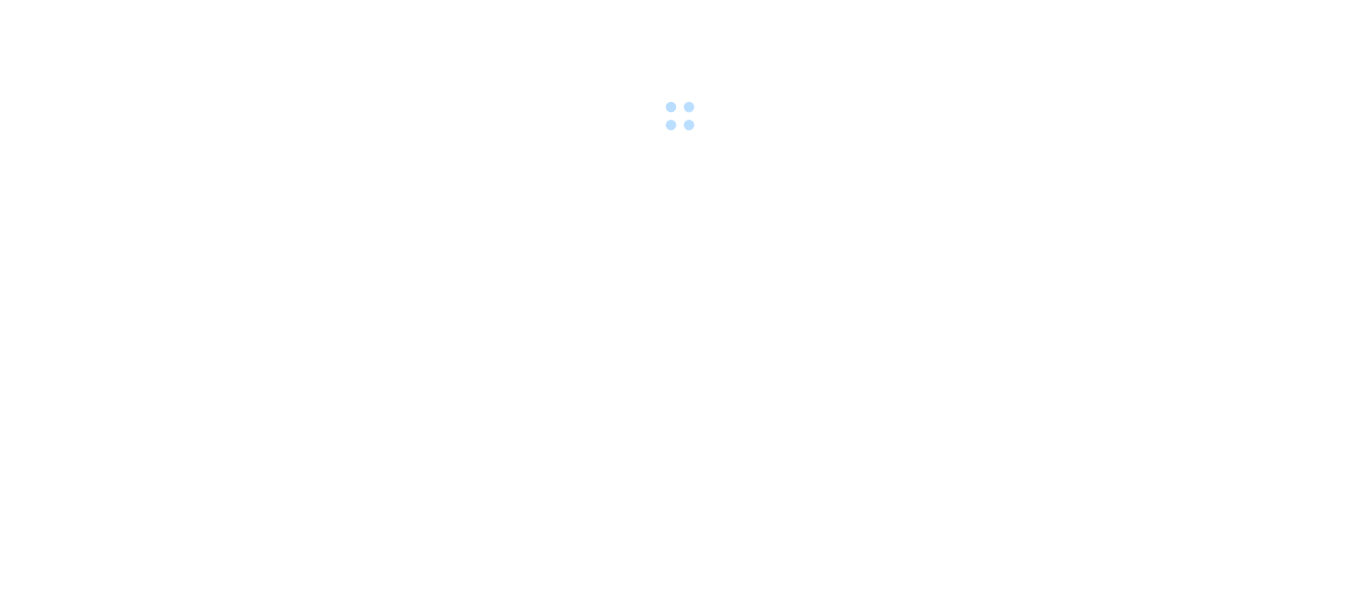 scroll, scrollTop: 0, scrollLeft: 0, axis: both 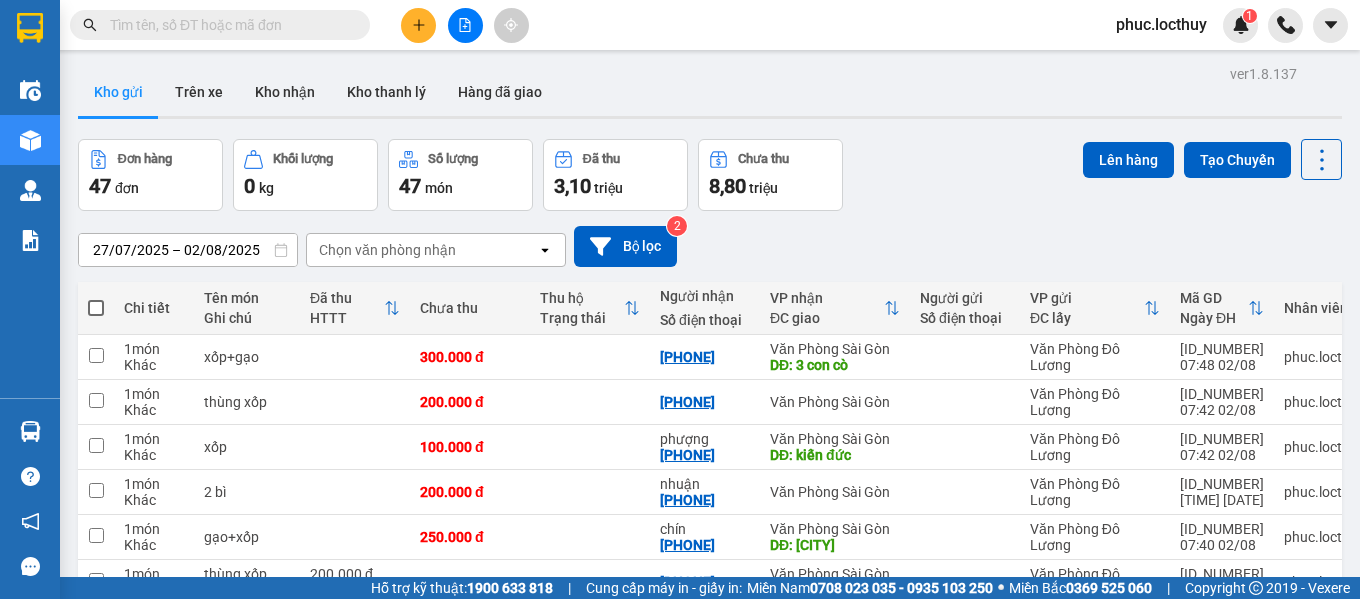 click at bounding box center (96, 308) 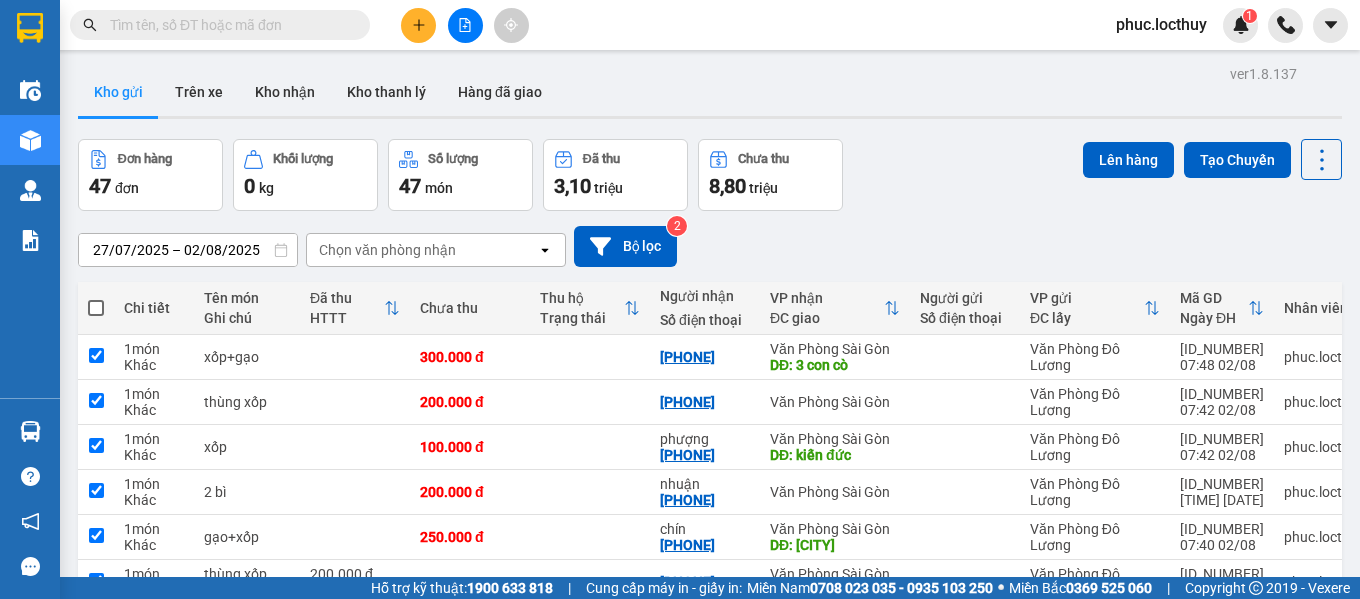 checkbox on "true" 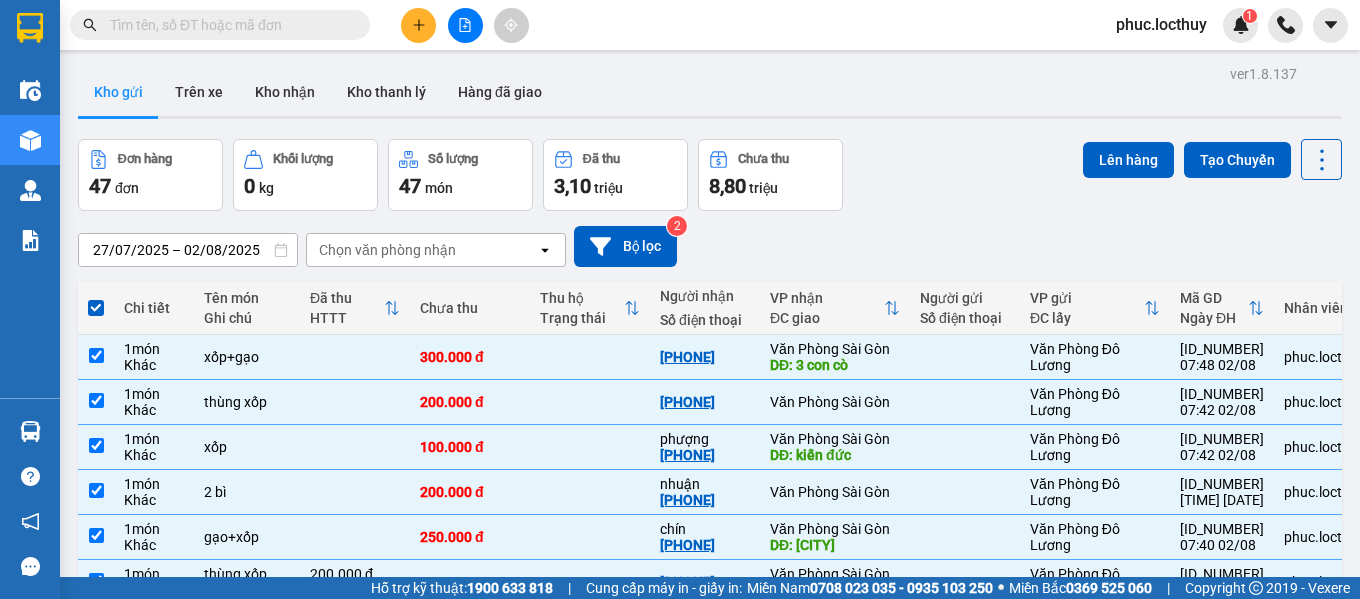 scroll, scrollTop: 298, scrollLeft: 0, axis: vertical 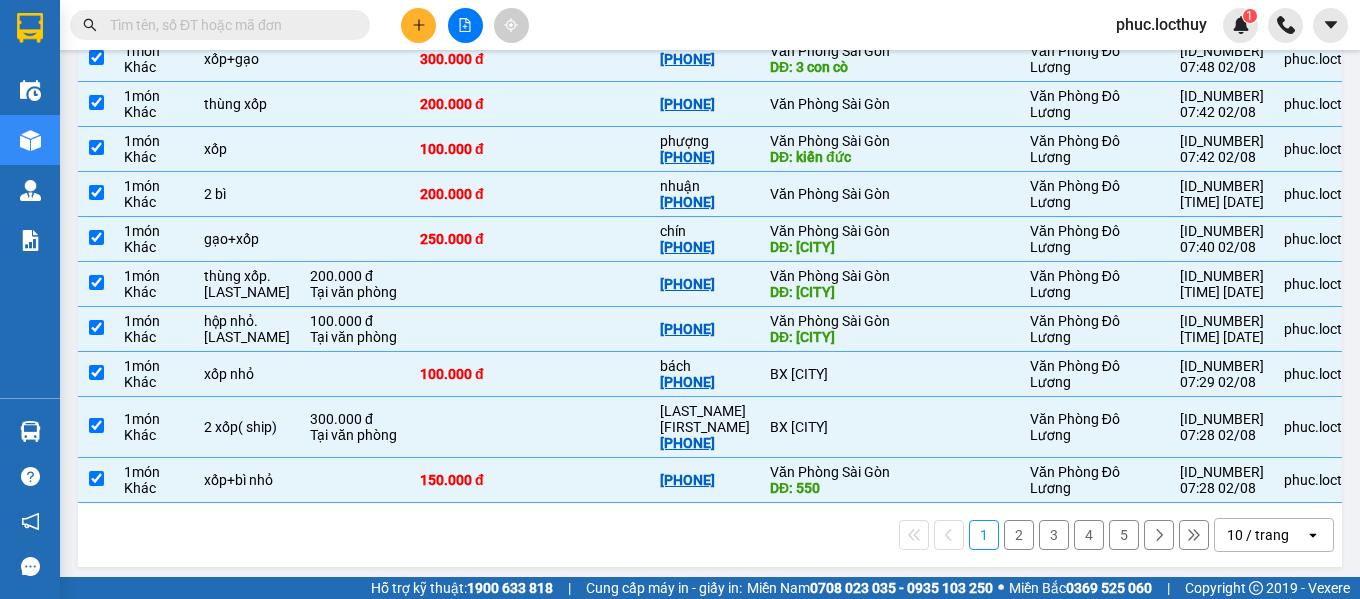 click on "10 / trang" at bounding box center [1258, 535] 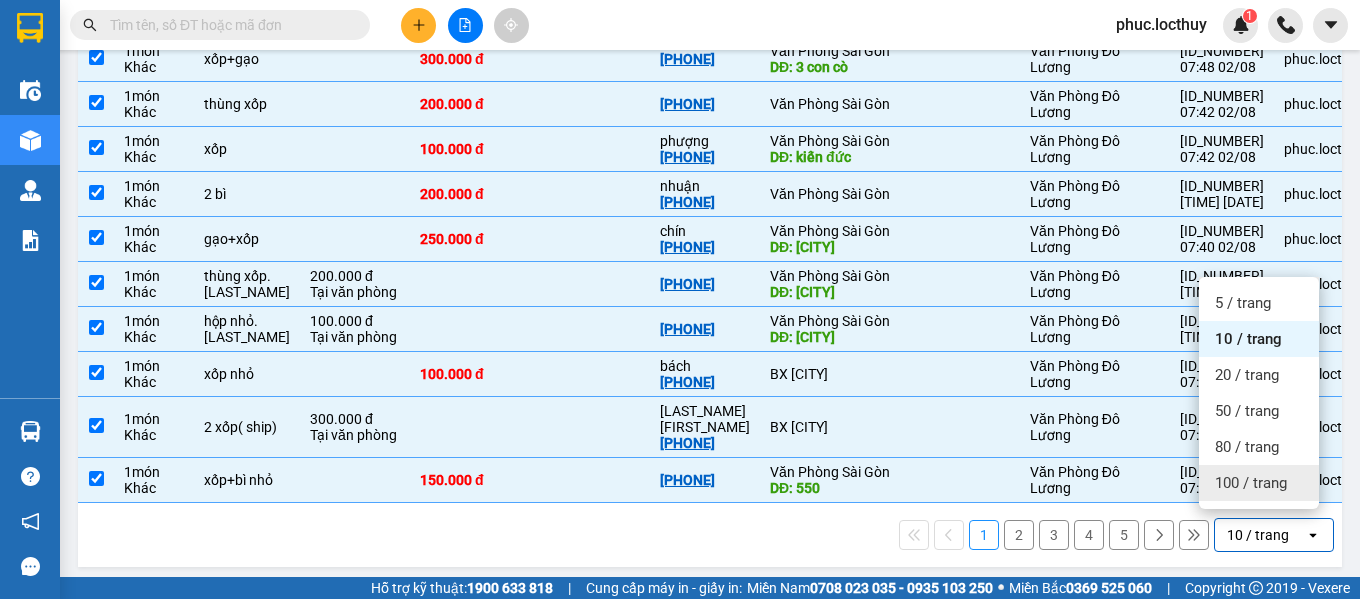 click on "100 / trang" at bounding box center [1251, 483] 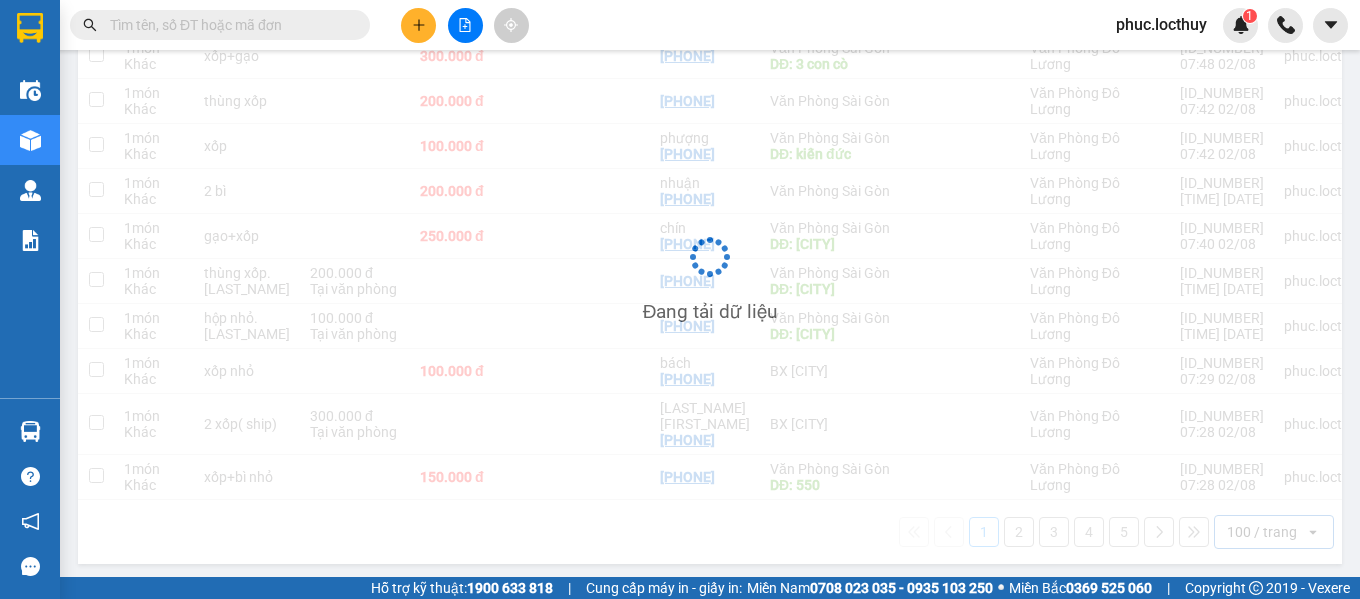 checkbox on "false" 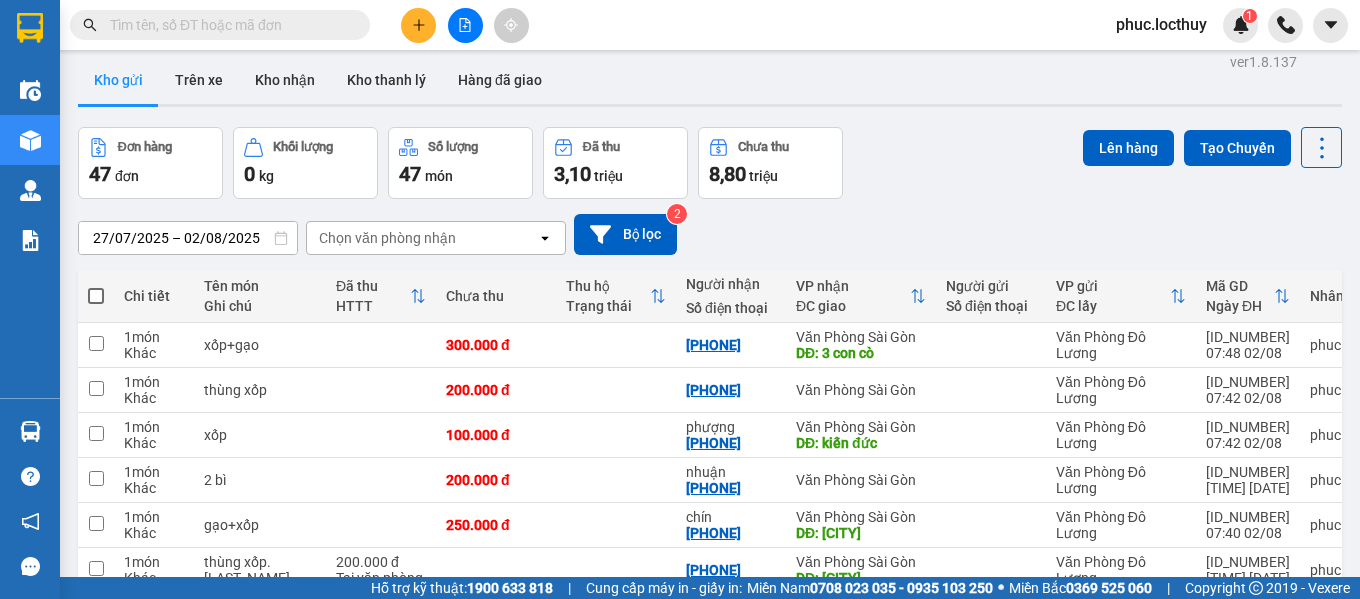 scroll, scrollTop: 0, scrollLeft: 0, axis: both 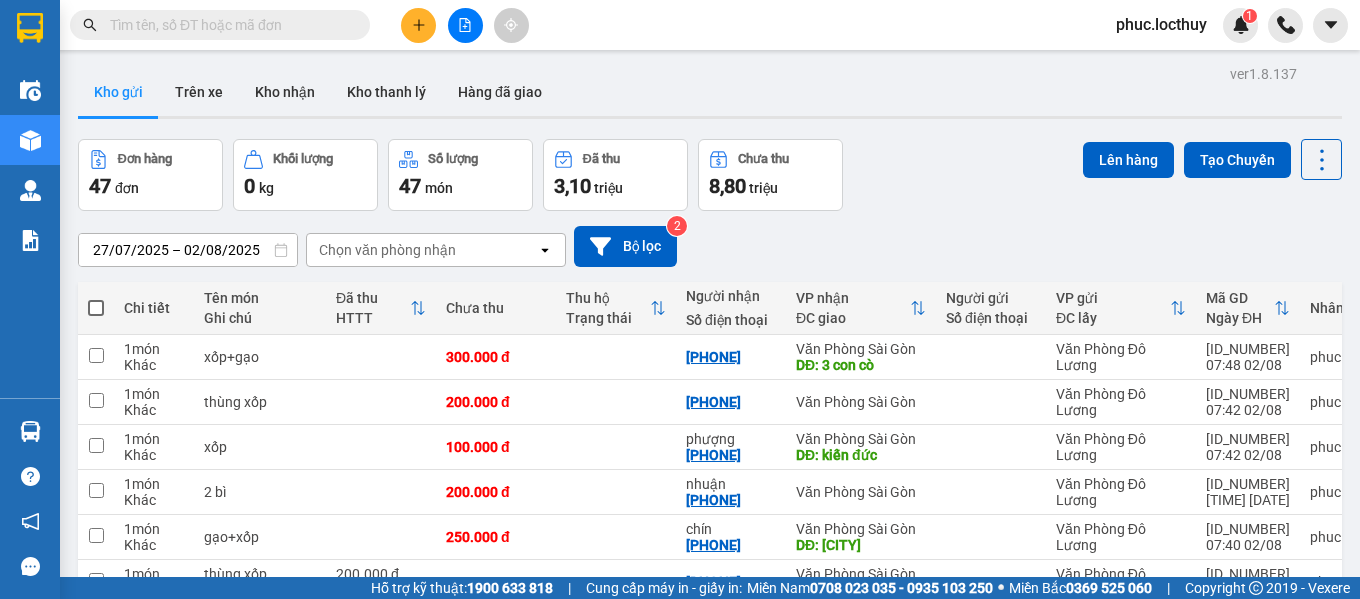 click on "Chọn văn phòng nhận" at bounding box center [387, 250] 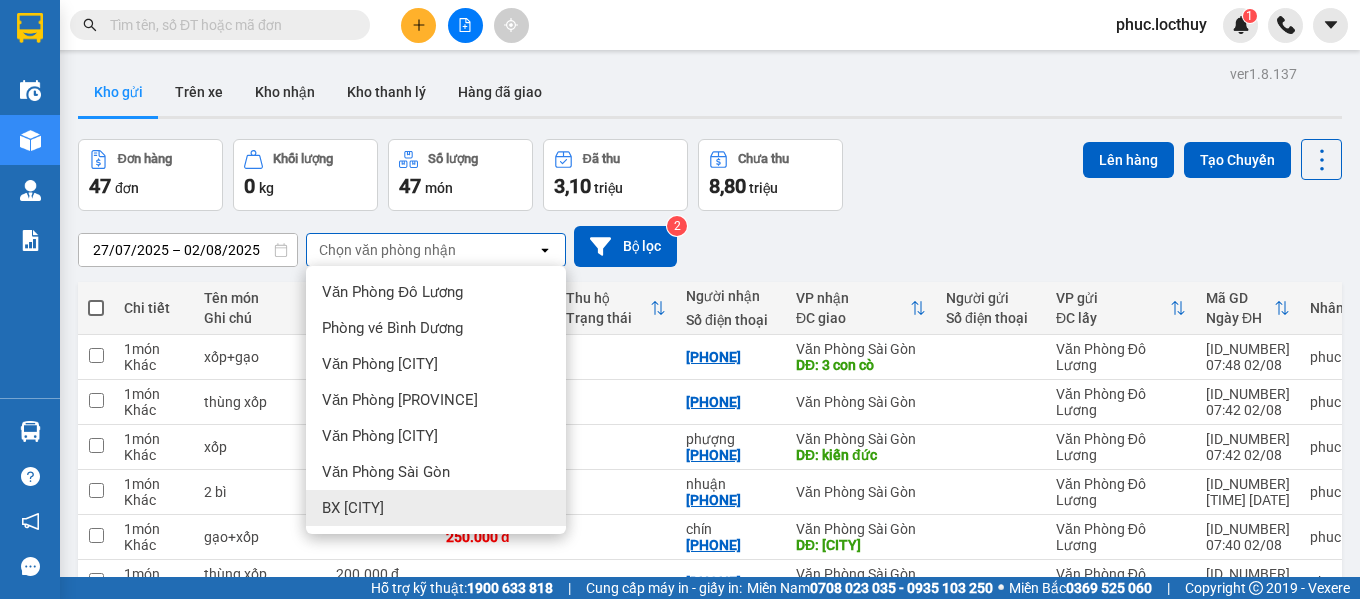 drag, startPoint x: 474, startPoint y: 464, endPoint x: 475, endPoint y: 515, distance: 51.009804 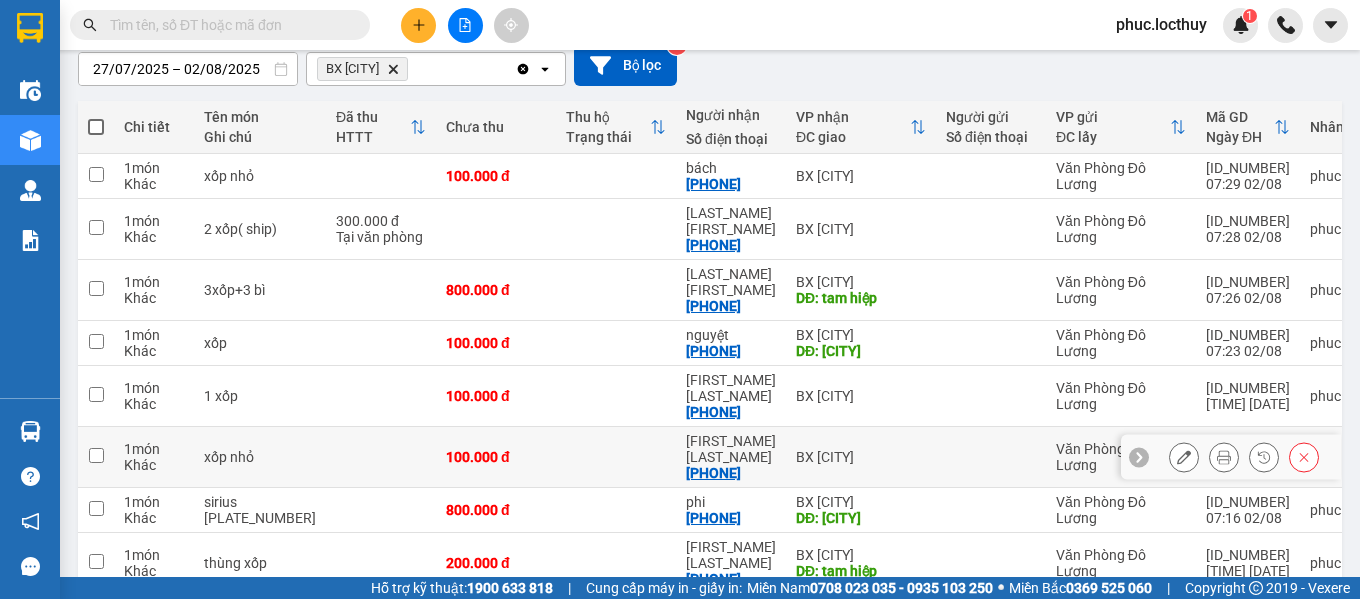 scroll, scrollTop: 200, scrollLeft: 0, axis: vertical 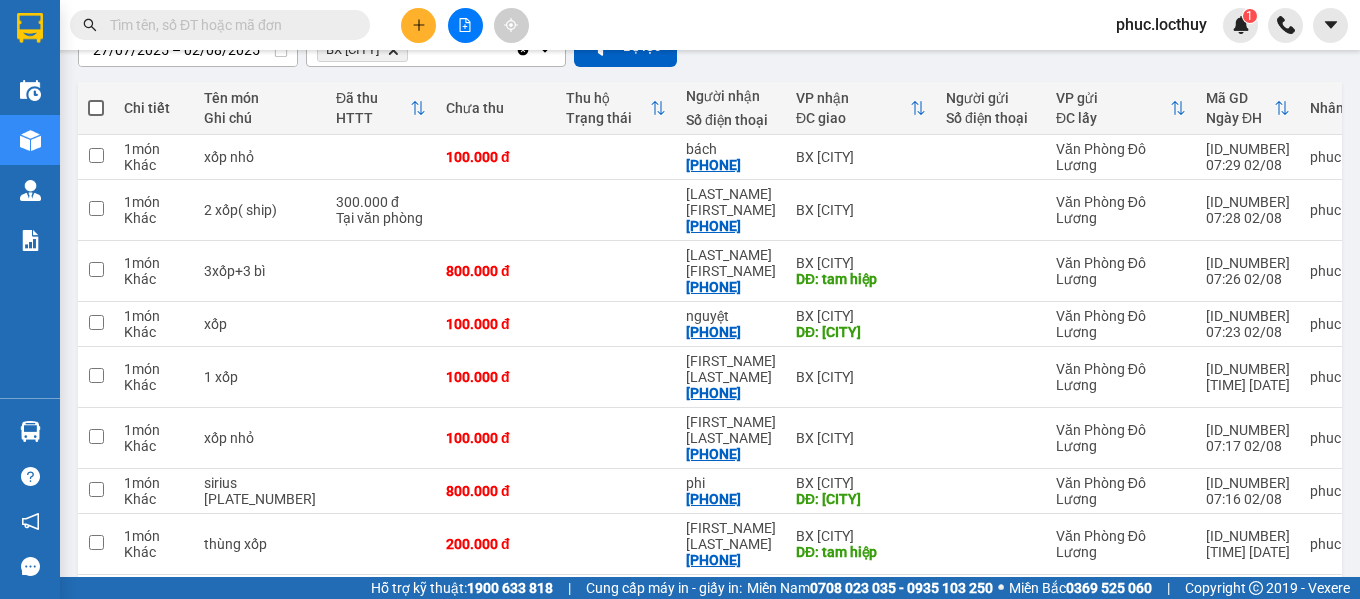 click at bounding box center [96, 108] 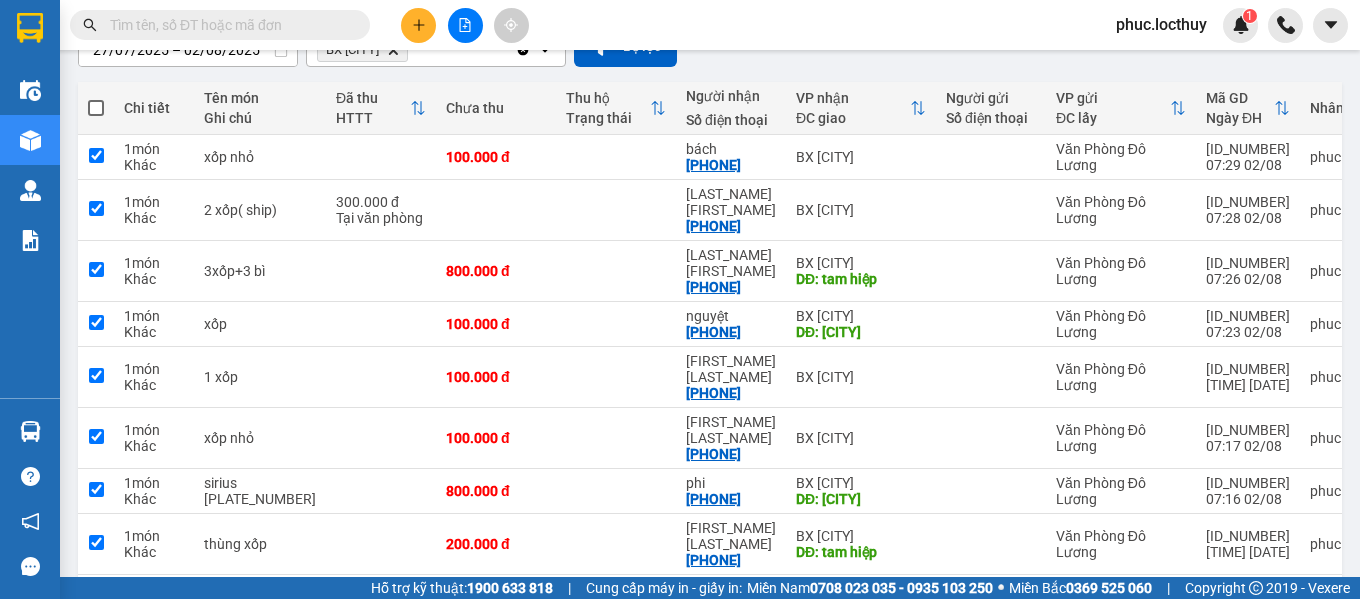 checkbox on "true" 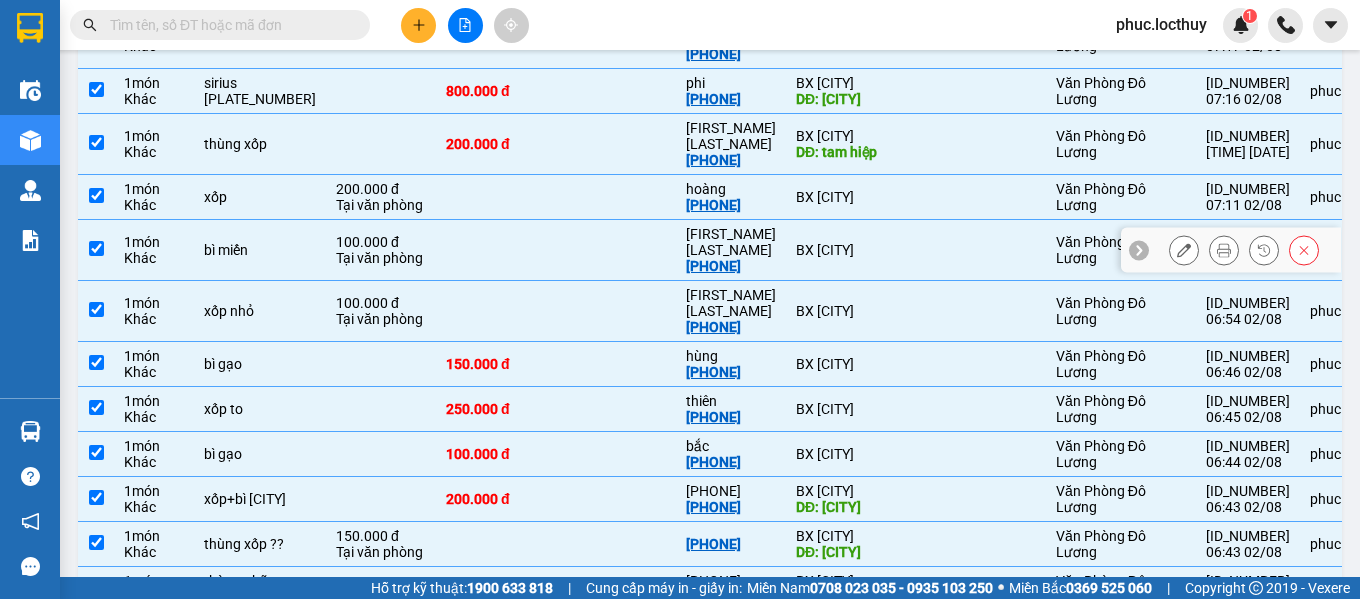 scroll, scrollTop: 700, scrollLeft: 0, axis: vertical 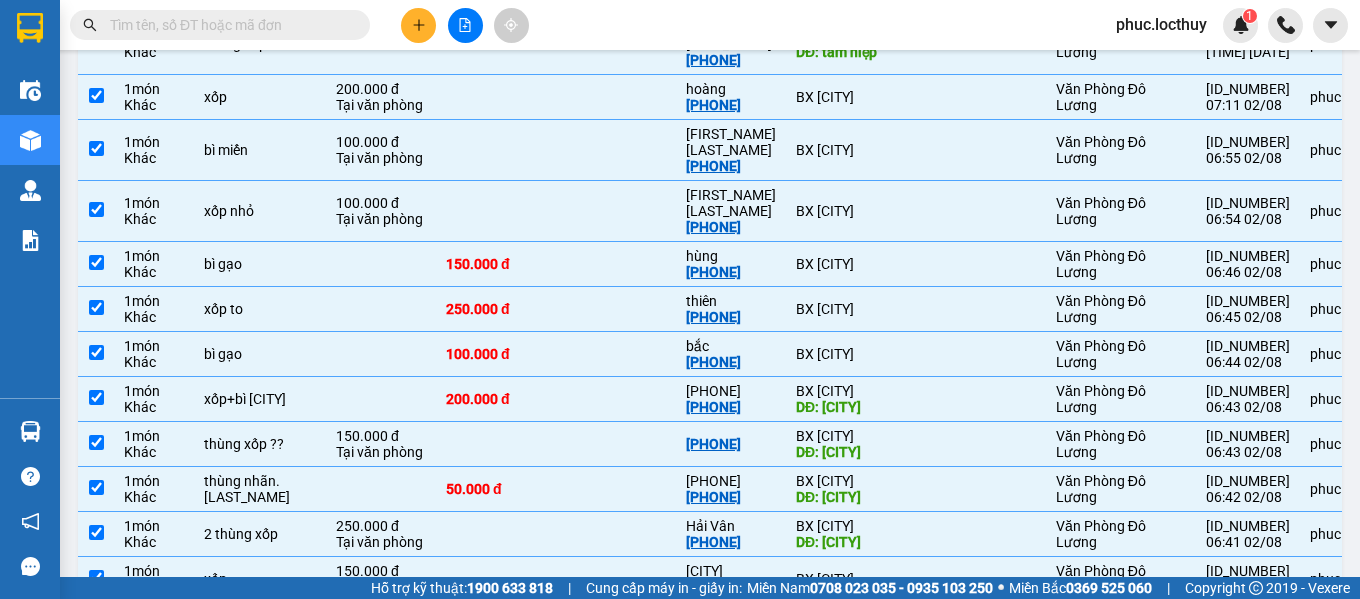 click at bounding box center [96, 622] 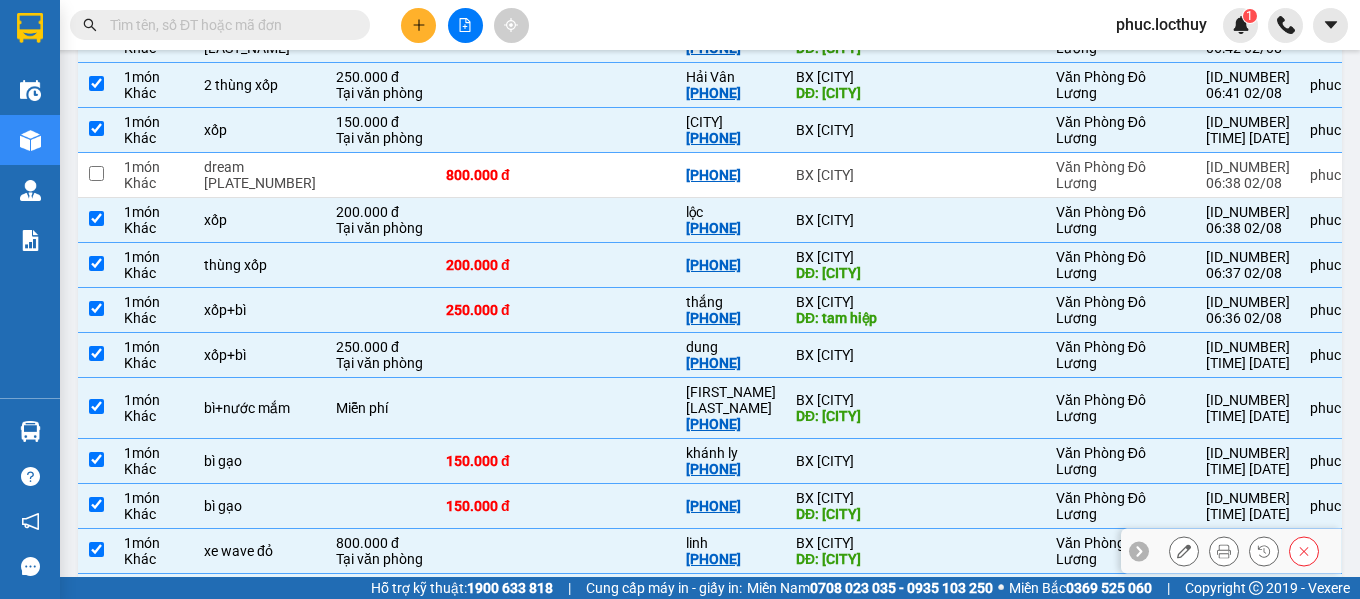 scroll, scrollTop: 1153, scrollLeft: 0, axis: vertical 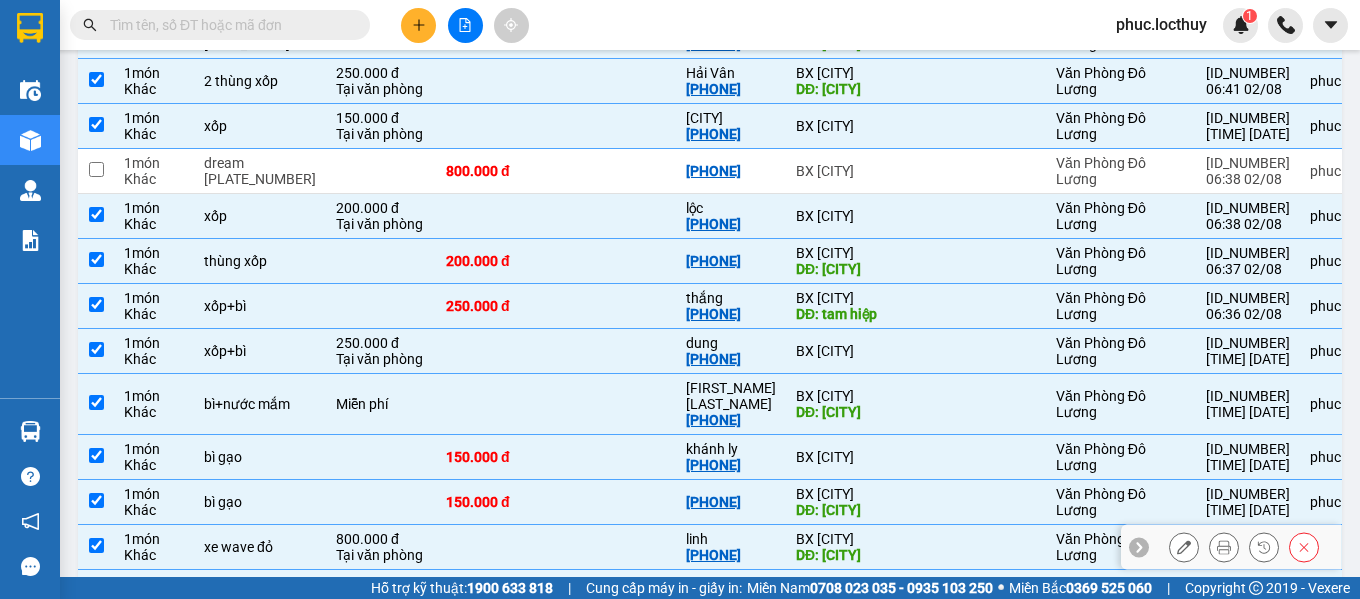 click at bounding box center [96, 545] 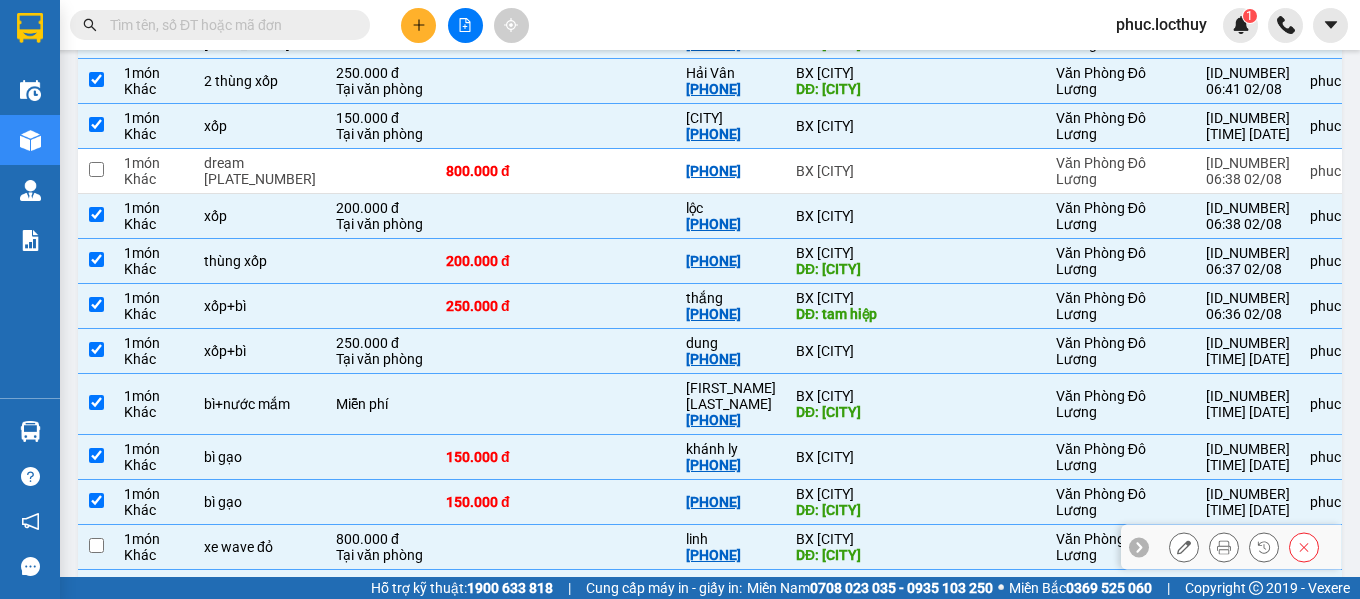 checkbox on "false" 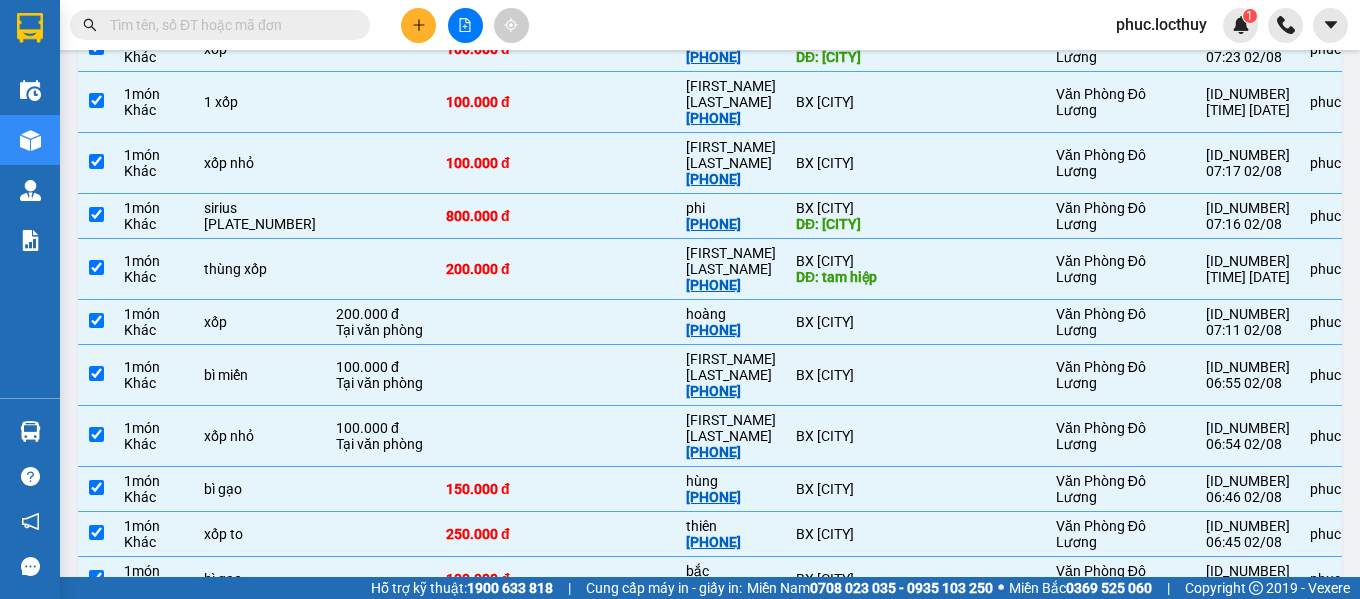 scroll, scrollTop: 453, scrollLeft: 0, axis: vertical 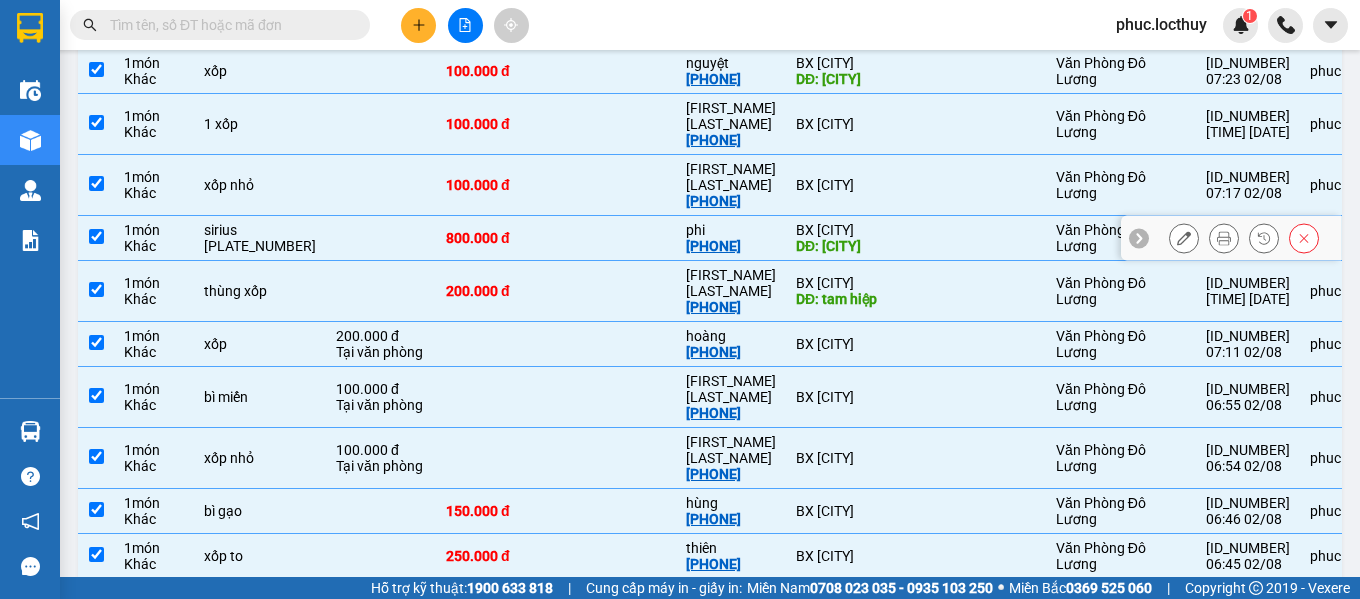 click at bounding box center [96, 236] 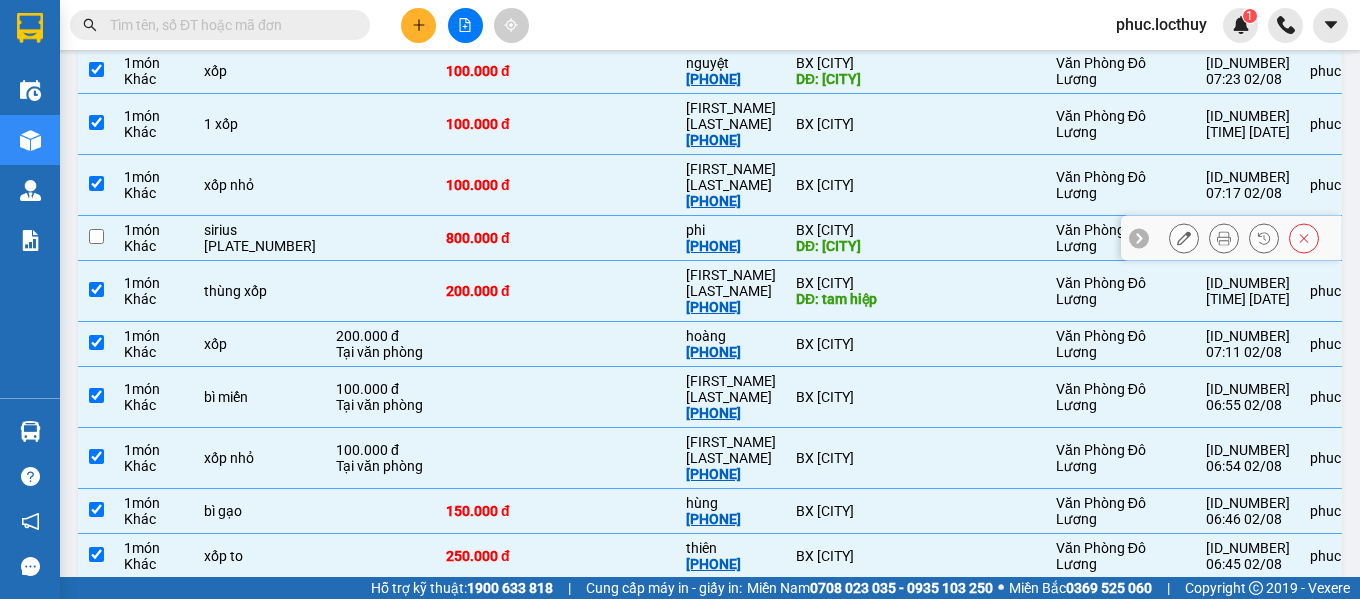 checkbox on "false" 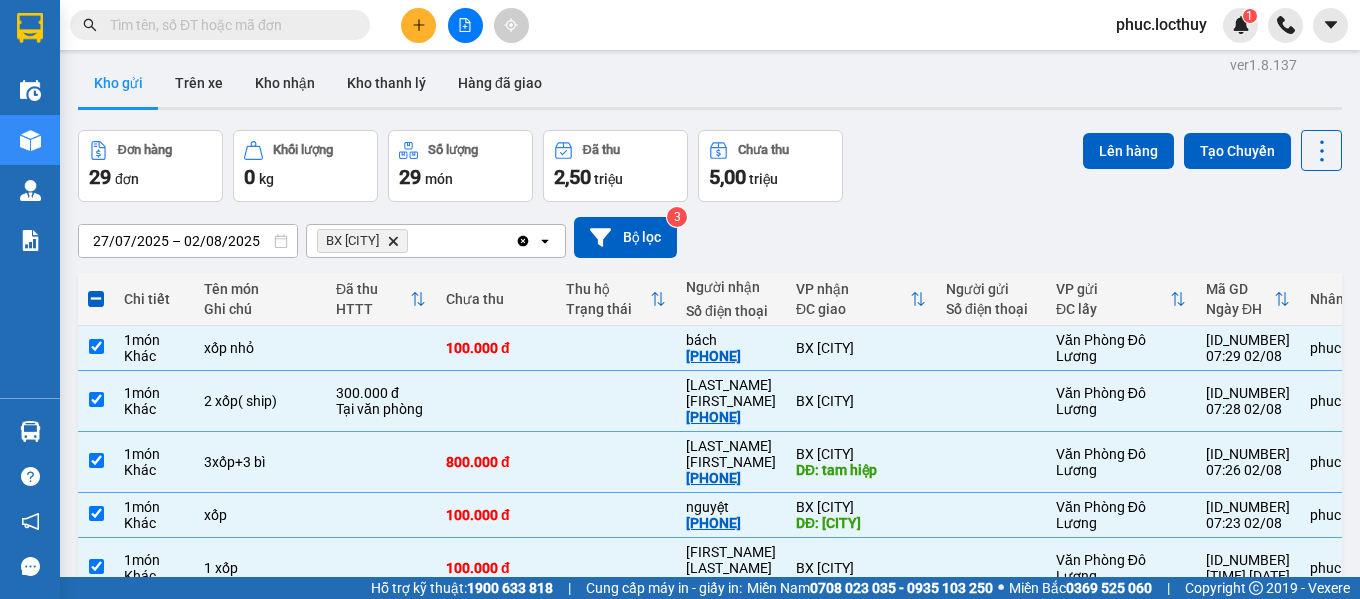 scroll, scrollTop: 0, scrollLeft: 0, axis: both 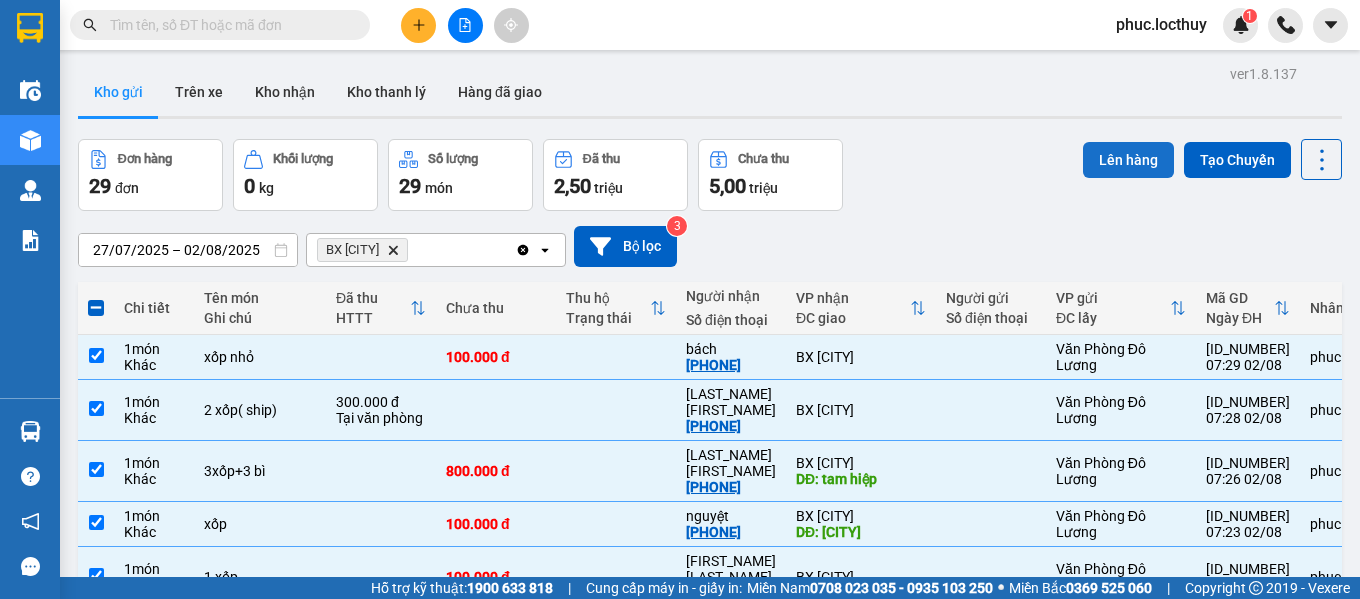 click on "Lên hàng" at bounding box center [1128, 160] 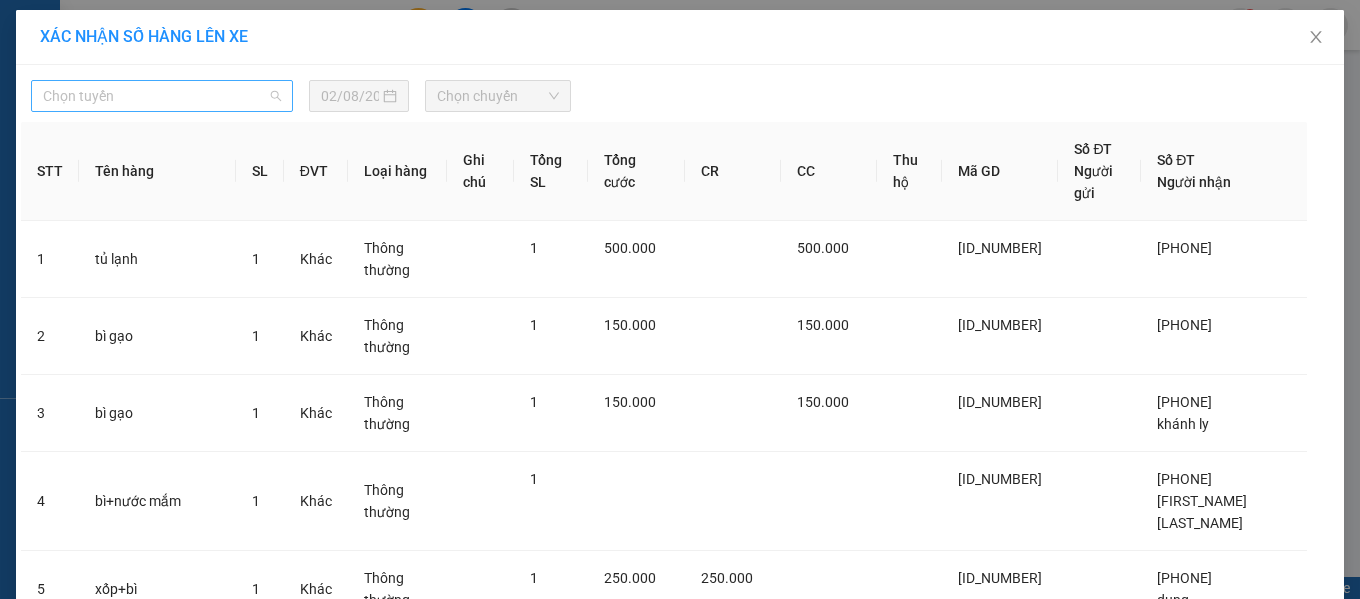 click on "Chọn tuyến" at bounding box center [162, 96] 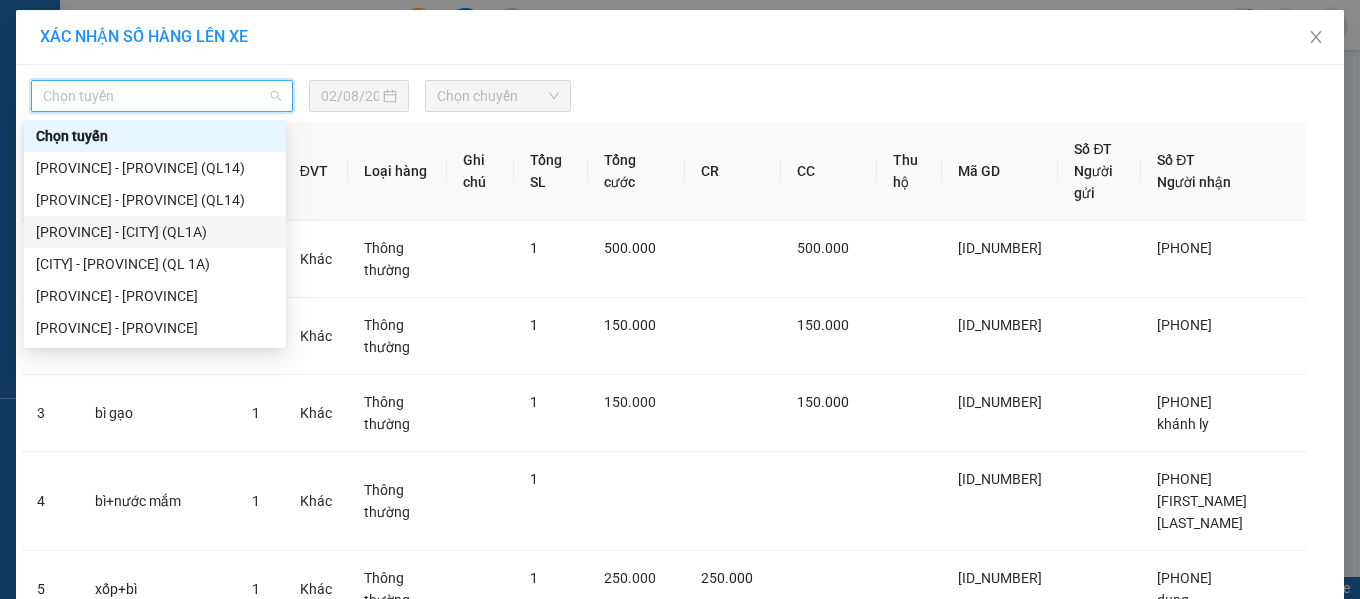 click on "[PROVINCE] - [CITY] (QL1A)" at bounding box center [155, 232] 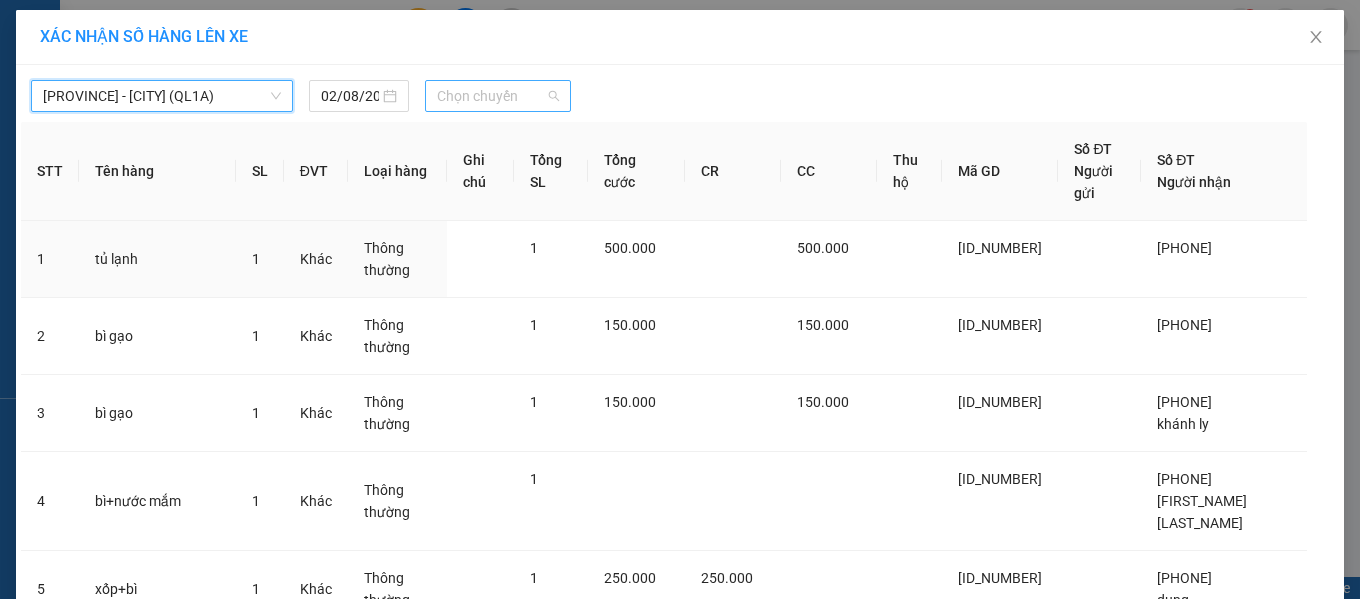 click on "Chọn chuyến" at bounding box center (498, 96) 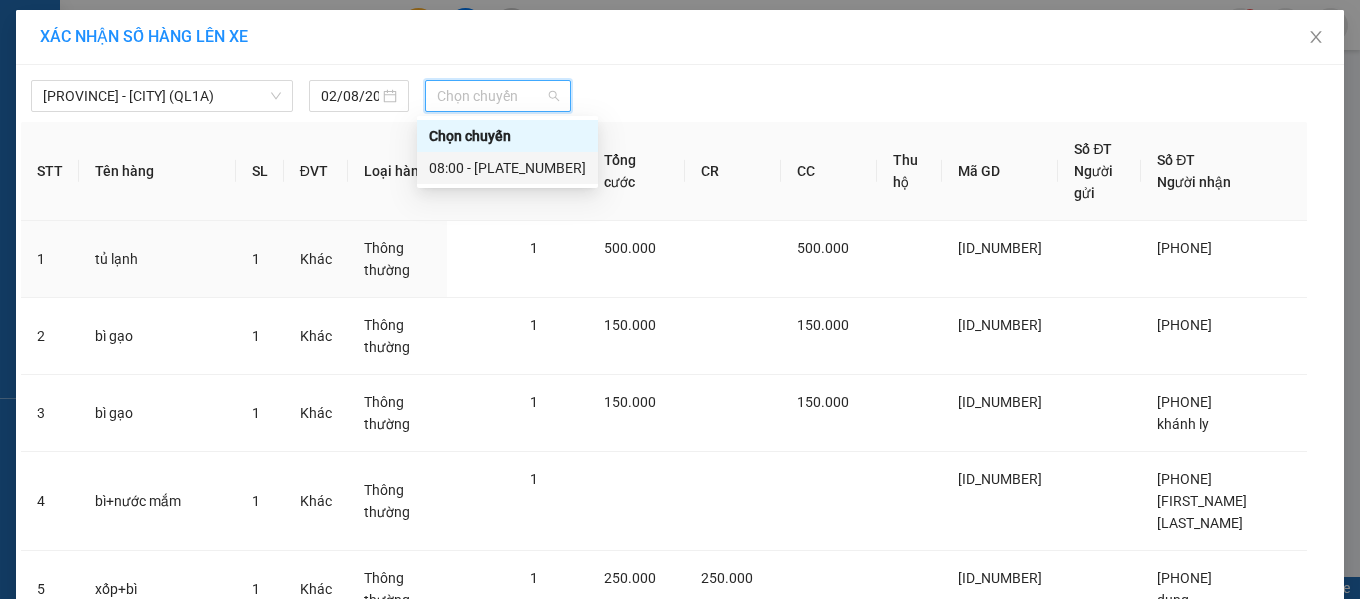 click on "[TIME] - [PLATE_NUMBER]" at bounding box center (507, 168) 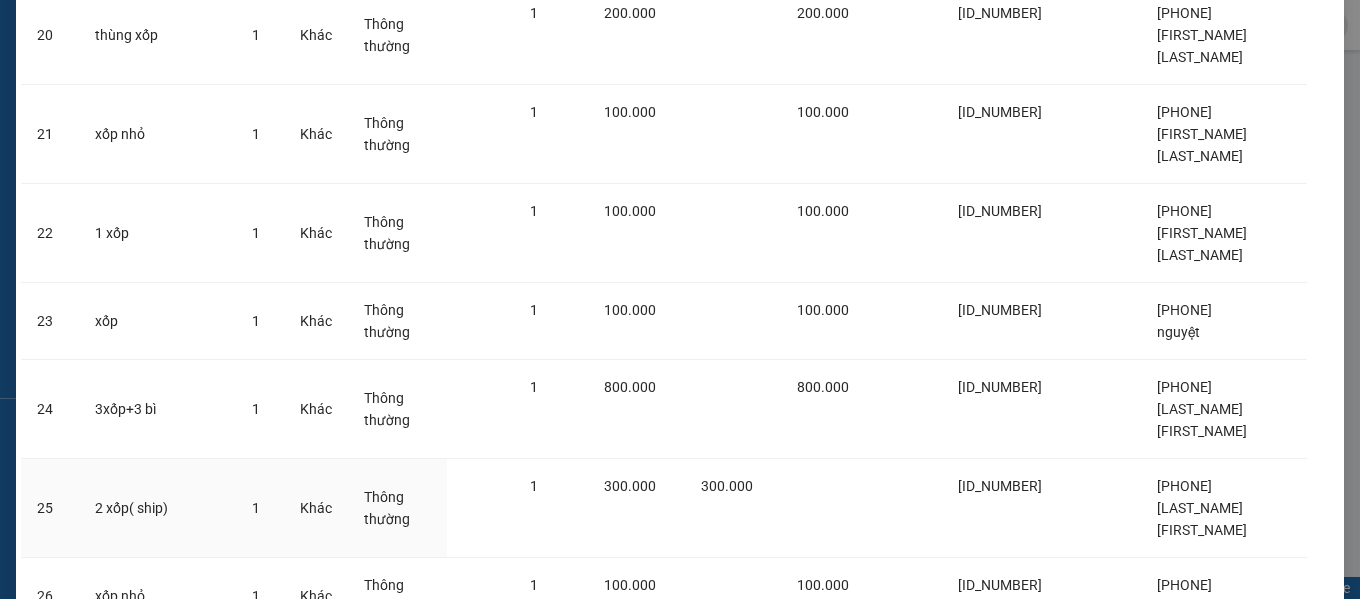scroll, scrollTop: 1782, scrollLeft: 0, axis: vertical 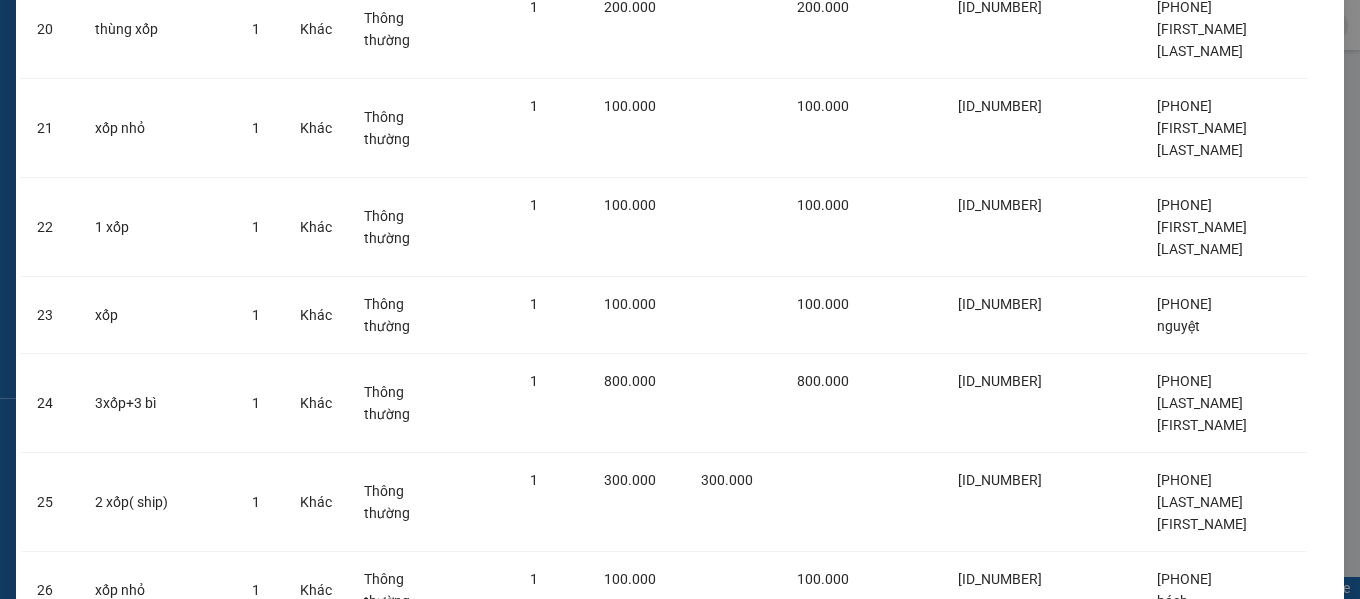 click on "Lên hàng" at bounding box center (742, 720) 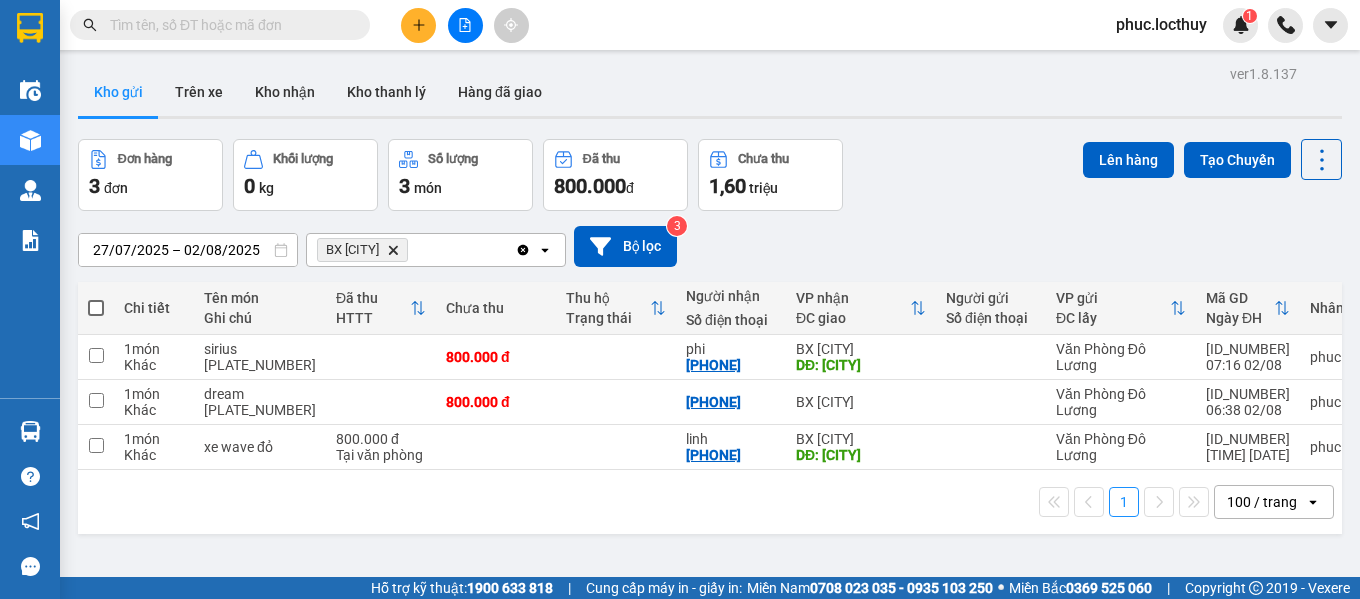 click on "Delete" 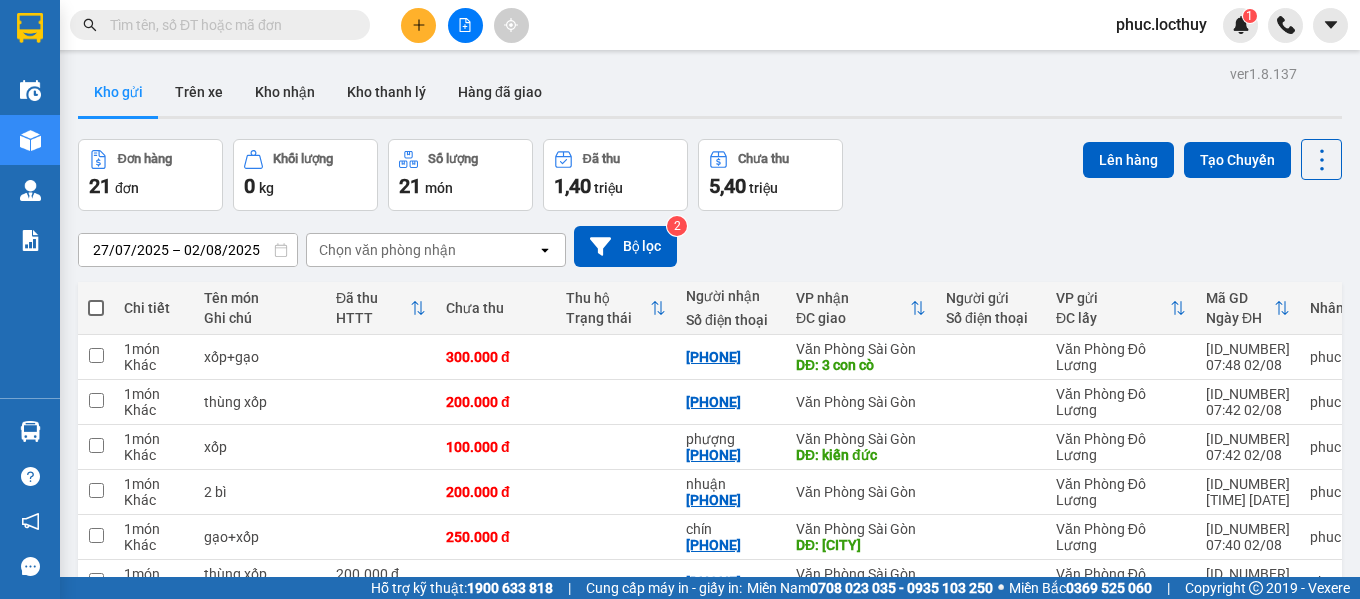 click at bounding box center [465, 25] 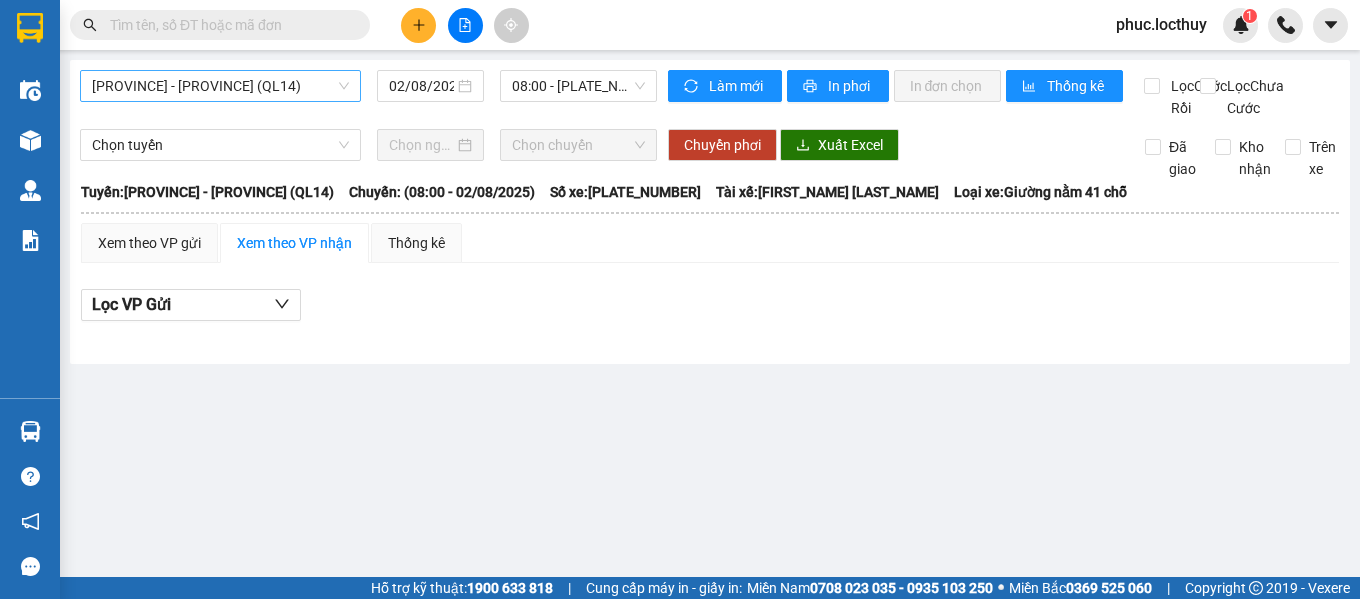 click on "[PROVINCE] - [PROVINCE] (QL14)" at bounding box center (220, 86) 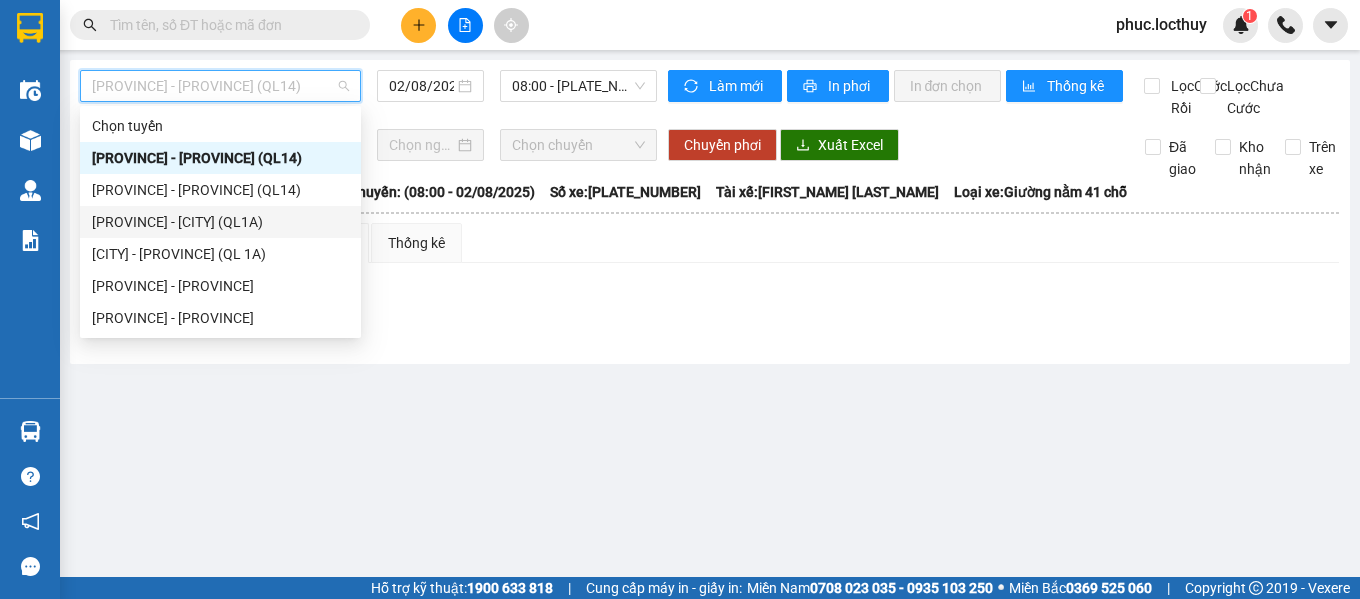click on "[PROVINCE] - [CITY] (QL1A)" at bounding box center [220, 222] 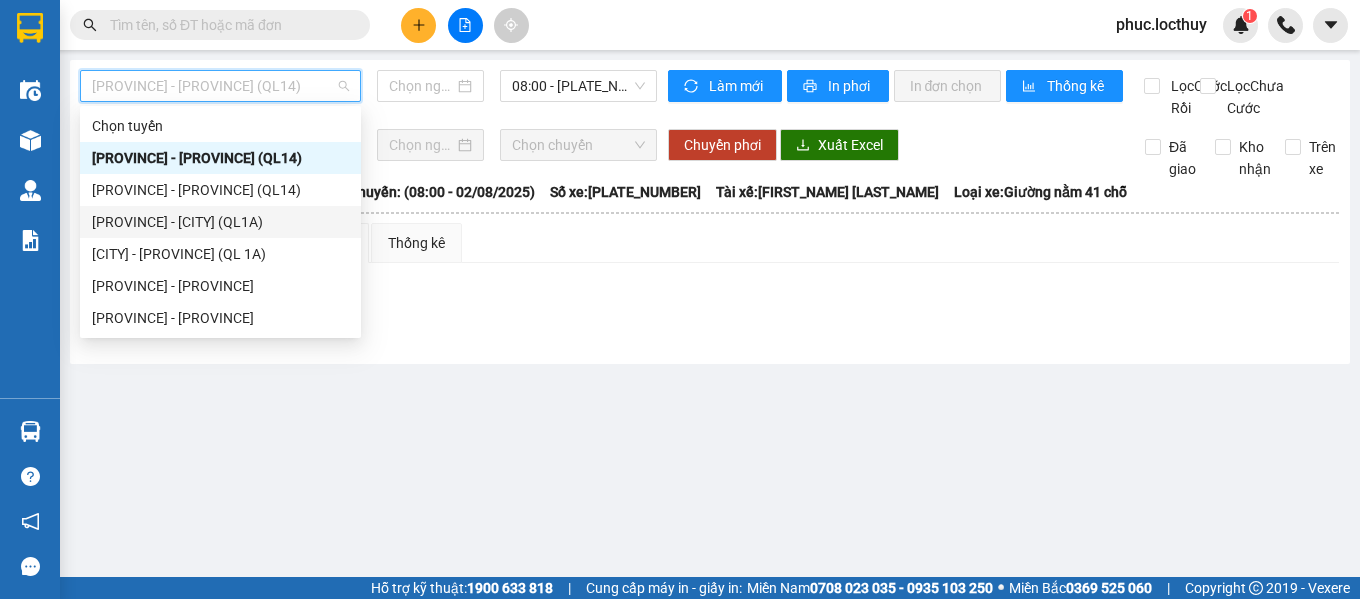 type on "02/08/2025" 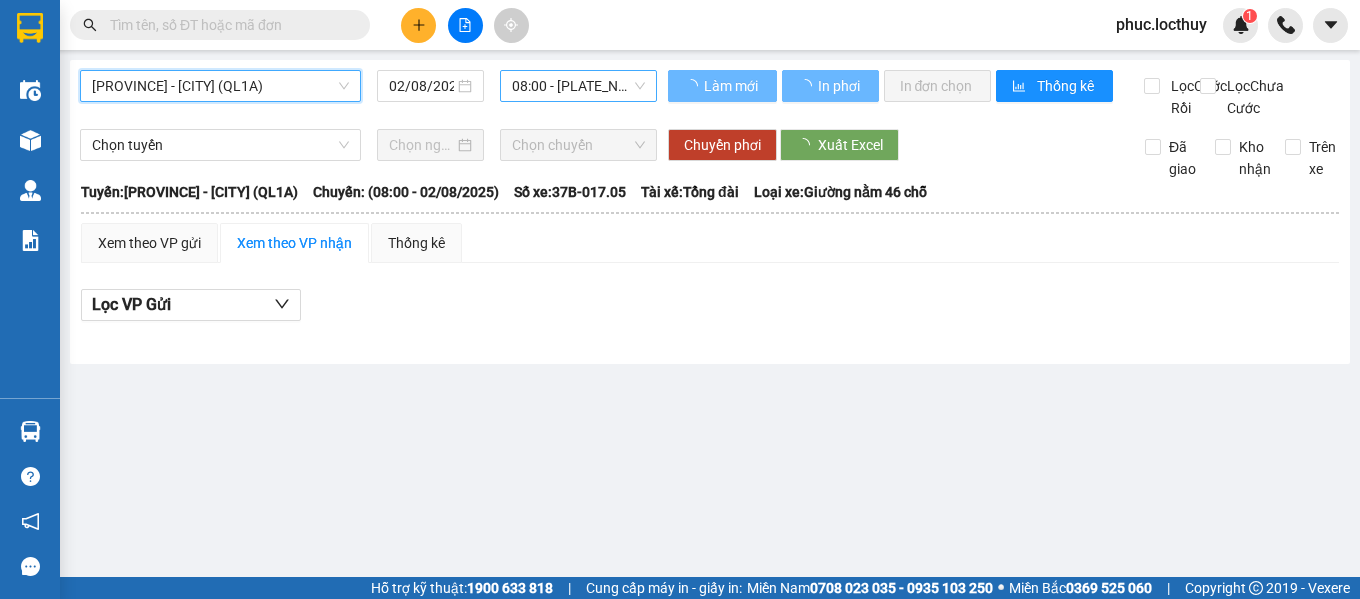 click on "[TIME] - [PLATE_NUMBER]" at bounding box center (578, 86) 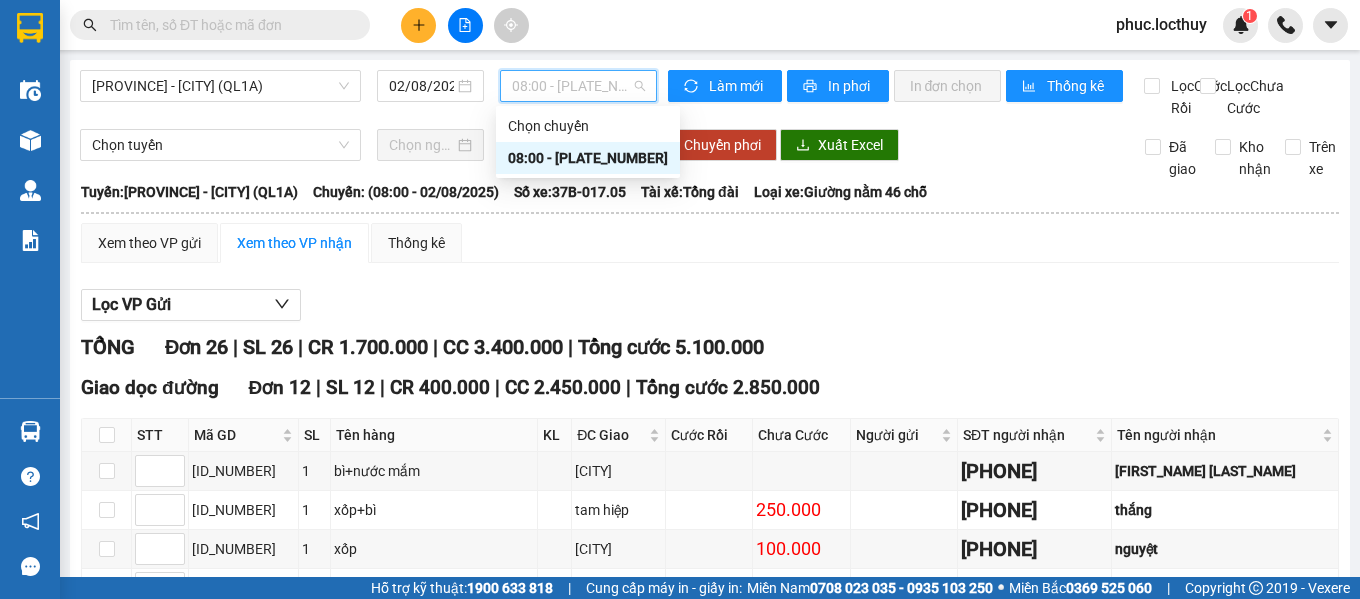 click on "[TIME] - [PLATE_NUMBER]" at bounding box center [578, 86] 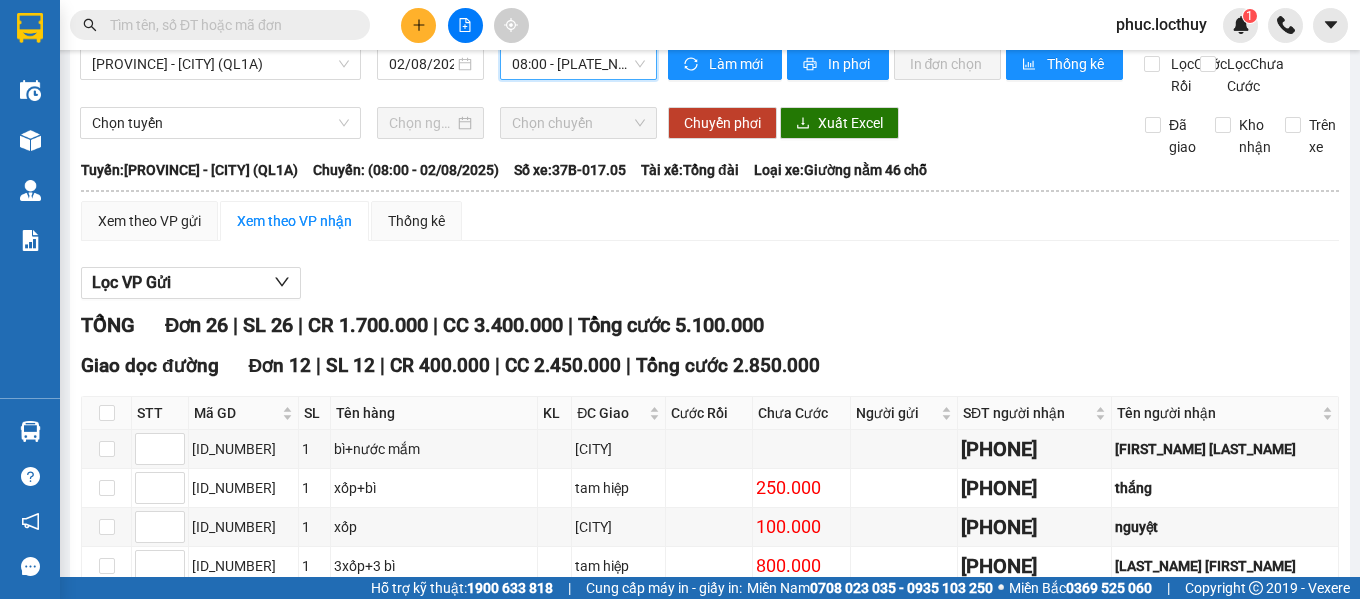 scroll, scrollTop: 0, scrollLeft: 0, axis: both 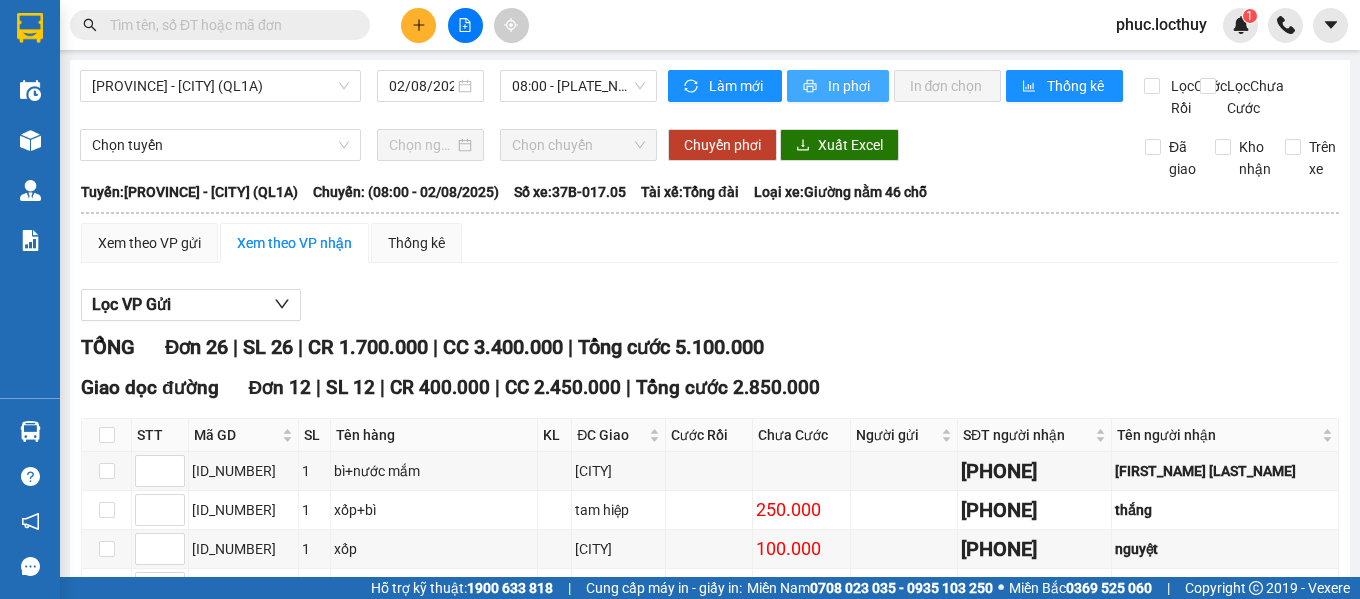 click on "In phơi" at bounding box center [850, 86] 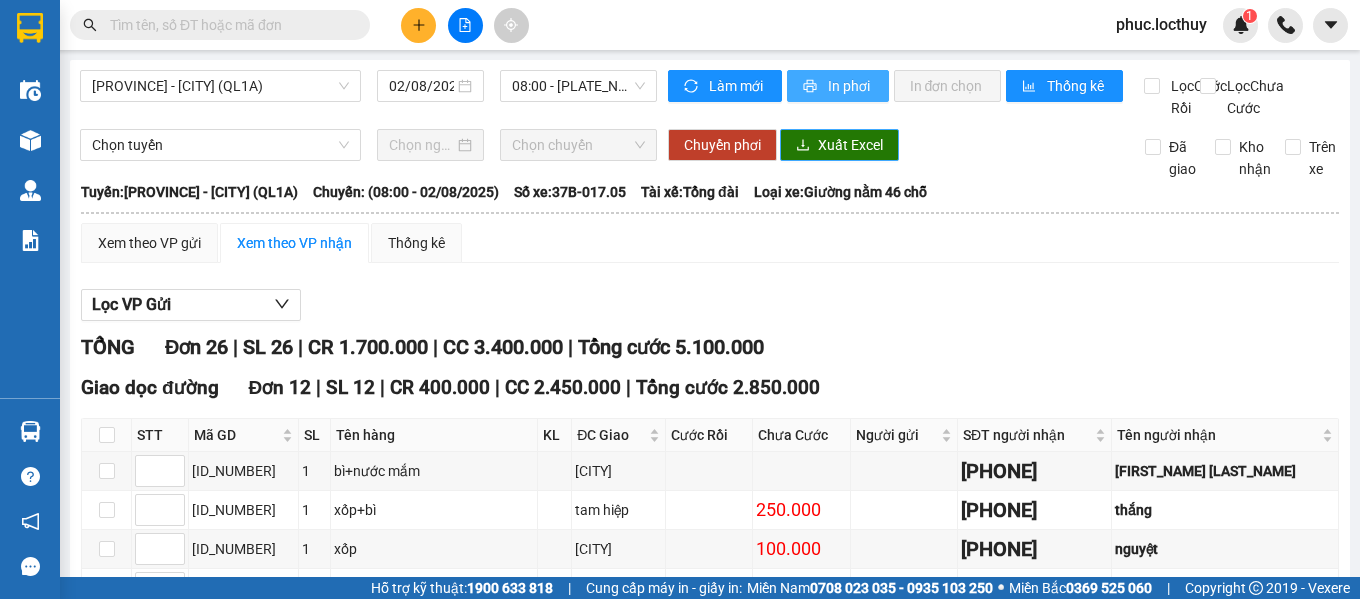 scroll, scrollTop: 0, scrollLeft: 0, axis: both 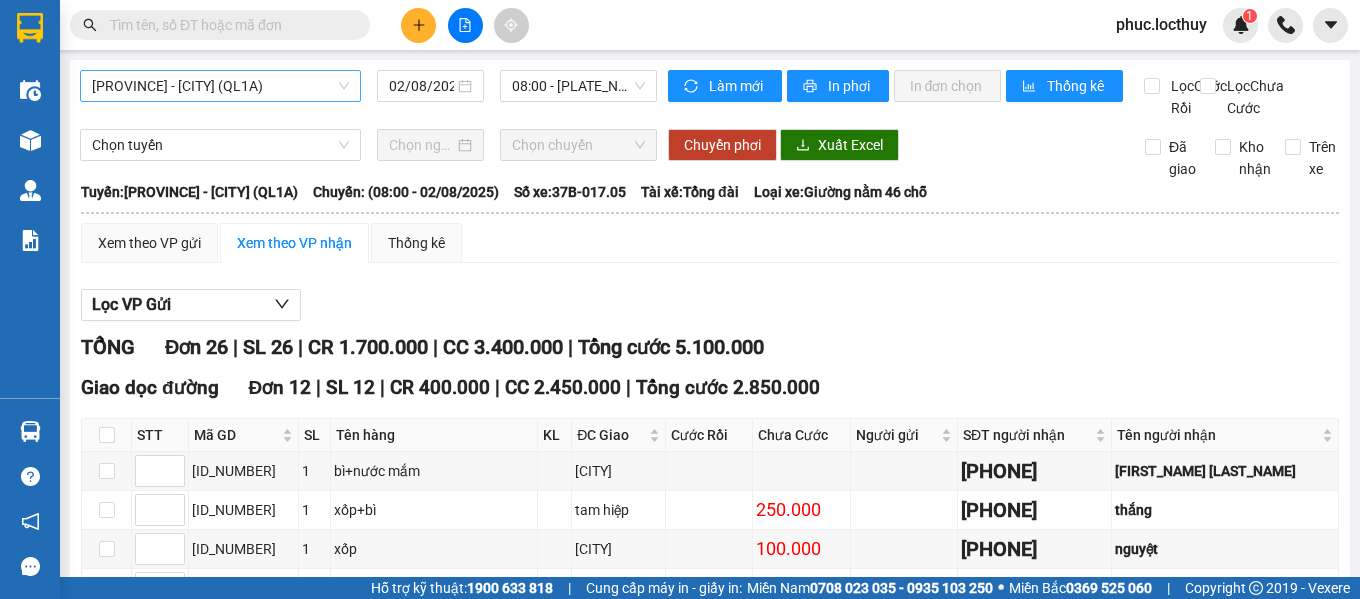 click on "[PROVINCE] - [CITY] (QL1A)" at bounding box center (220, 86) 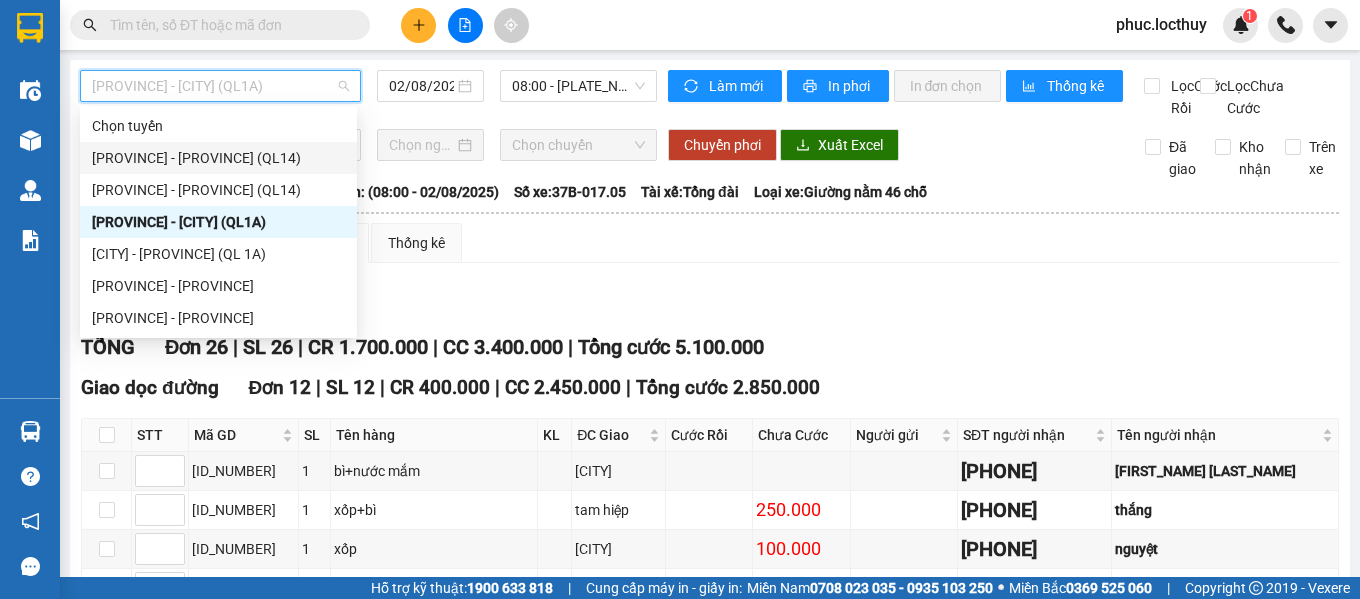 click on "[PROVINCE] - [PROVINCE] (QL14)" at bounding box center (218, 158) 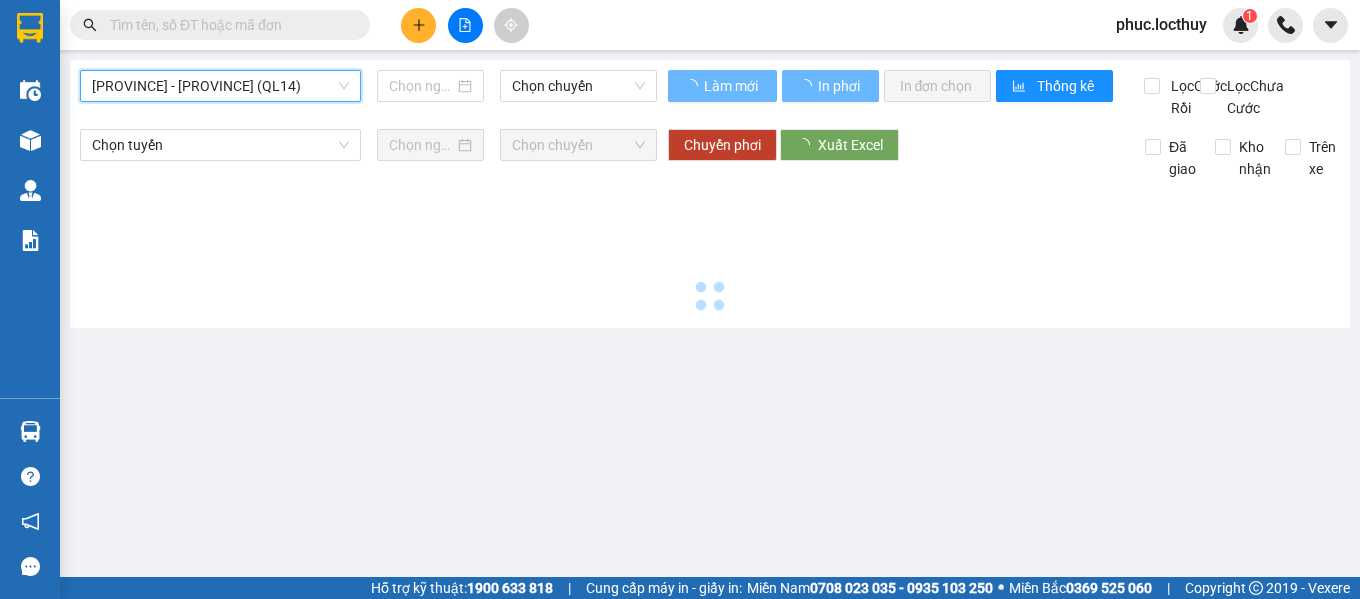 type on "02/08/2025" 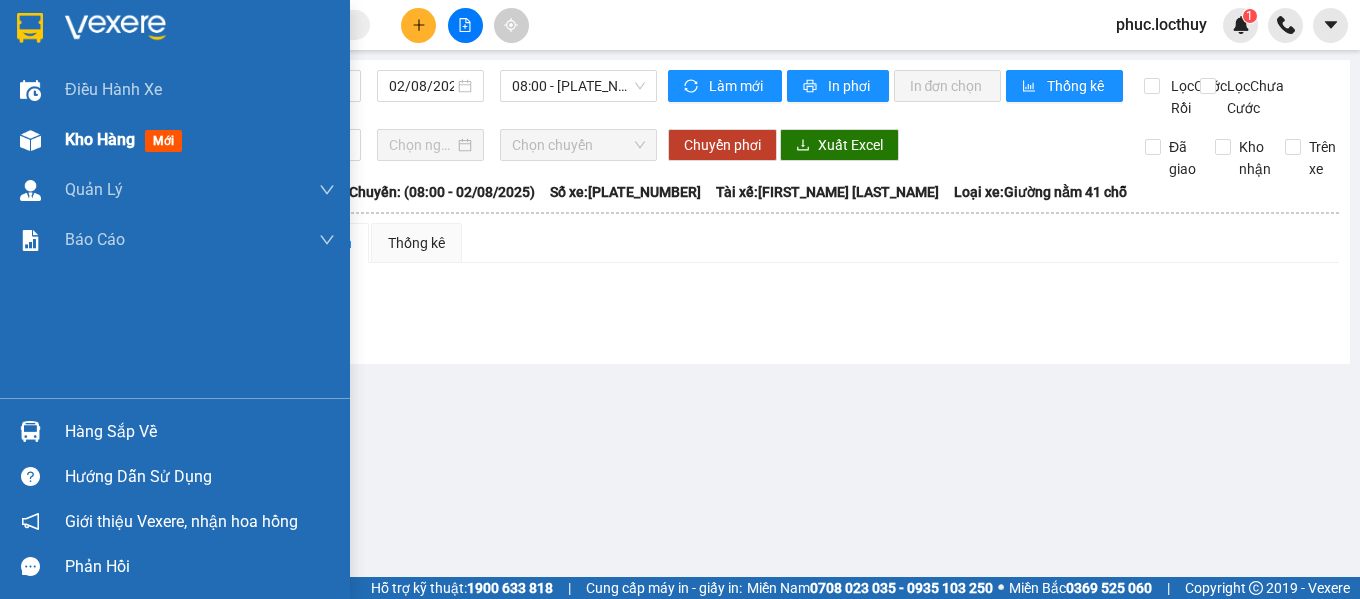 click at bounding box center (30, 140) 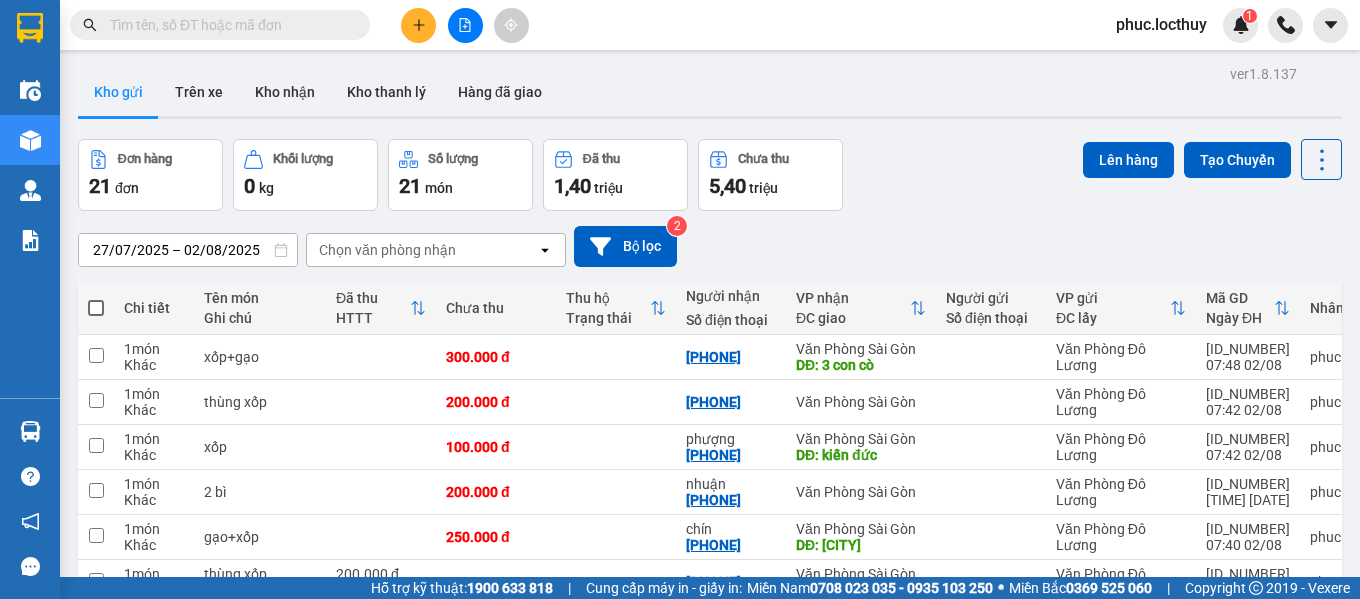 click on "Chọn văn phòng nhận" at bounding box center [387, 250] 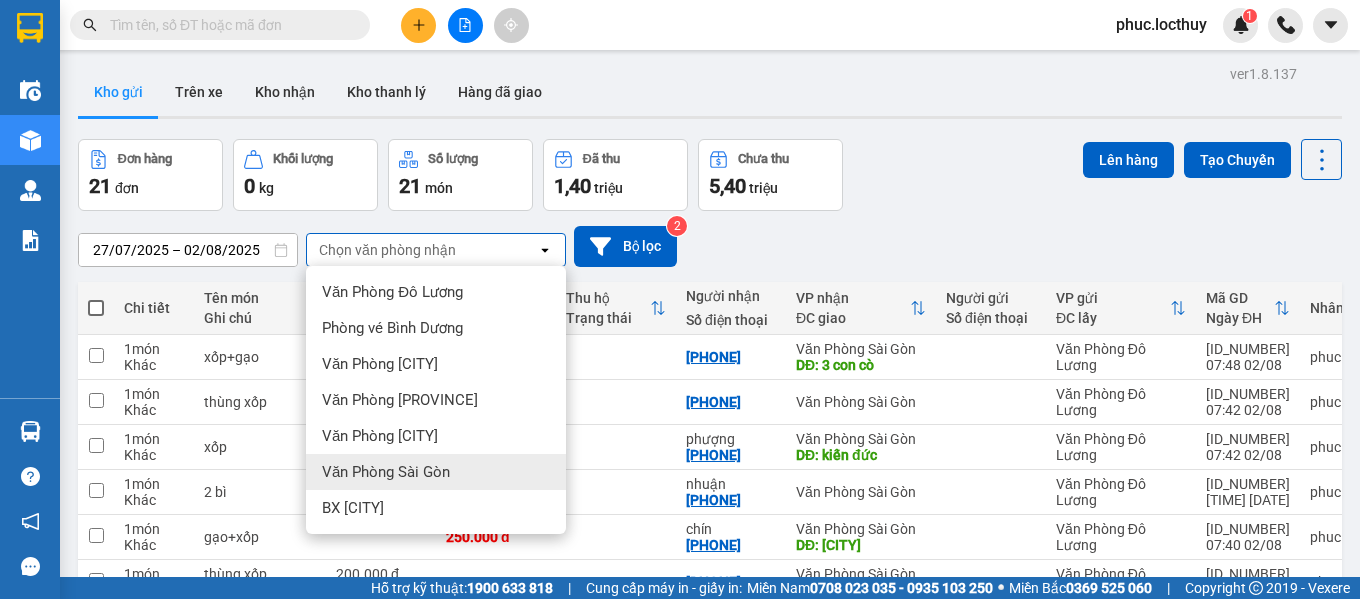 click on "Văn Phòng Sài Gòn" at bounding box center (386, 472) 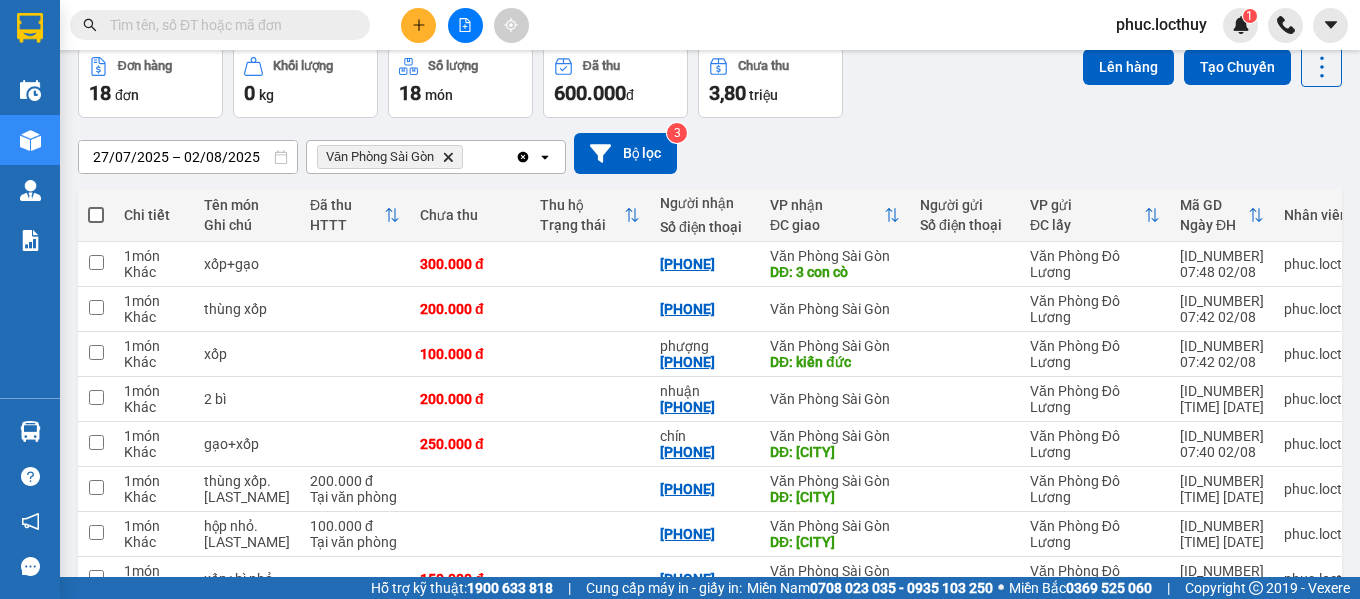 scroll, scrollTop: 658, scrollLeft: 0, axis: vertical 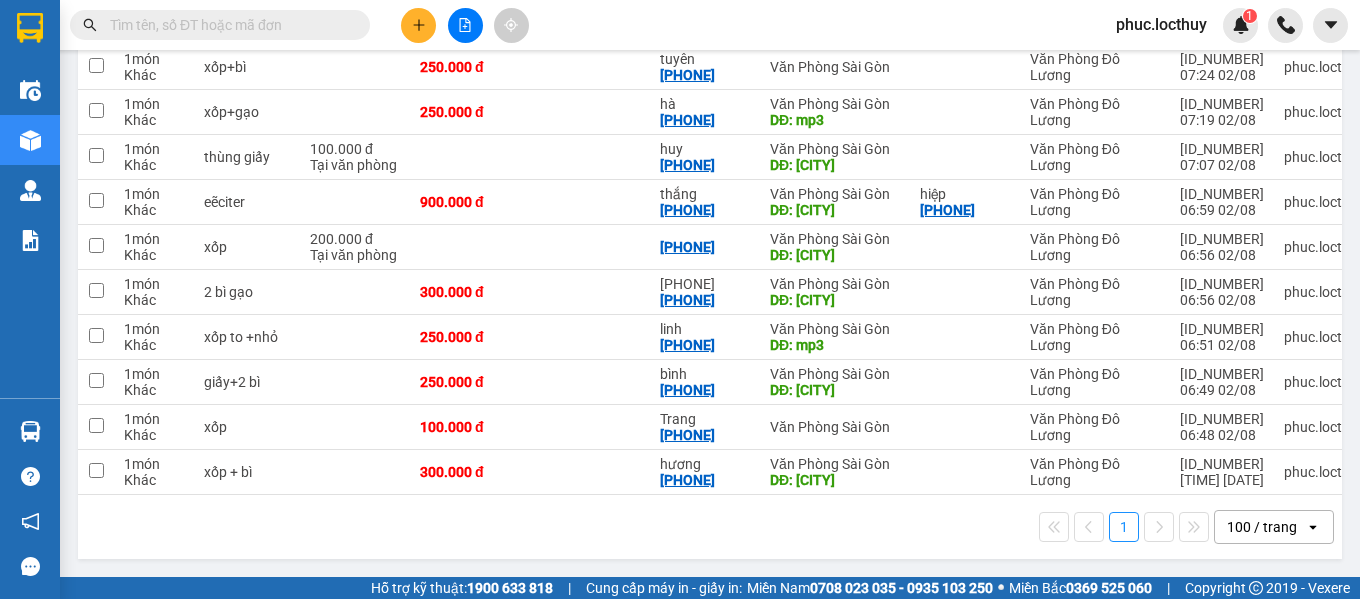 click on "100 / trang" at bounding box center (1262, 527) 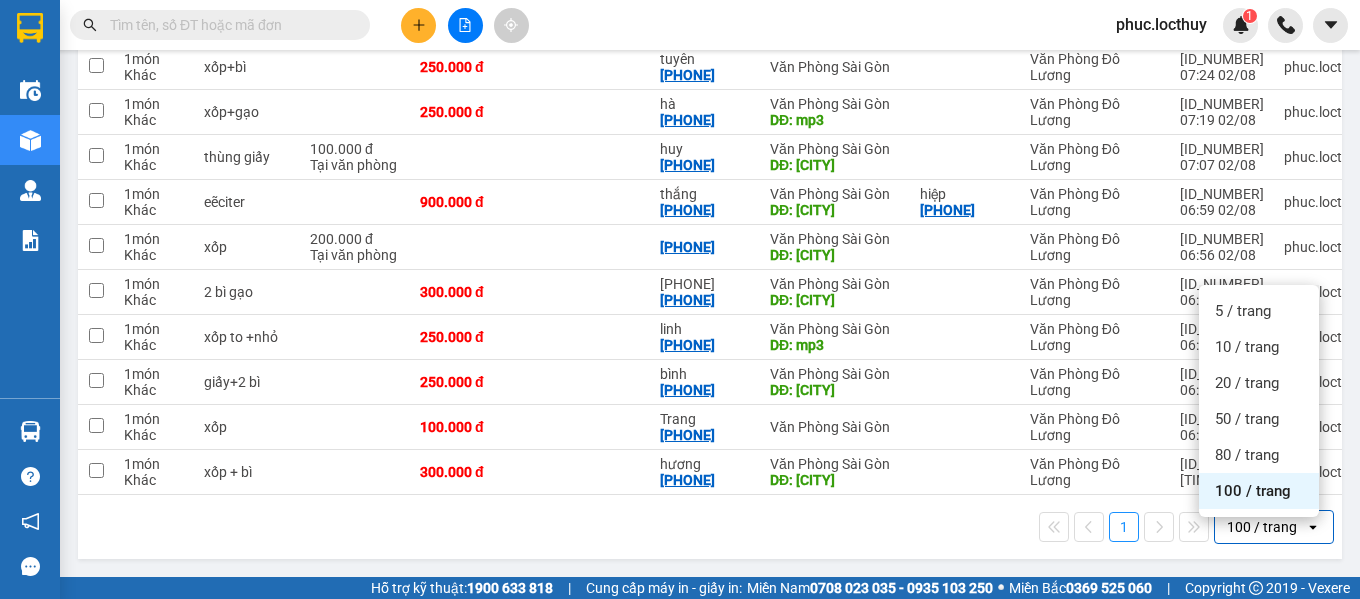 click on "100 / trang" at bounding box center (1253, 491) 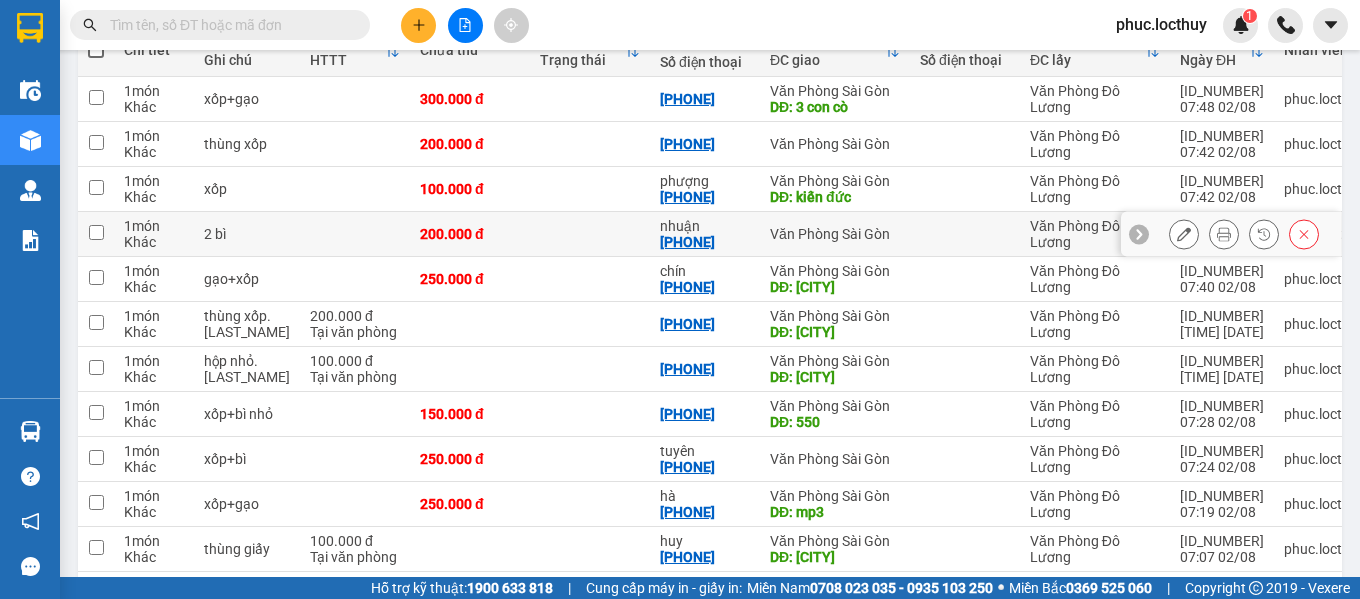 scroll, scrollTop: 158, scrollLeft: 0, axis: vertical 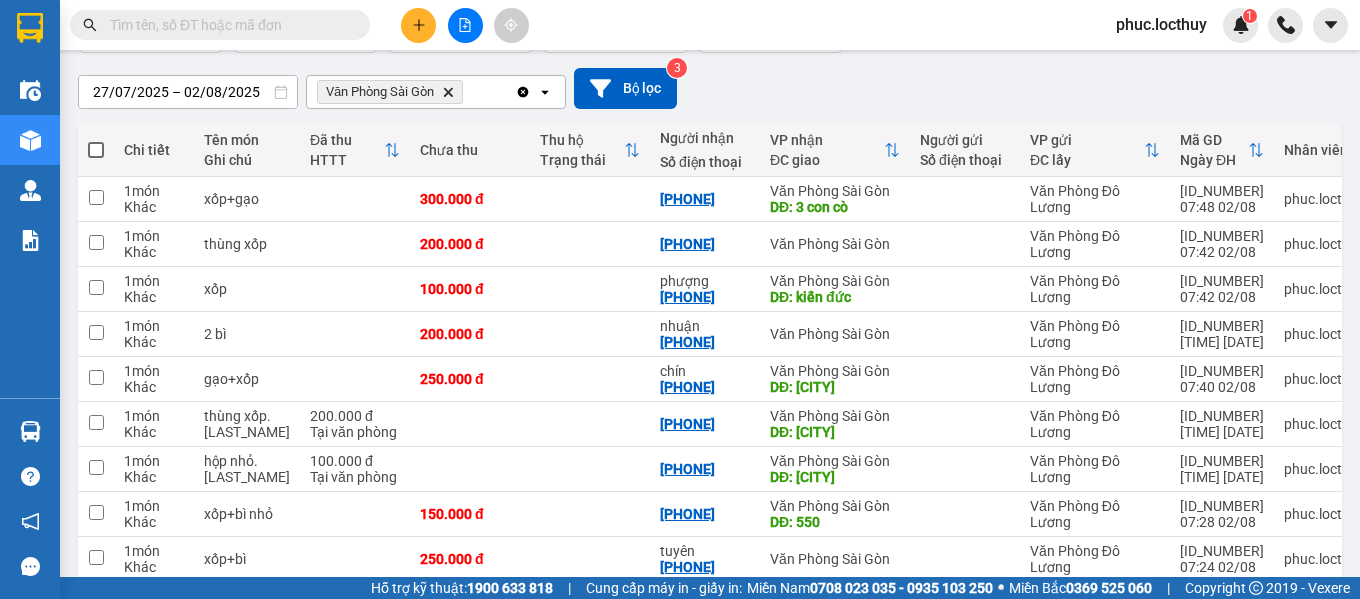 click at bounding box center (96, 150) 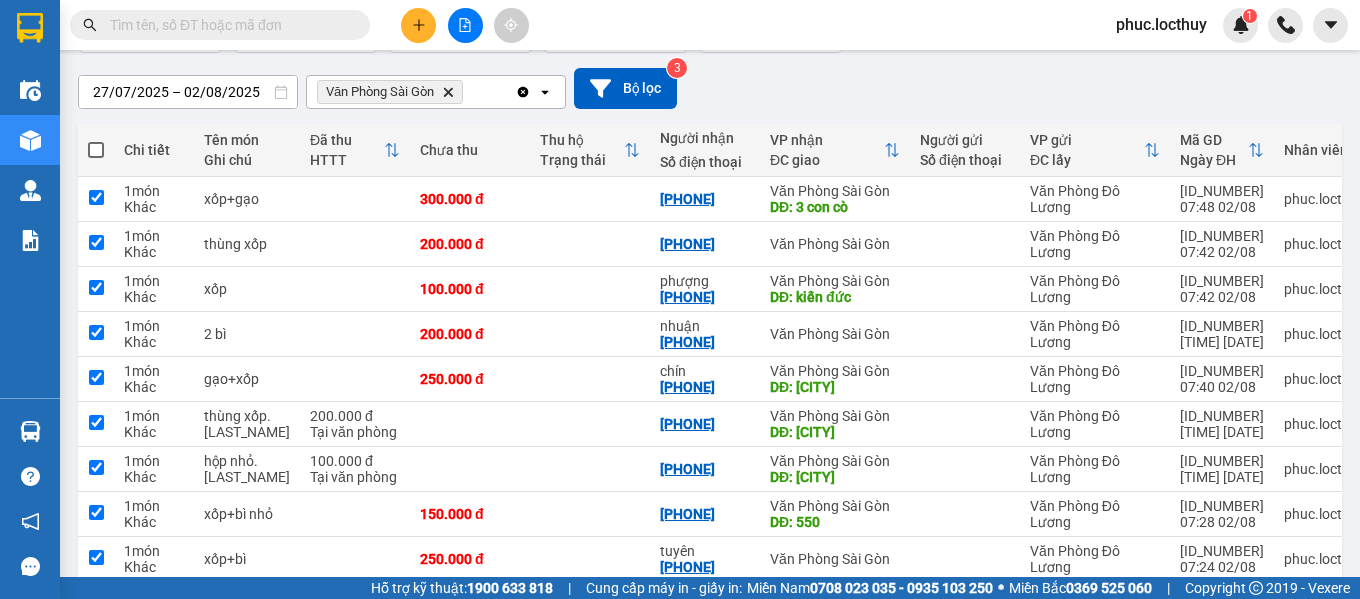 checkbox on "true" 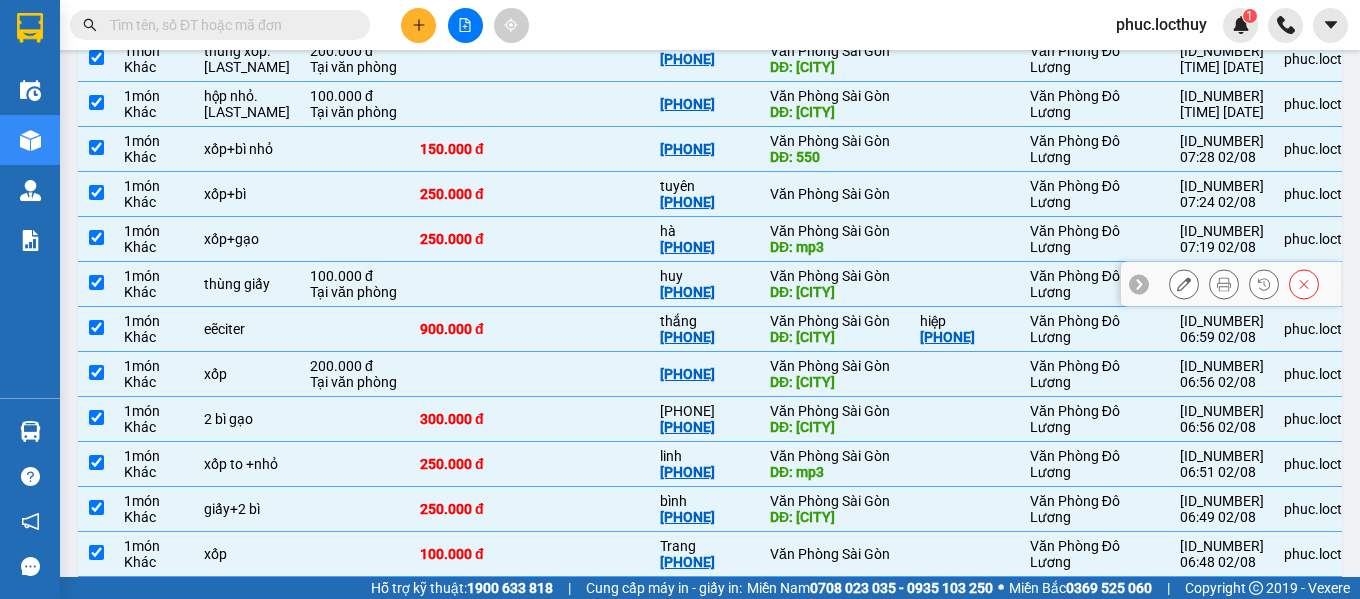 scroll, scrollTop: 558, scrollLeft: 0, axis: vertical 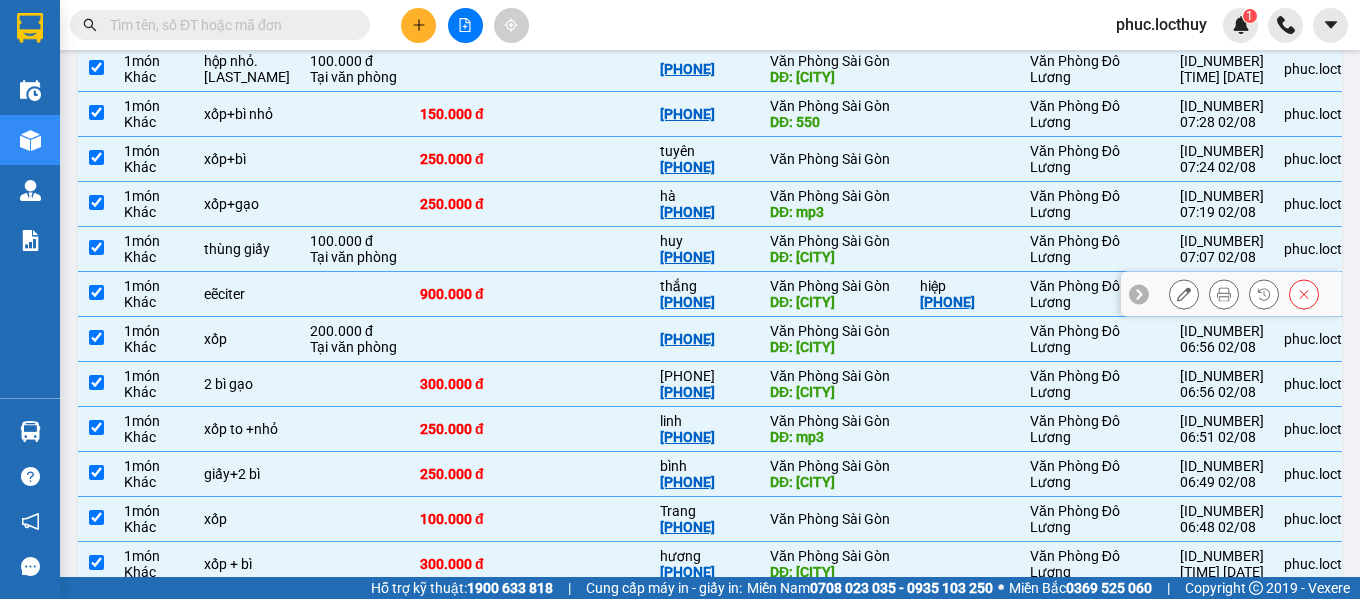 click at bounding box center [96, 294] 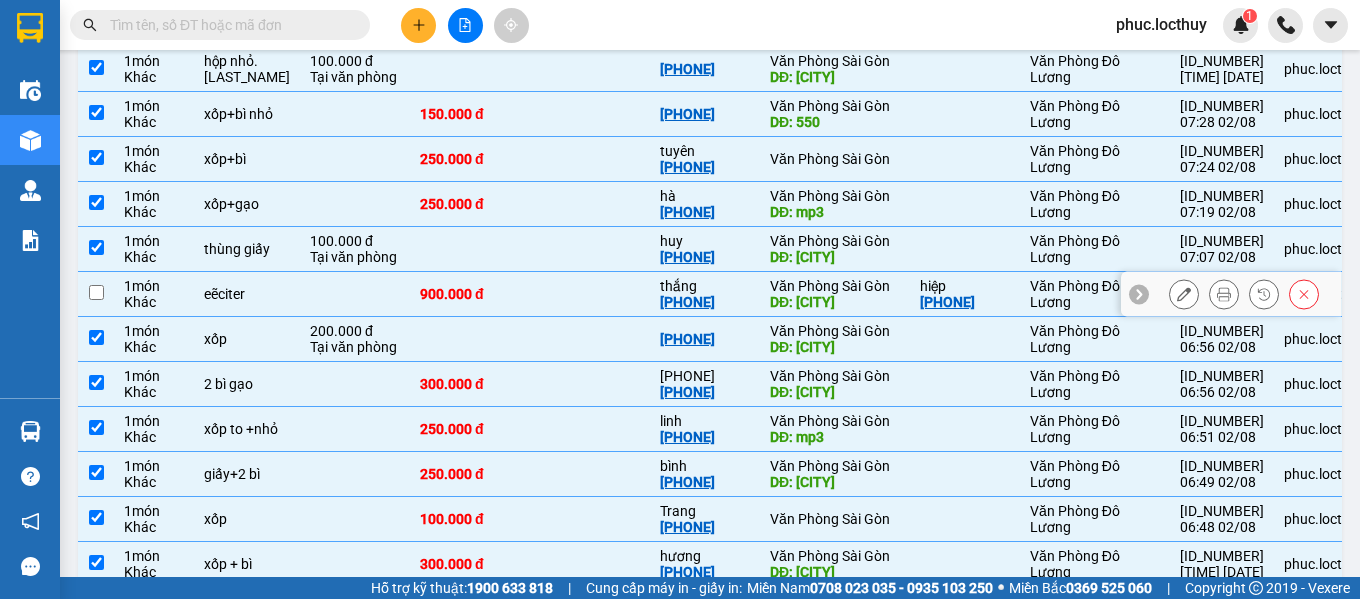 checkbox on "false" 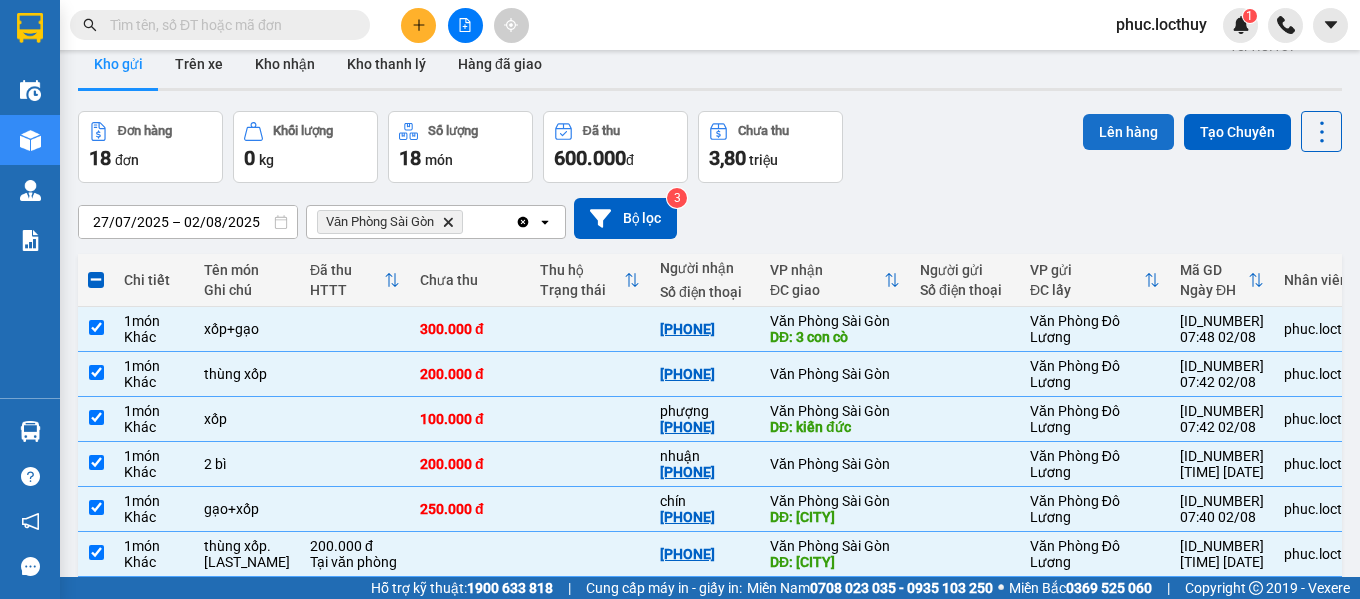 scroll, scrollTop: 0, scrollLeft: 0, axis: both 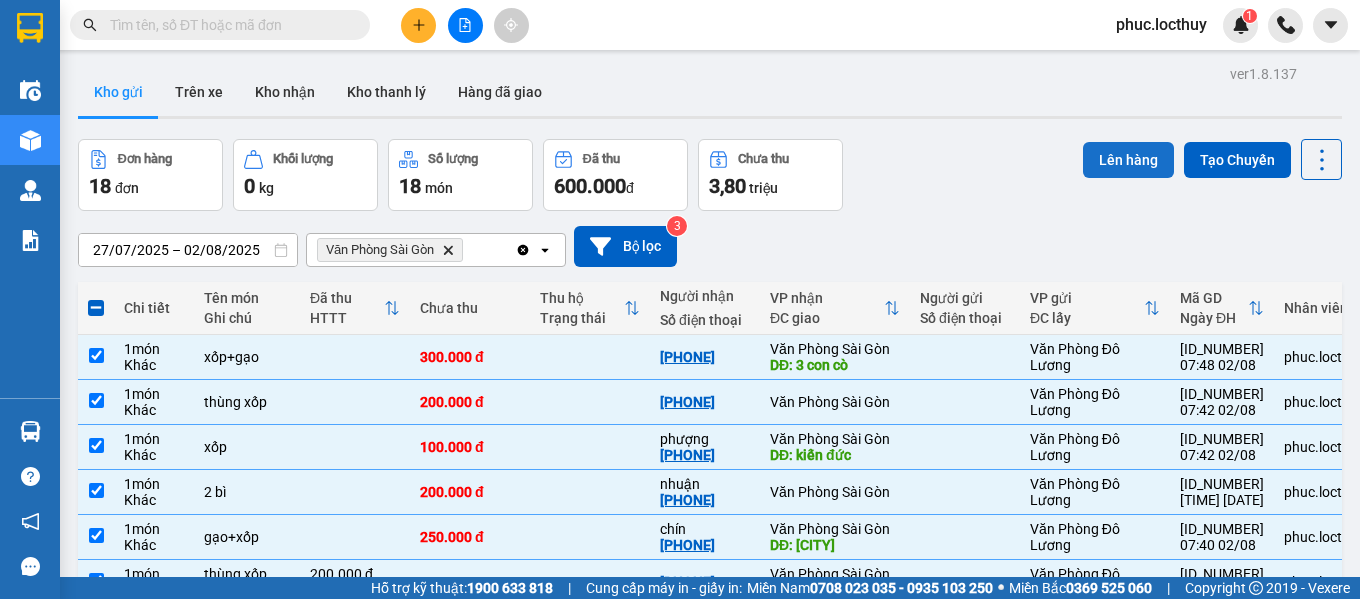 click on "Lên hàng" at bounding box center (1128, 160) 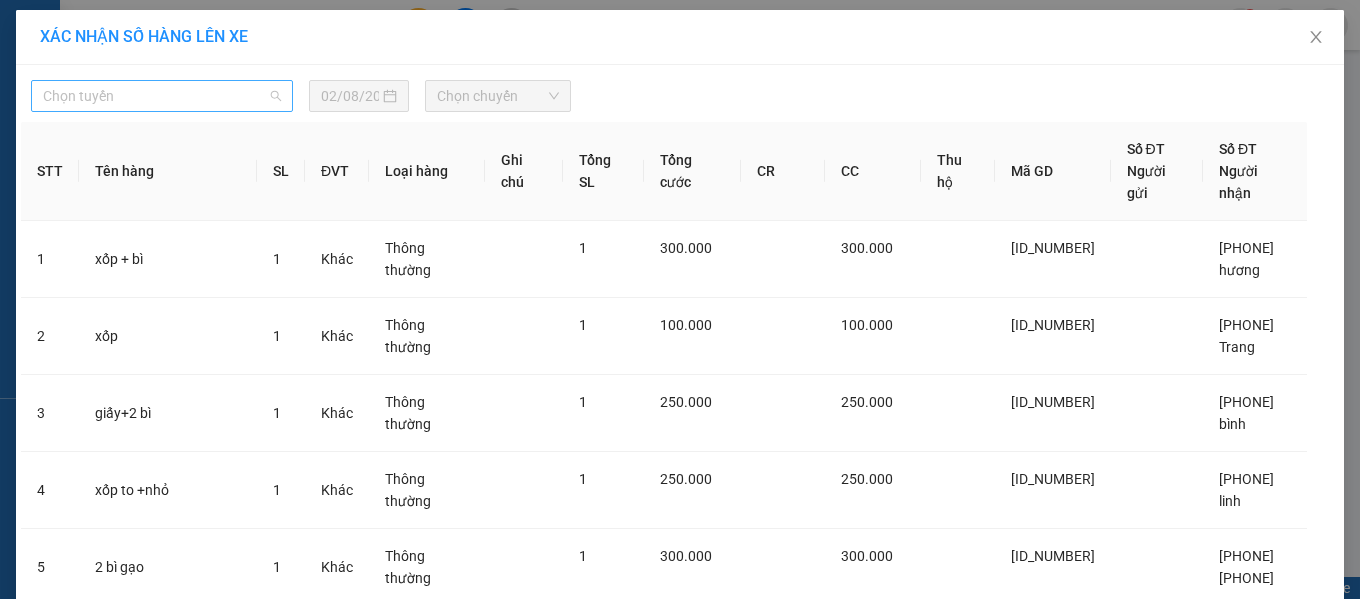 click on "Chọn tuyến" at bounding box center [162, 96] 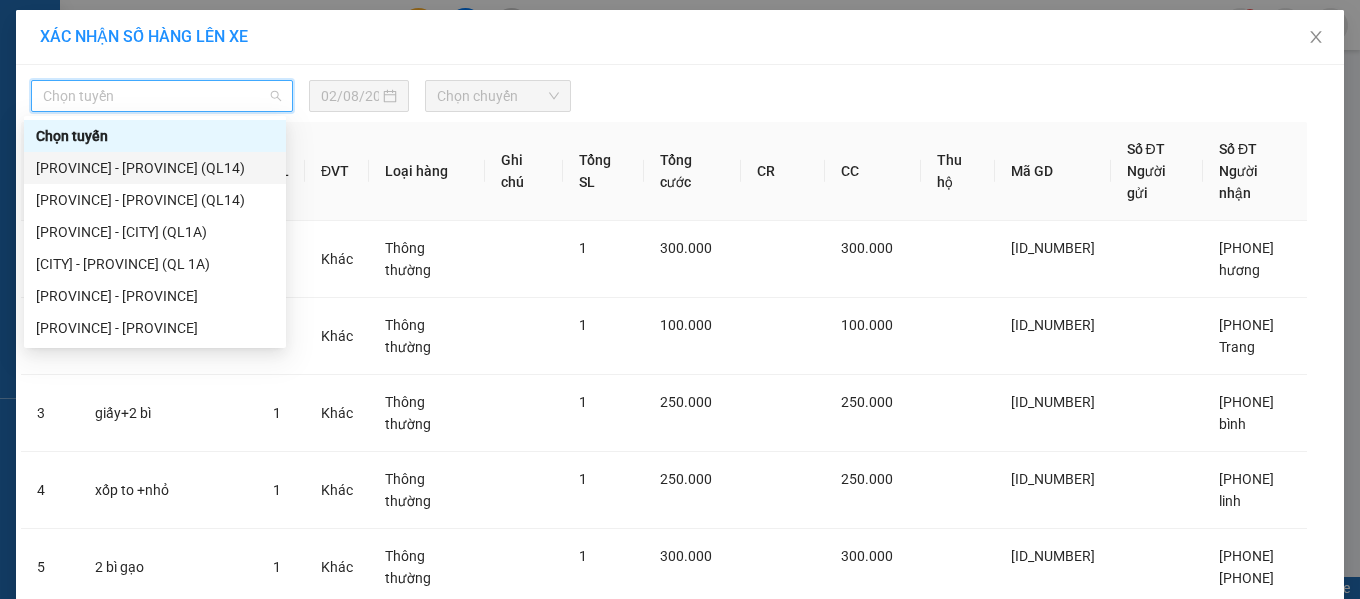 click on "[PROVINCE] - [PROVINCE] (QL14)" at bounding box center (155, 168) 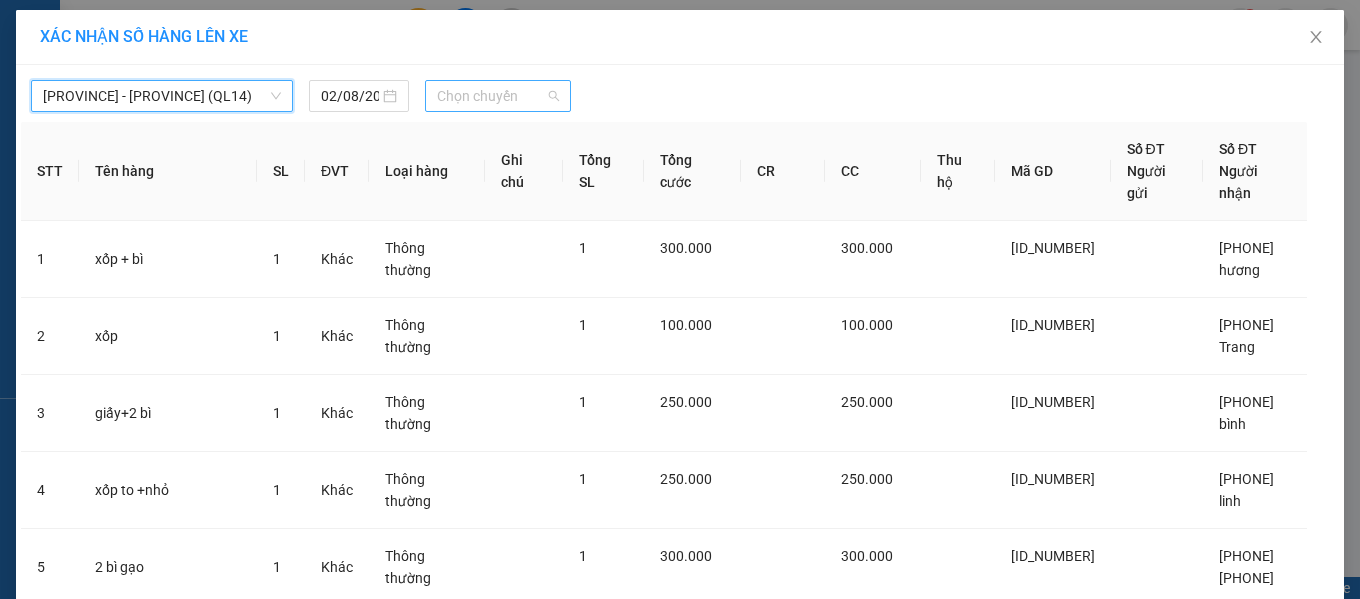 click on "Chọn chuyến" at bounding box center (498, 96) 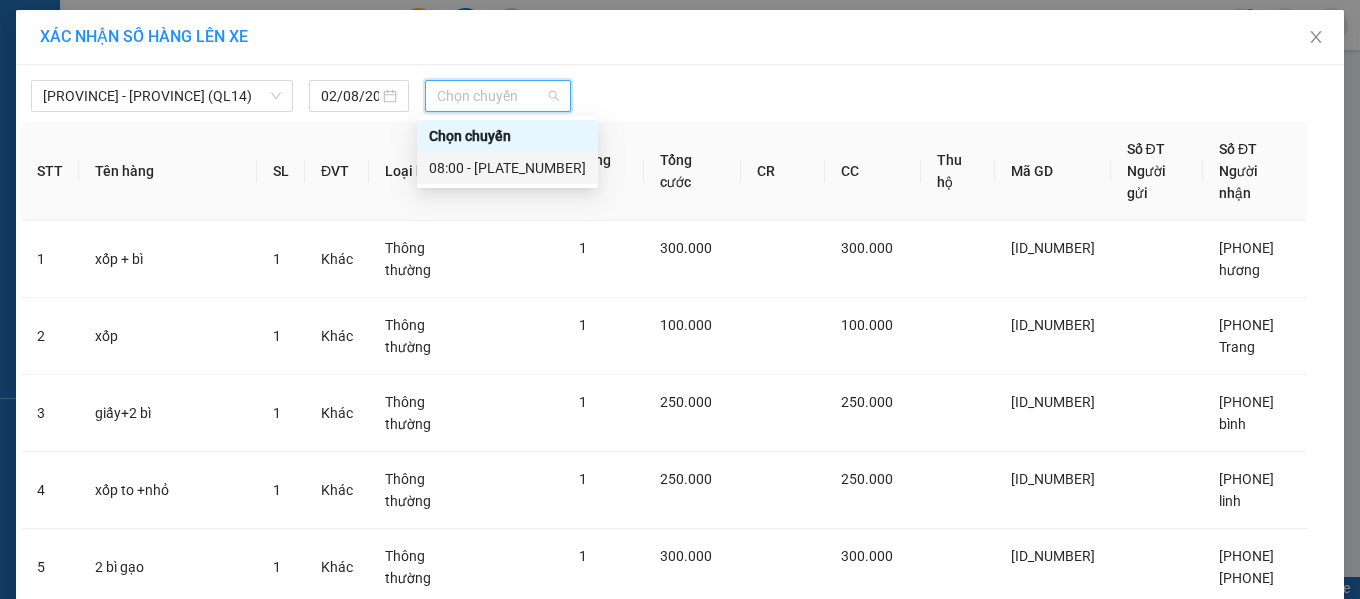 click on "[TIME] - [PLATE_NUMBER]" at bounding box center (507, 168) 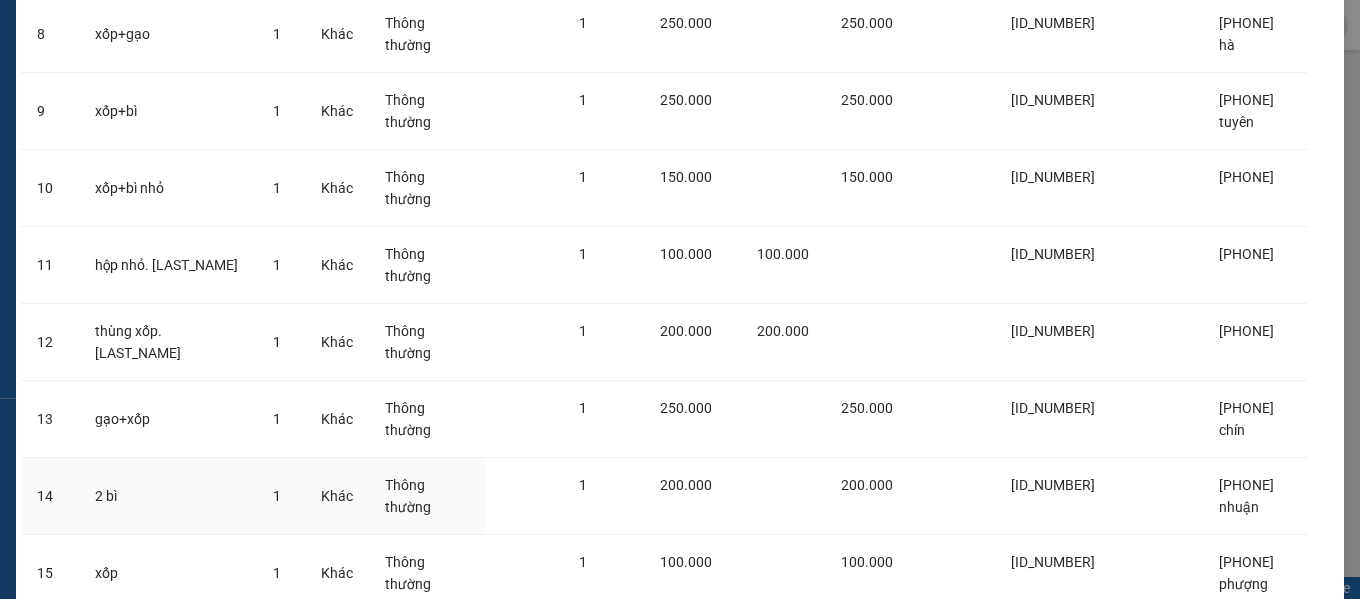 scroll, scrollTop: 935, scrollLeft: 0, axis: vertical 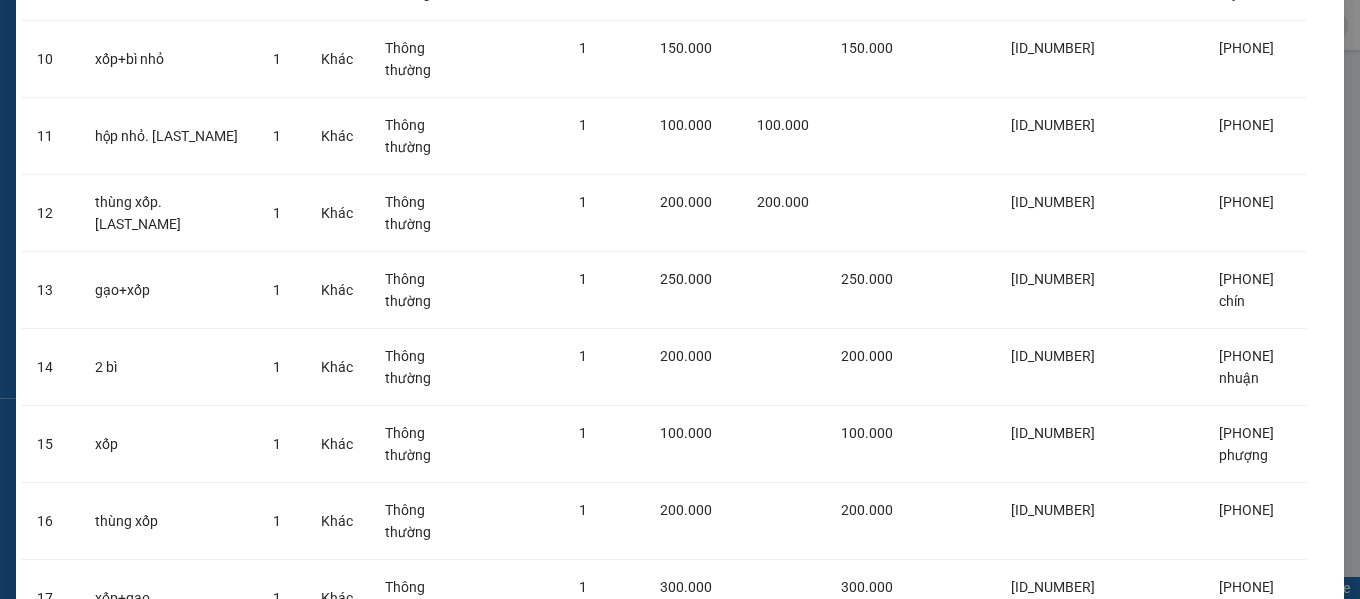 click on "Lên hàng" at bounding box center [742, 728] 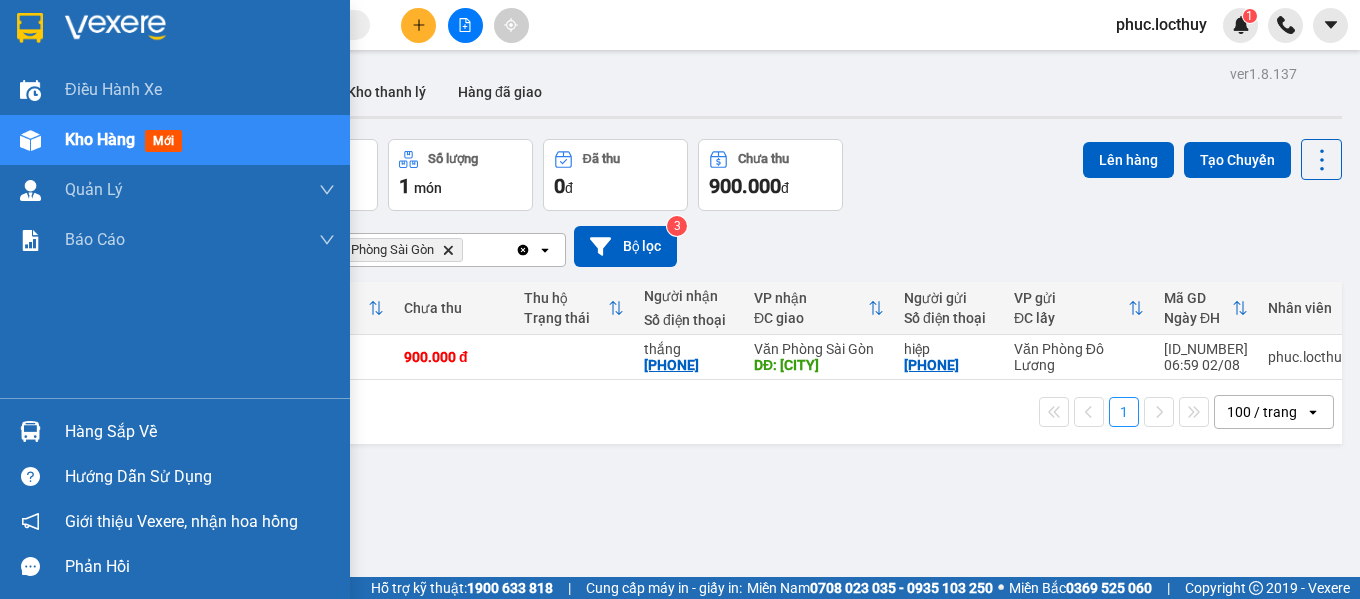 click at bounding box center [195, 25] 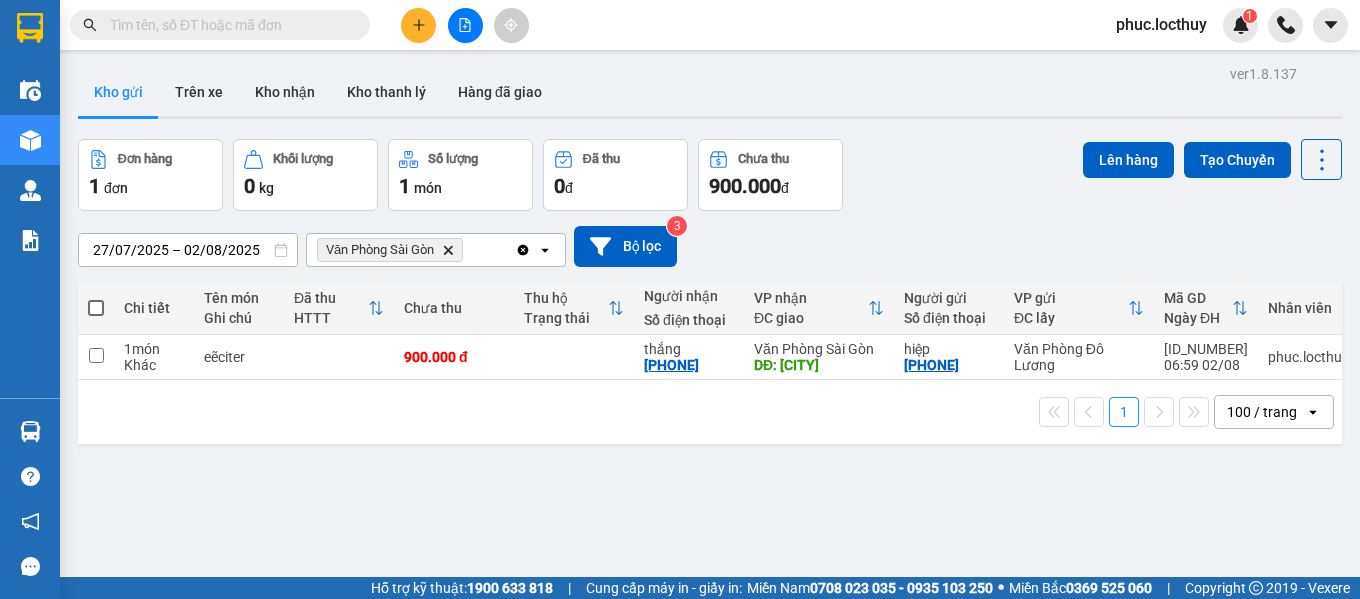 click at bounding box center (228, 25) 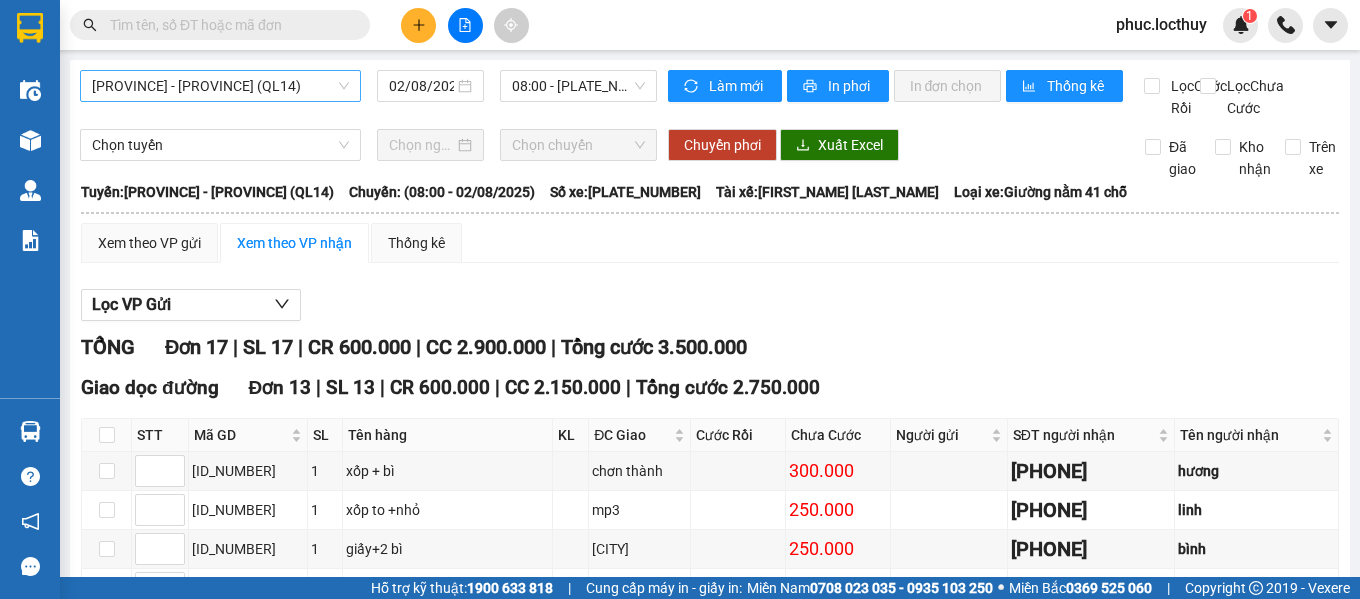 click on "[PROVINCE] - [PROVINCE] (QL14)" at bounding box center [220, 86] 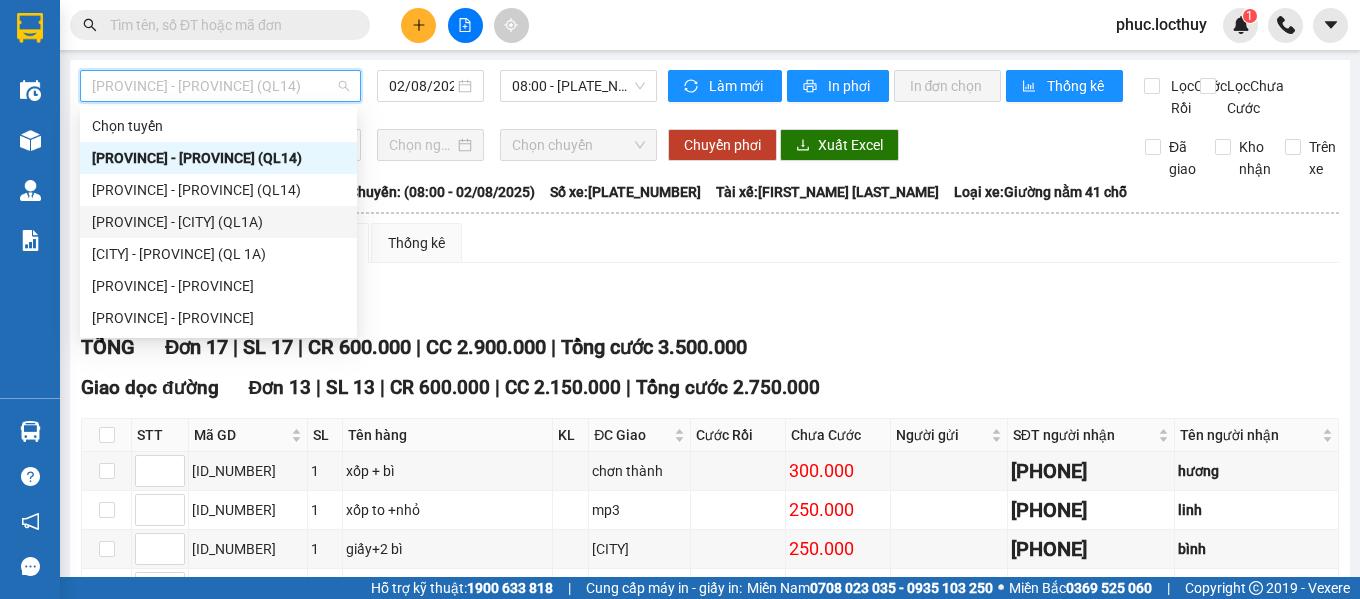 click on "[PROVINCE] - [CITY] (QL1A)" at bounding box center [218, 222] 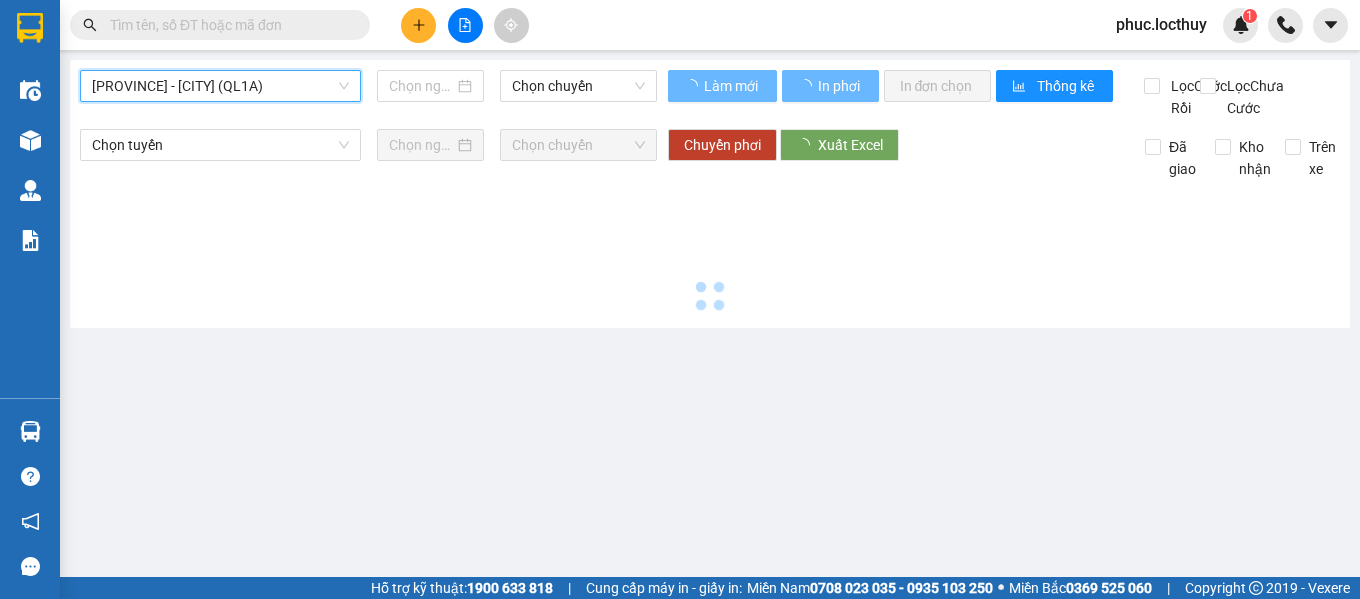 type on "02/08/2025" 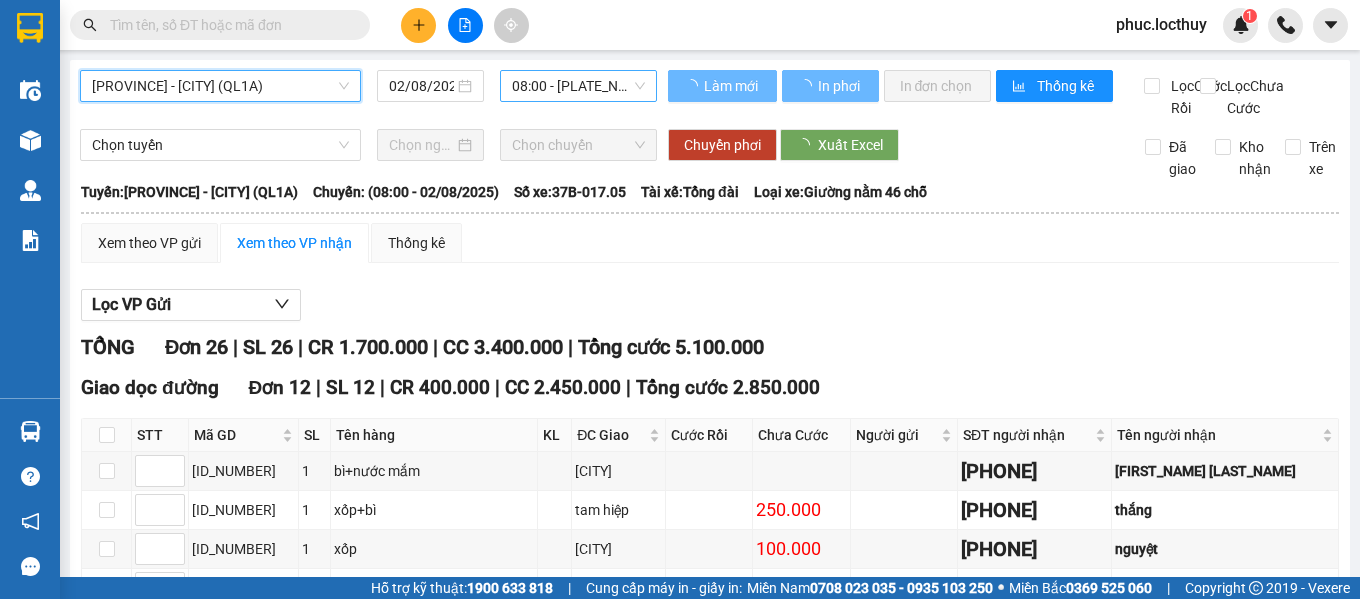 click on "[TIME] - [PLATE_NUMBER]" at bounding box center (578, 86) 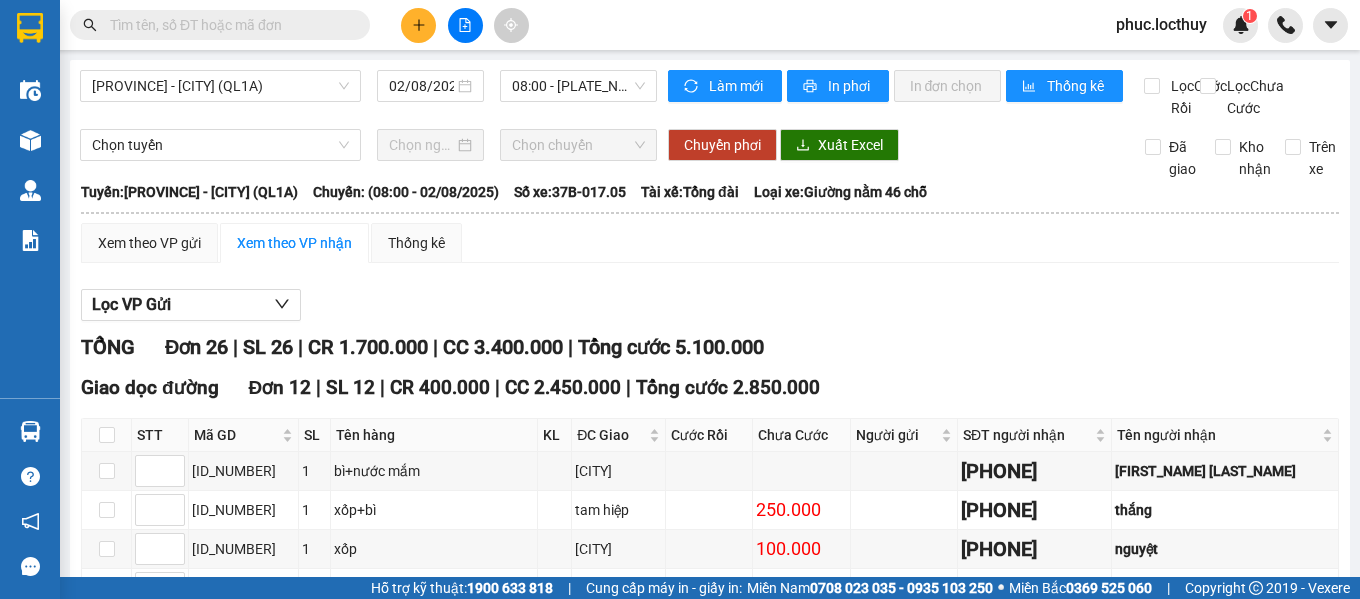 click on "Lọc VP Gửi" at bounding box center [710, 305] 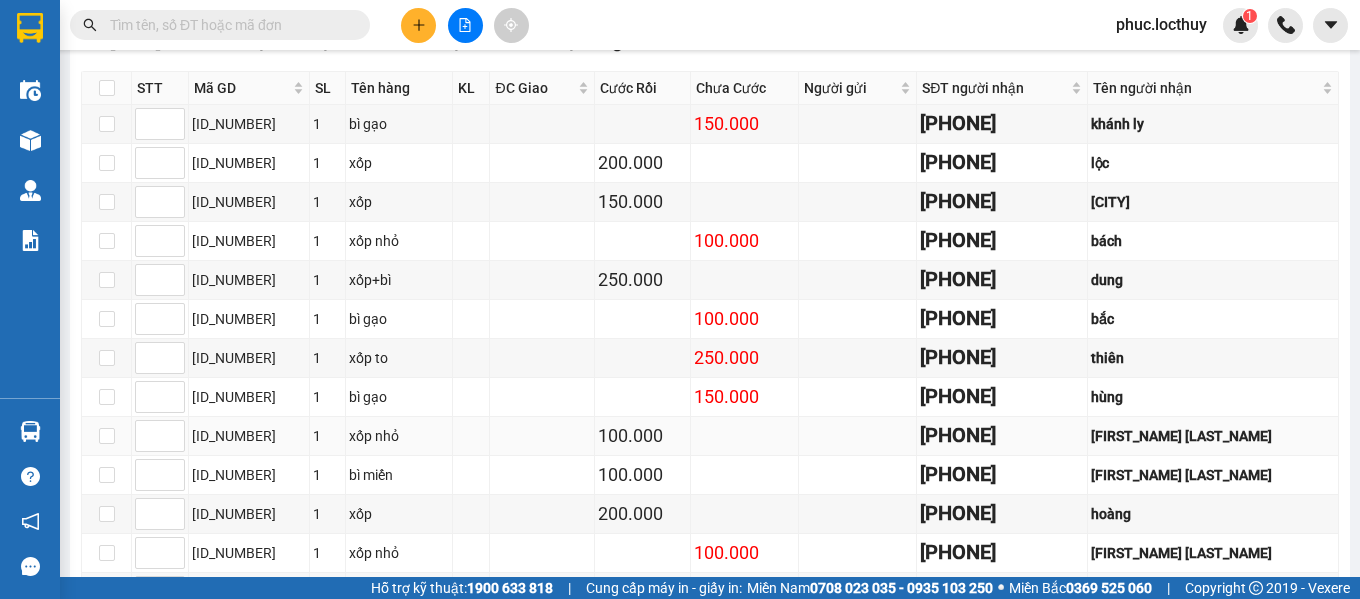 scroll, scrollTop: 965, scrollLeft: 0, axis: vertical 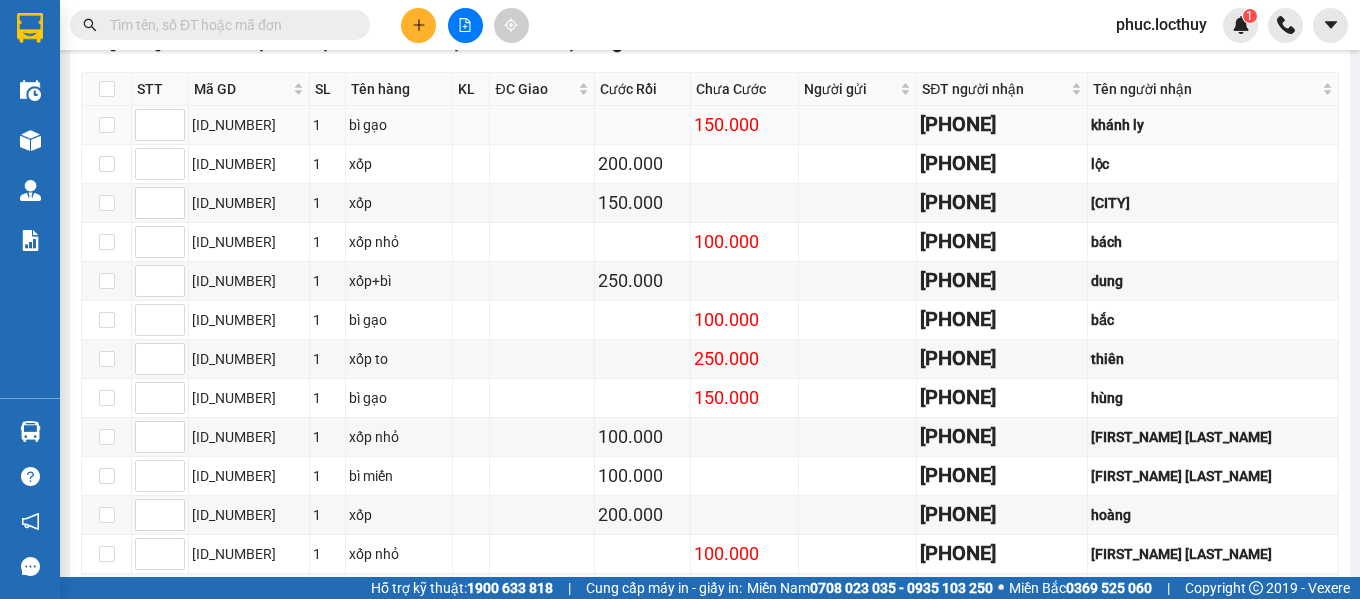 drag, startPoint x: 1000, startPoint y: 146, endPoint x: 1017, endPoint y: 153, distance: 18.384777 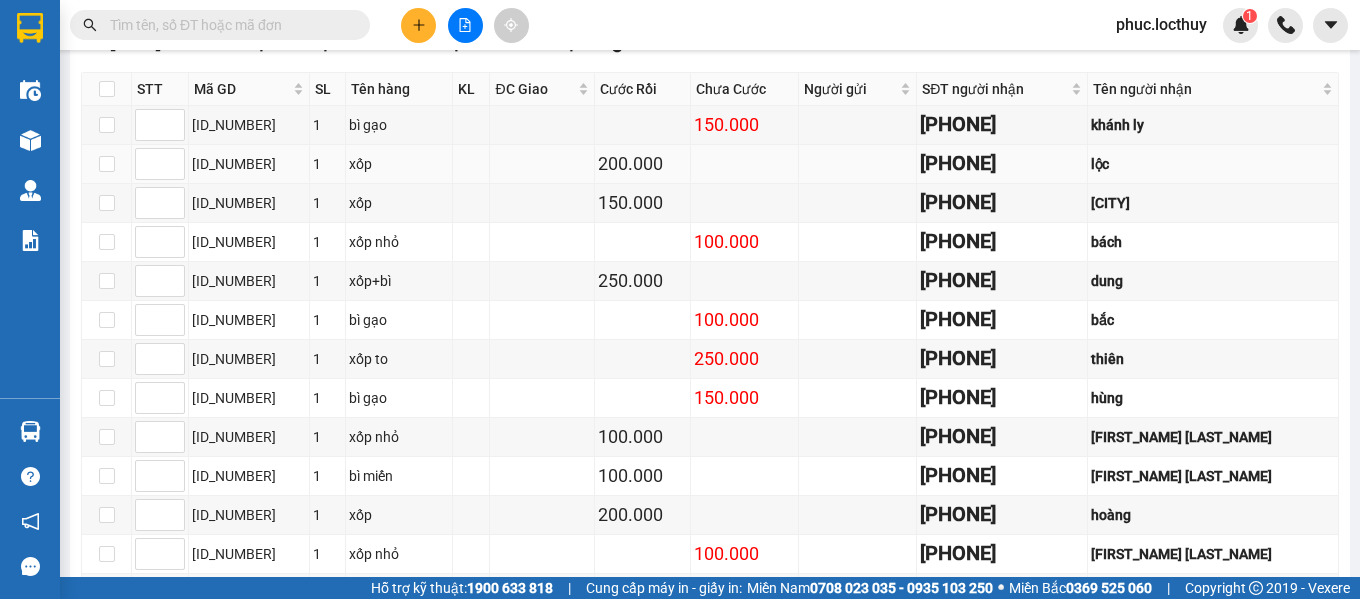 drag, startPoint x: 1007, startPoint y: 179, endPoint x: 1006, endPoint y: 202, distance: 23.021729 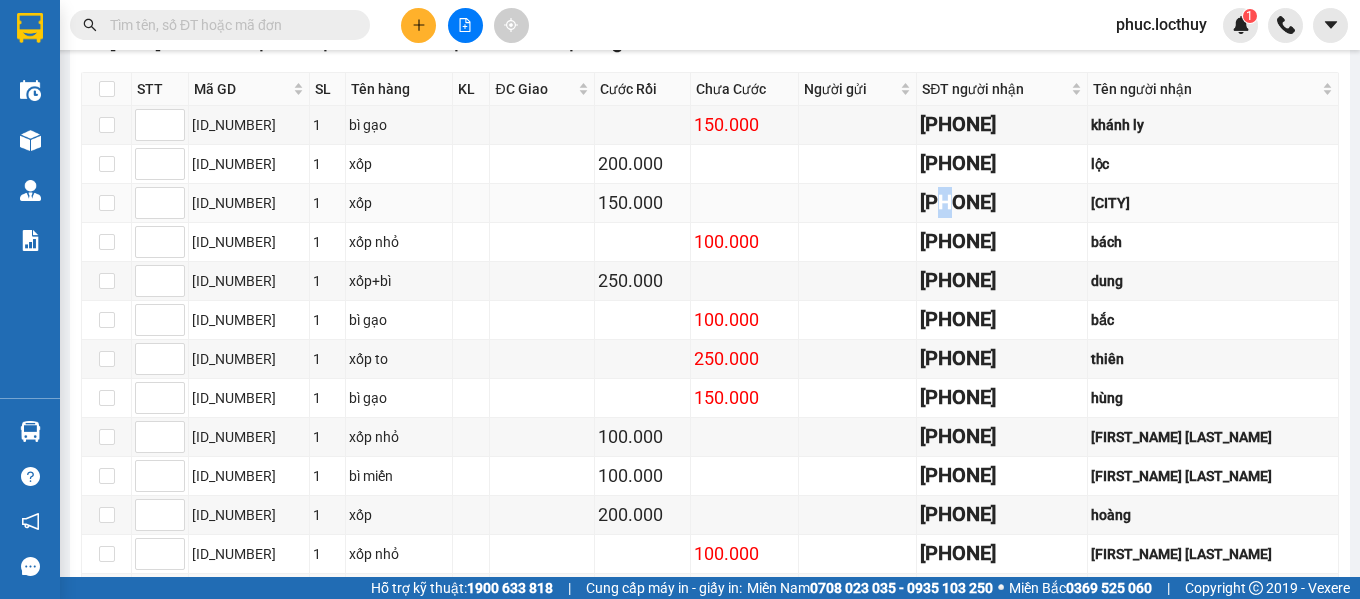 drag, startPoint x: 1003, startPoint y: 214, endPoint x: 999, endPoint y: 283, distance: 69.115845 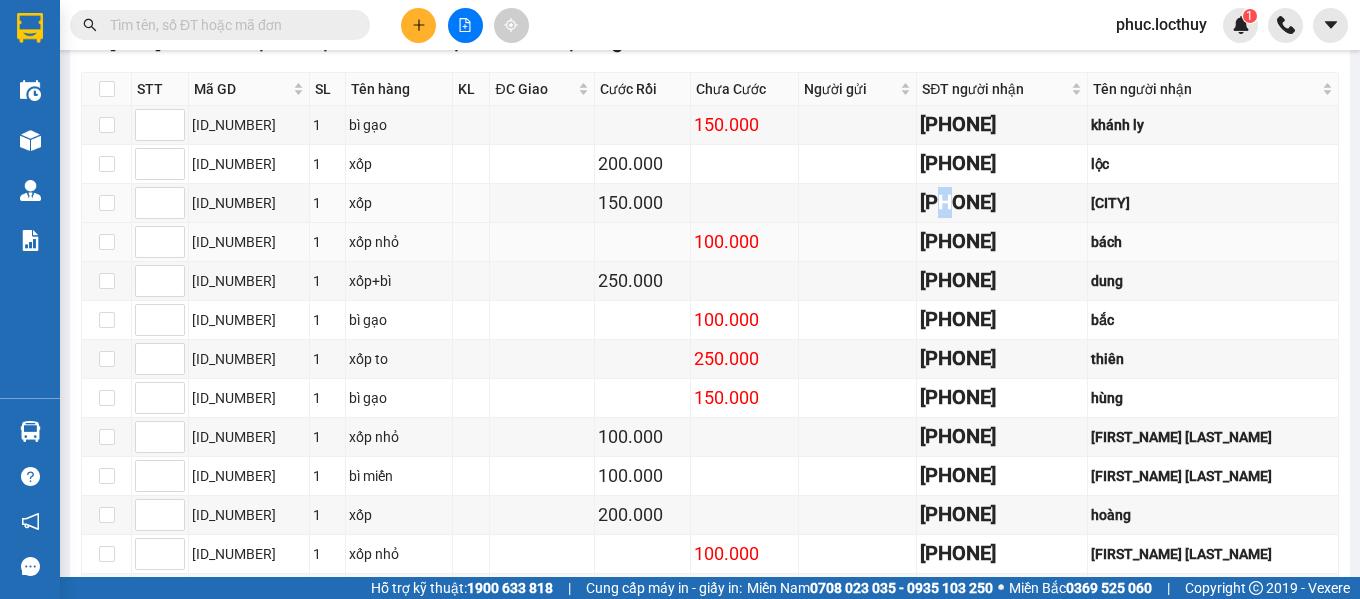 click on "[PHONE]" at bounding box center (1002, 202) 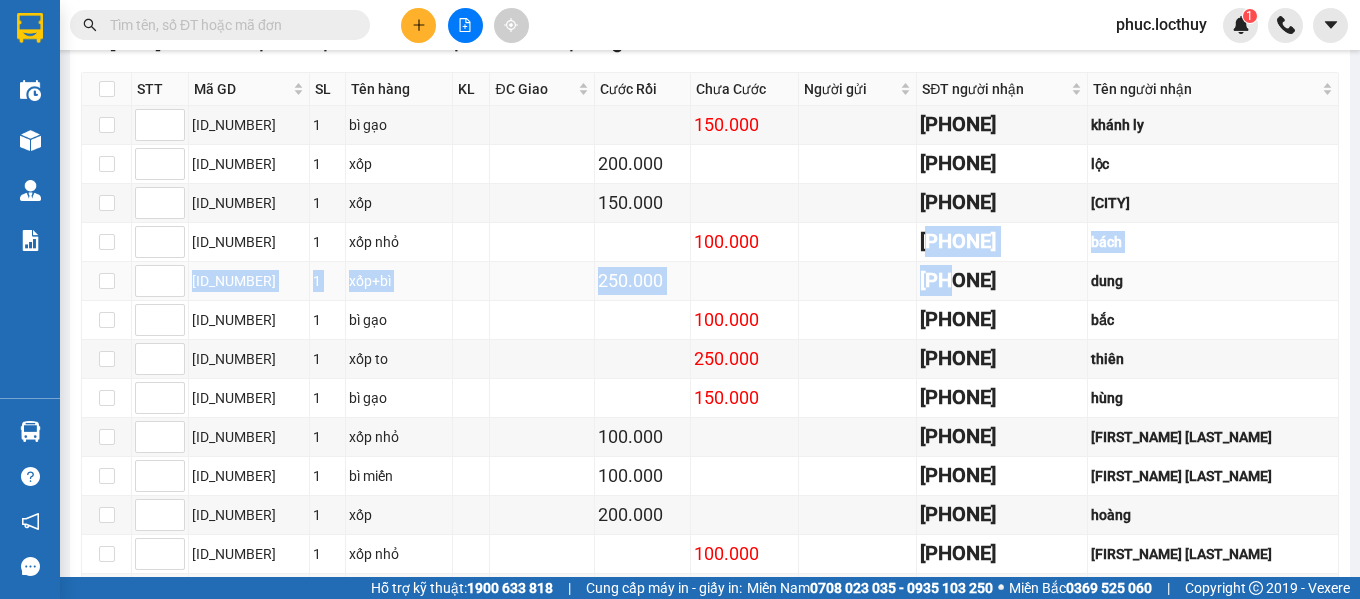 drag, startPoint x: 999, startPoint y: 283, endPoint x: 1018, endPoint y: 319, distance: 40.706264 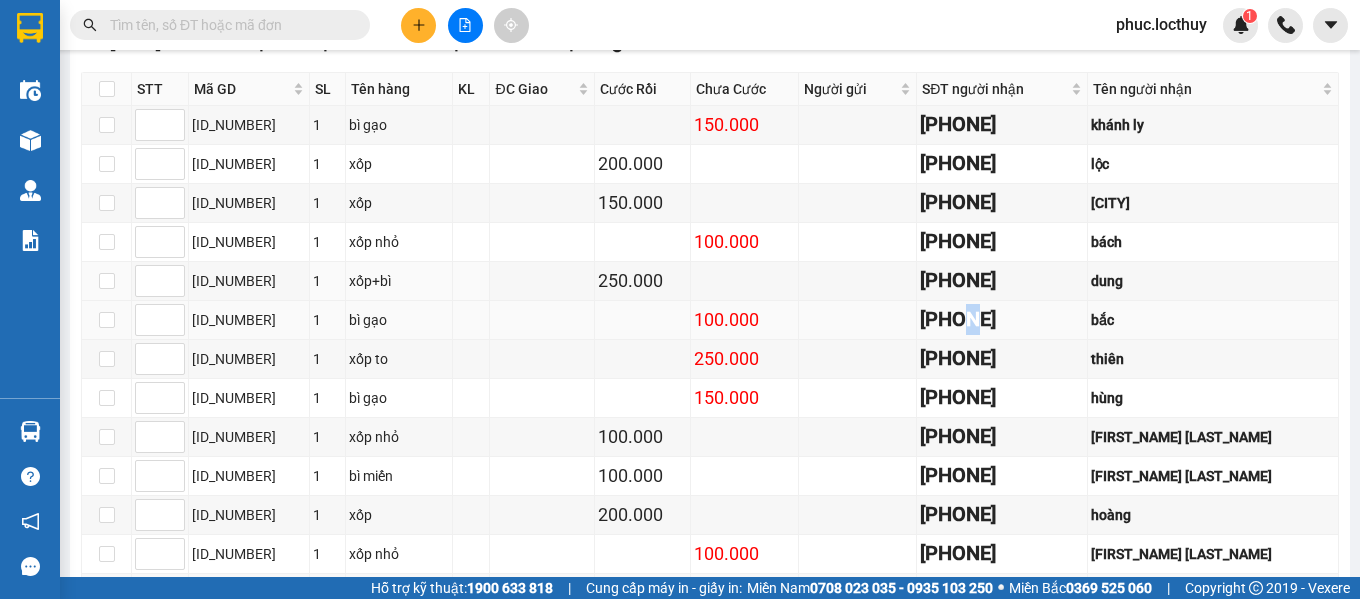 click on "[PHONE]" at bounding box center [1002, 319] 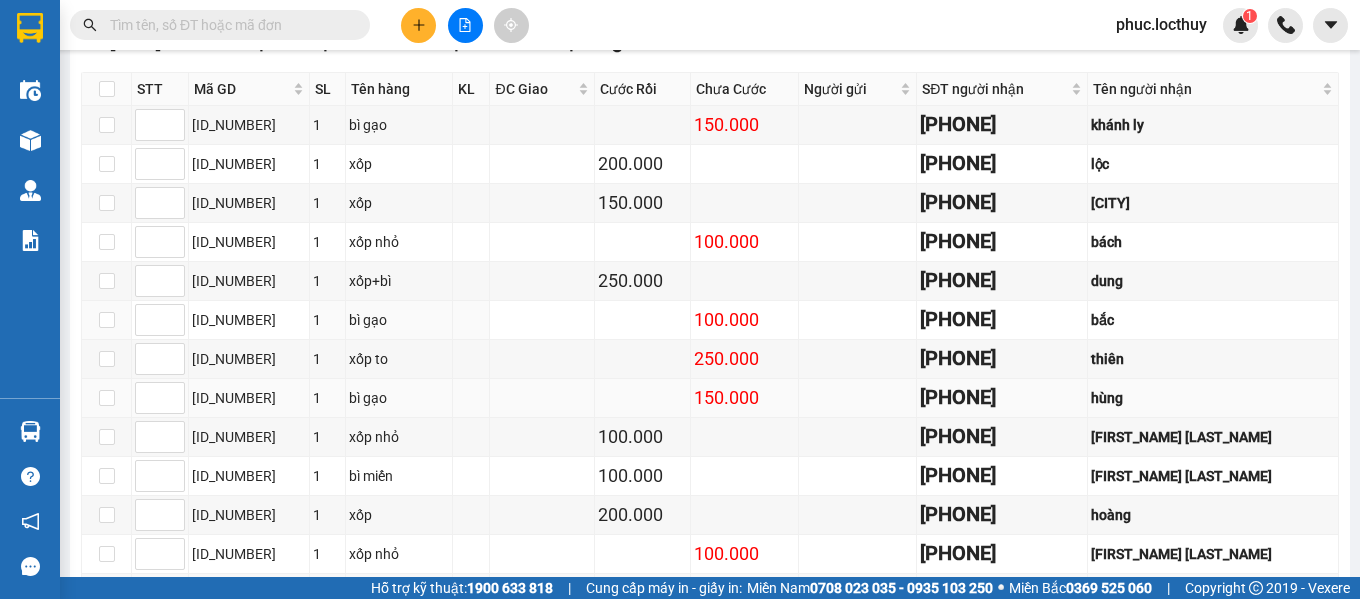 click on "[PHONE]" at bounding box center [1002, 359] 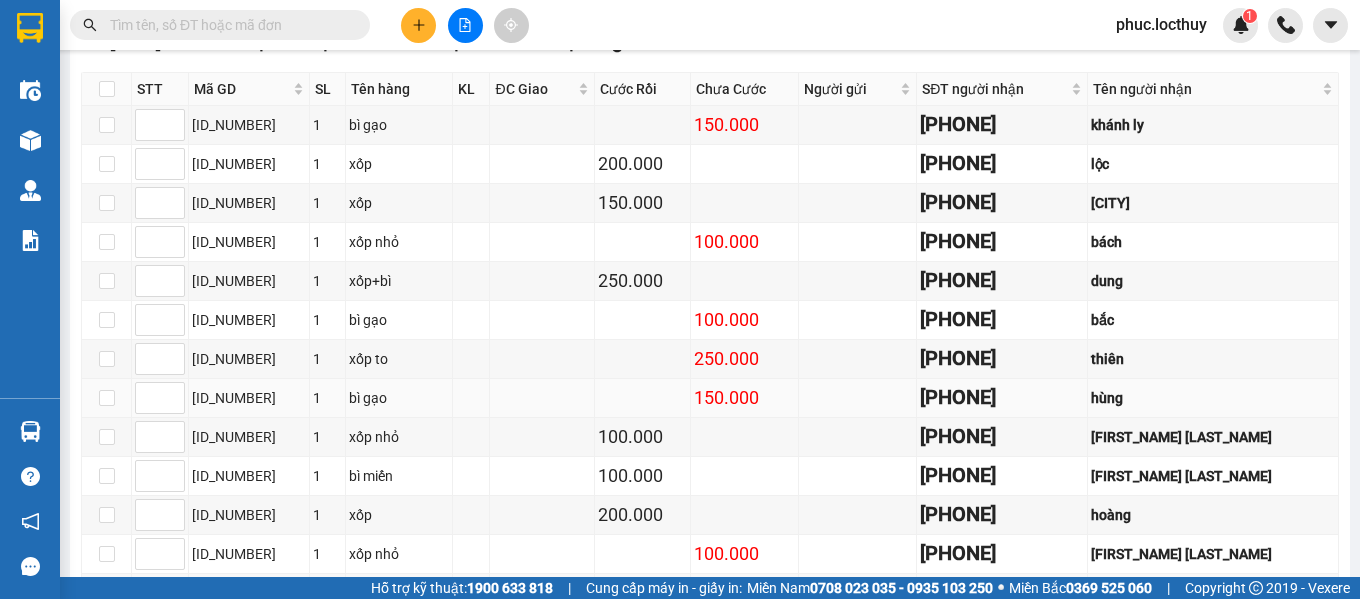 click on "[PHONE]" at bounding box center (1002, 397) 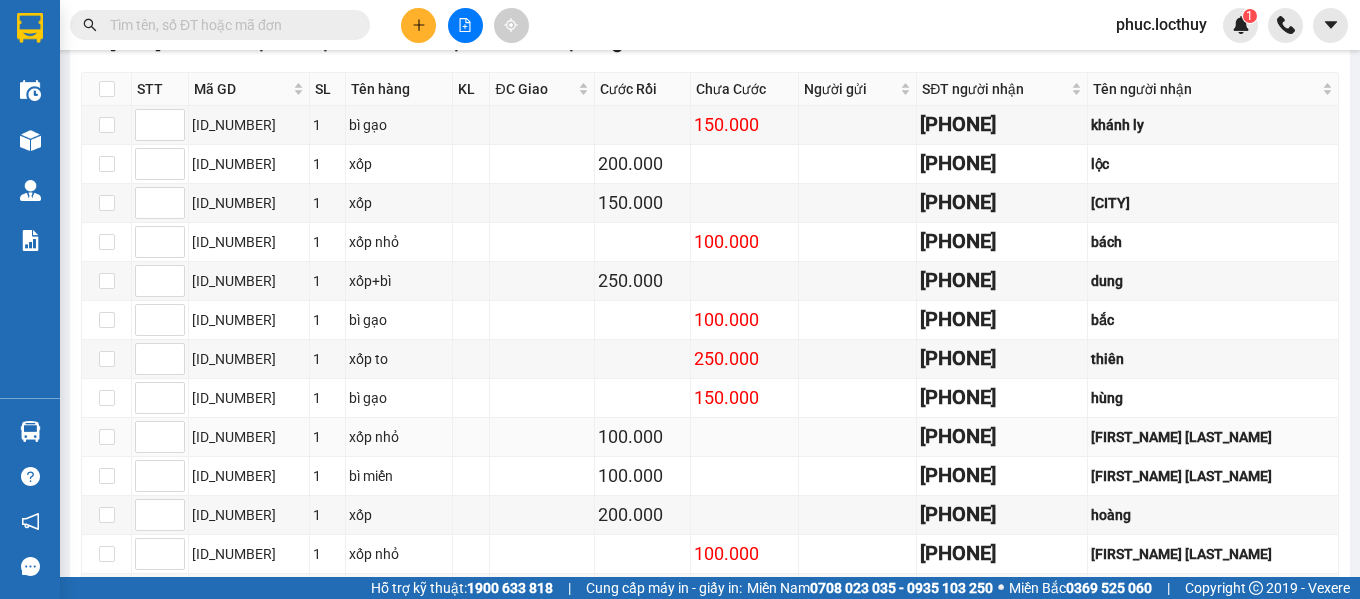 drag, startPoint x: 1029, startPoint y: 443, endPoint x: 1036, endPoint y: 457, distance: 15.652476 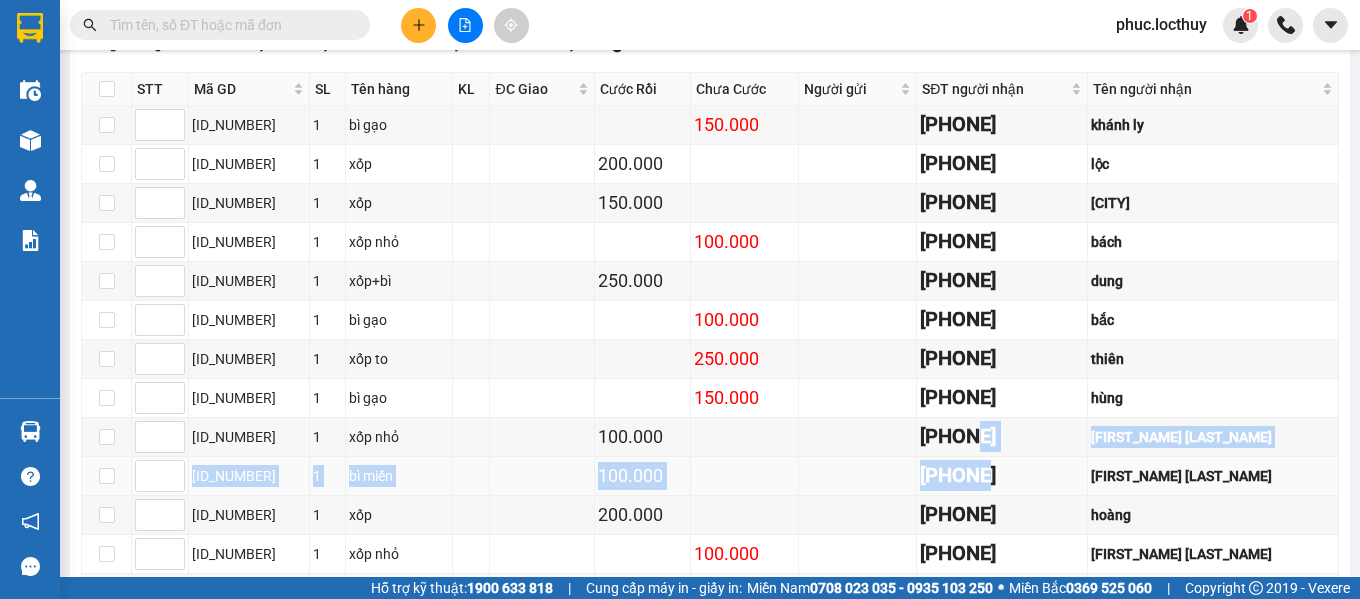 drag, startPoint x: 1044, startPoint y: 486, endPoint x: 1018, endPoint y: 509, distance: 34.713108 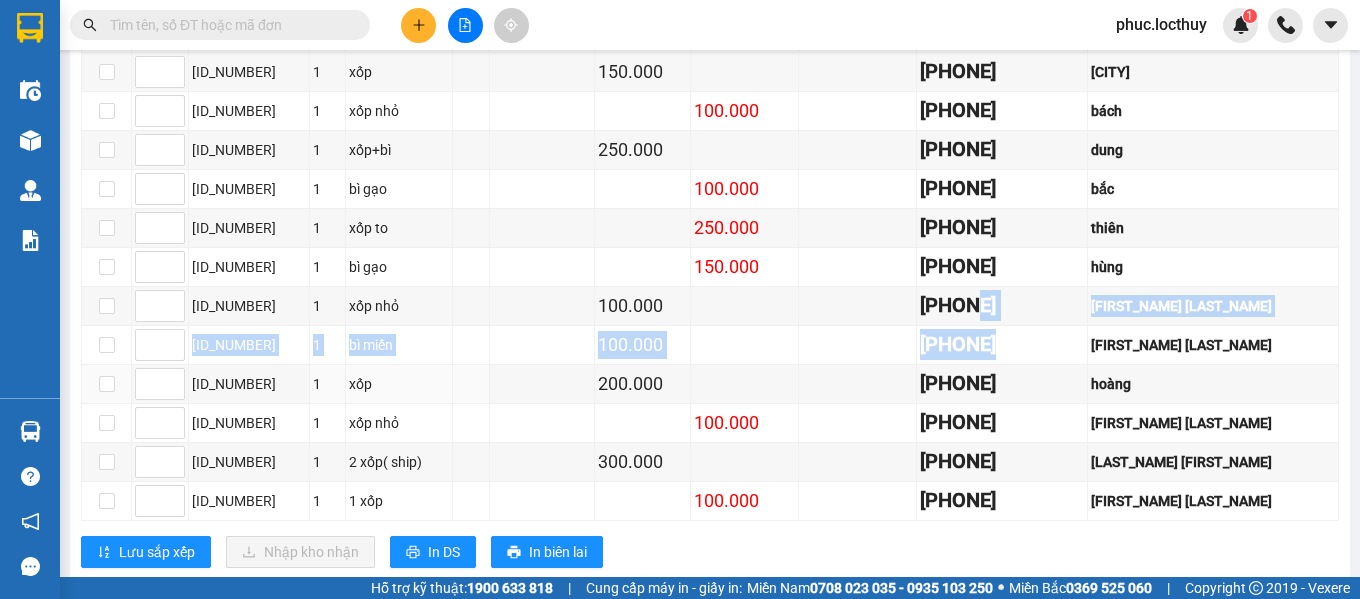 scroll, scrollTop: 1165, scrollLeft: 0, axis: vertical 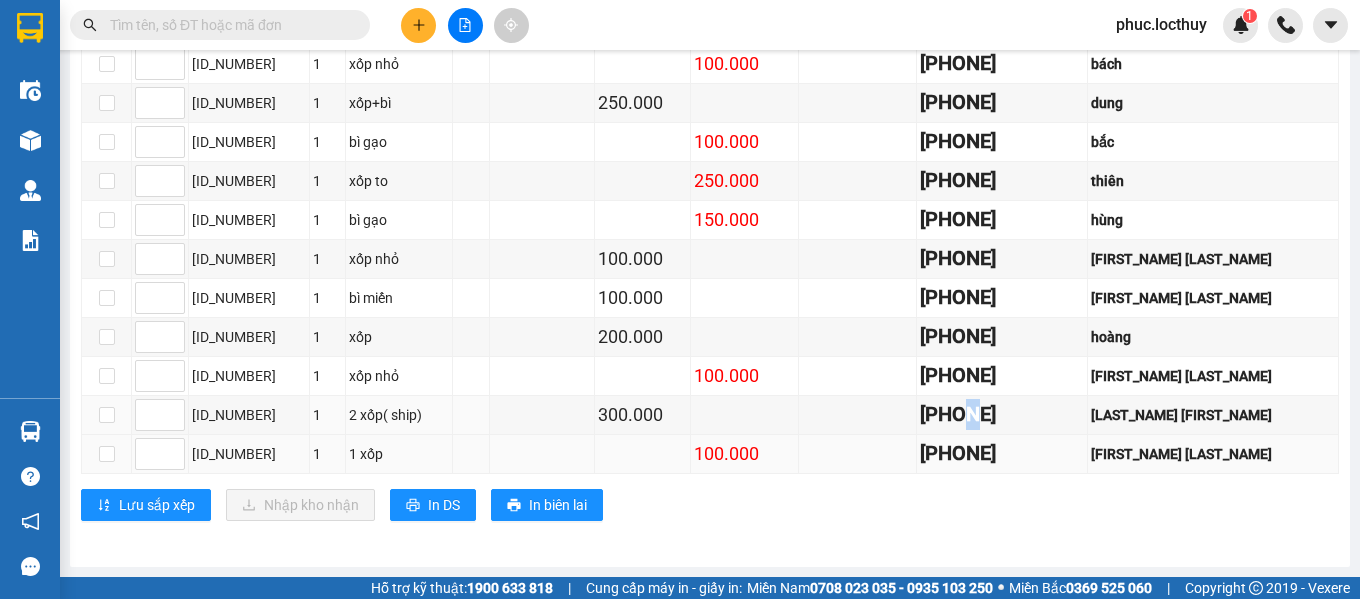 drag, startPoint x: 1027, startPoint y: 422, endPoint x: 1019, endPoint y: 437, distance: 17 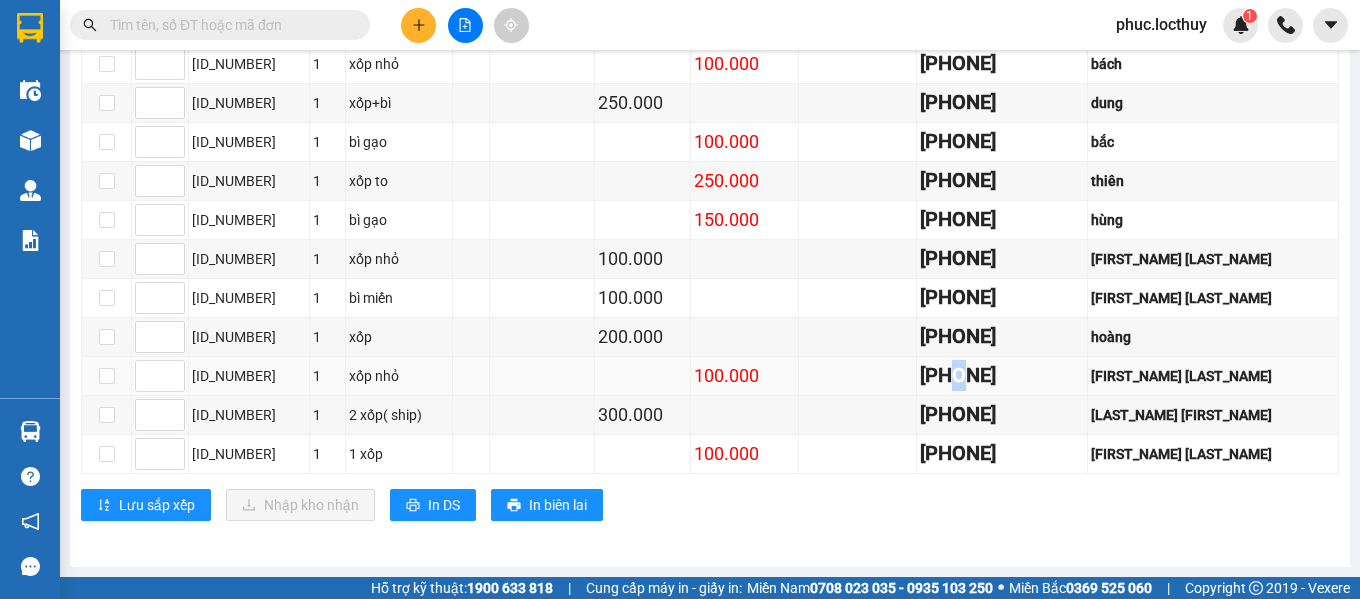 drag, startPoint x: 1011, startPoint y: 383, endPoint x: 1023, endPoint y: 388, distance: 13 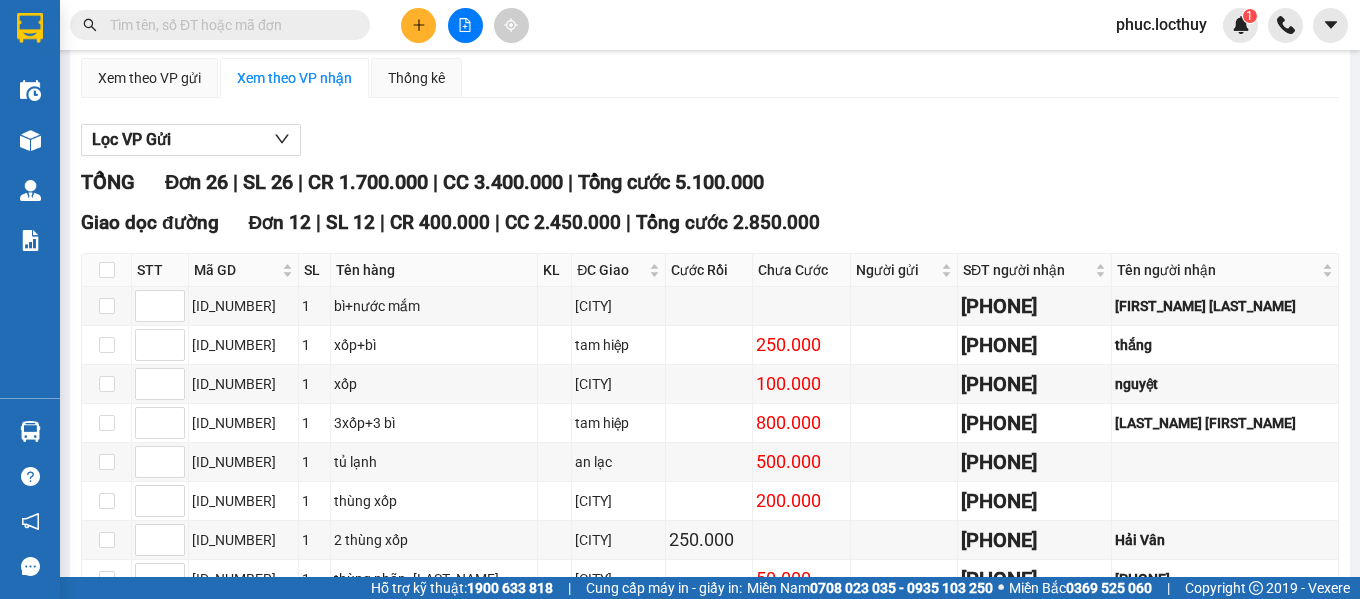 scroll, scrollTop: 0, scrollLeft: 0, axis: both 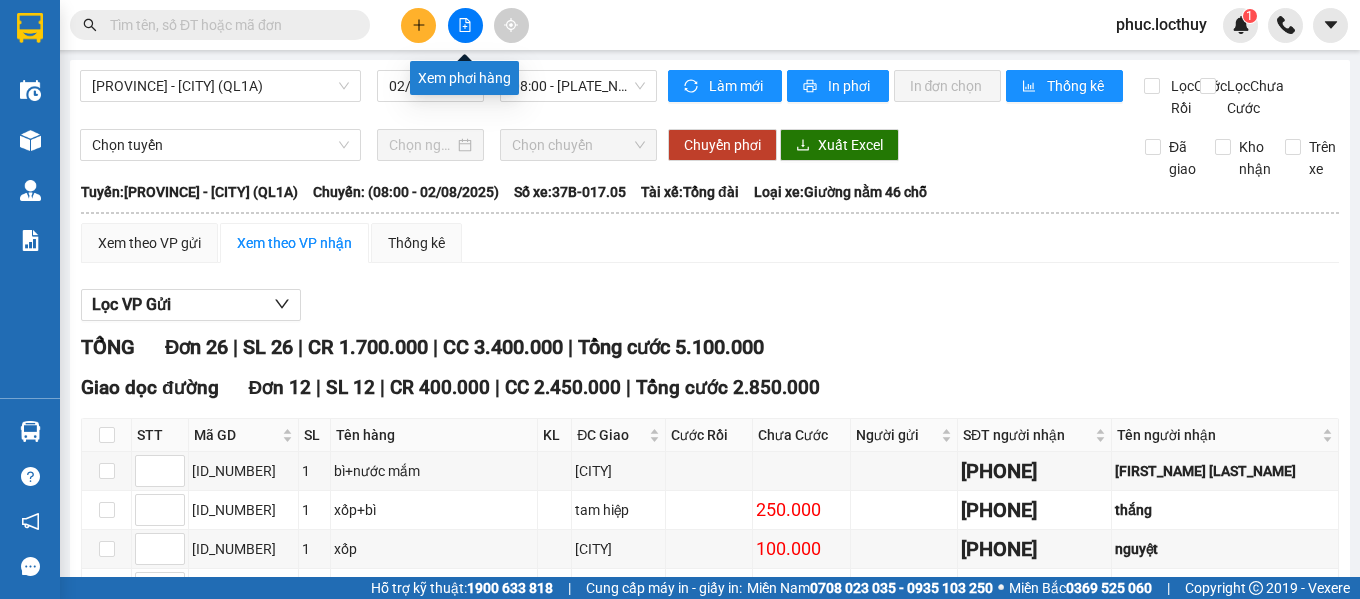 click at bounding box center (465, 25) 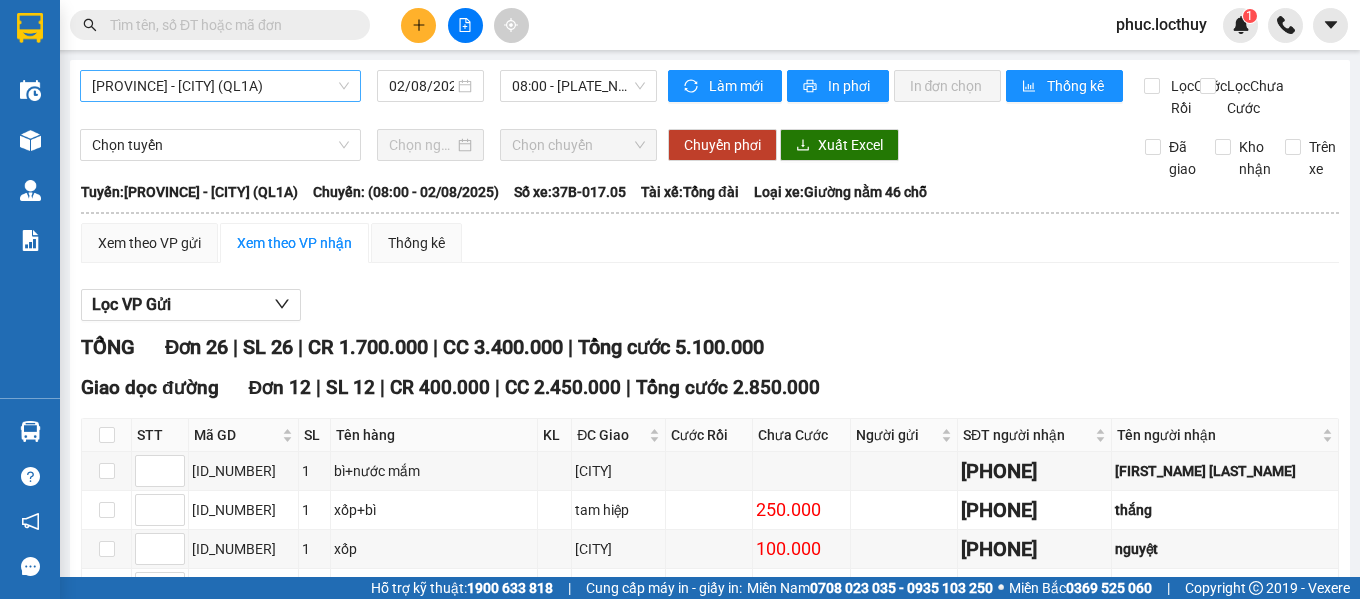 click on "[PROVINCE] - [CITY] (QL1A)" at bounding box center [220, 86] 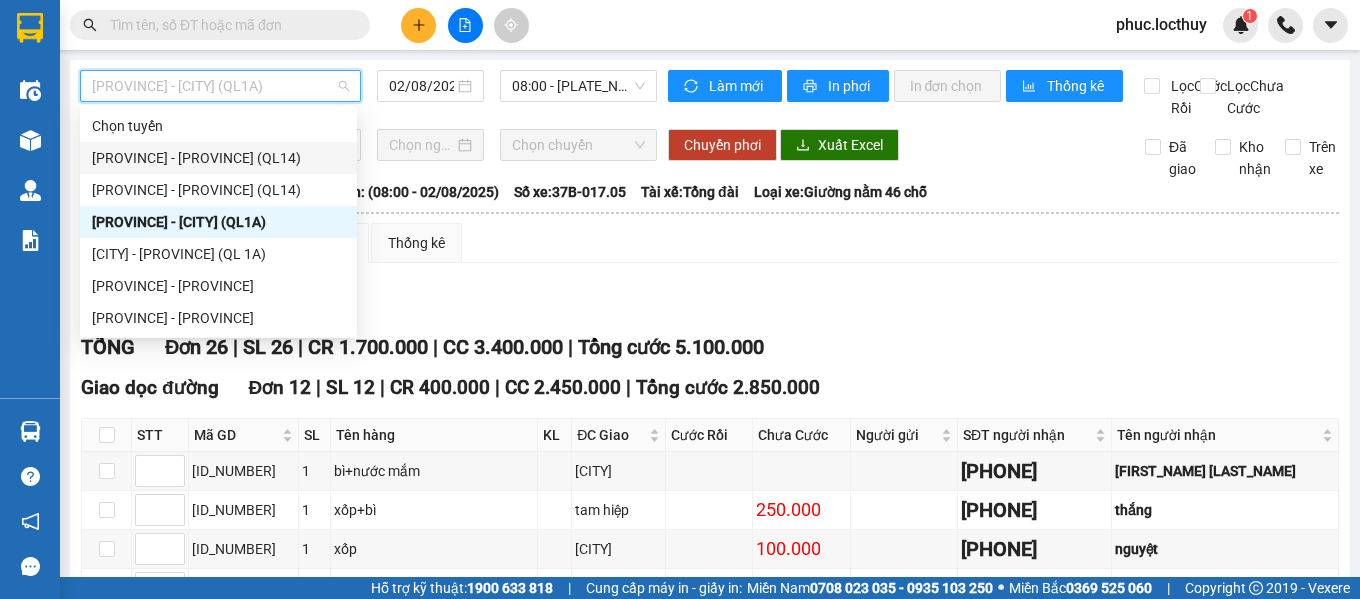 click on "[PROVINCE] - [PROVINCE] (QL14)" at bounding box center (218, 158) 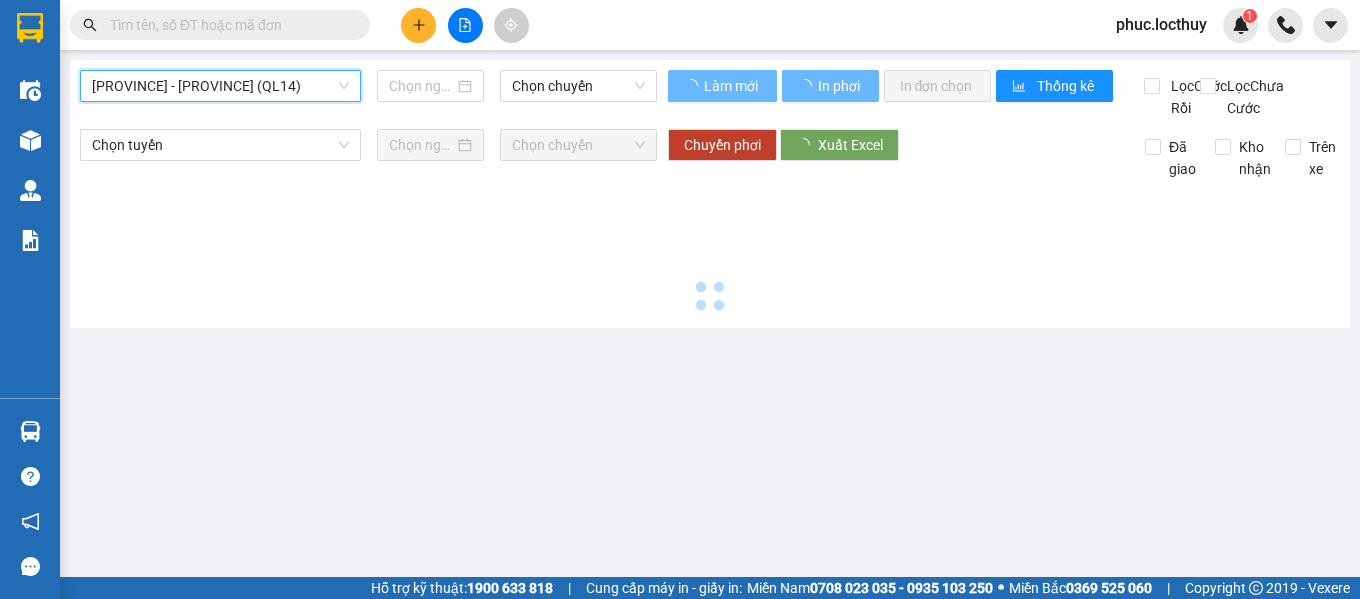 type on "02/08/2025" 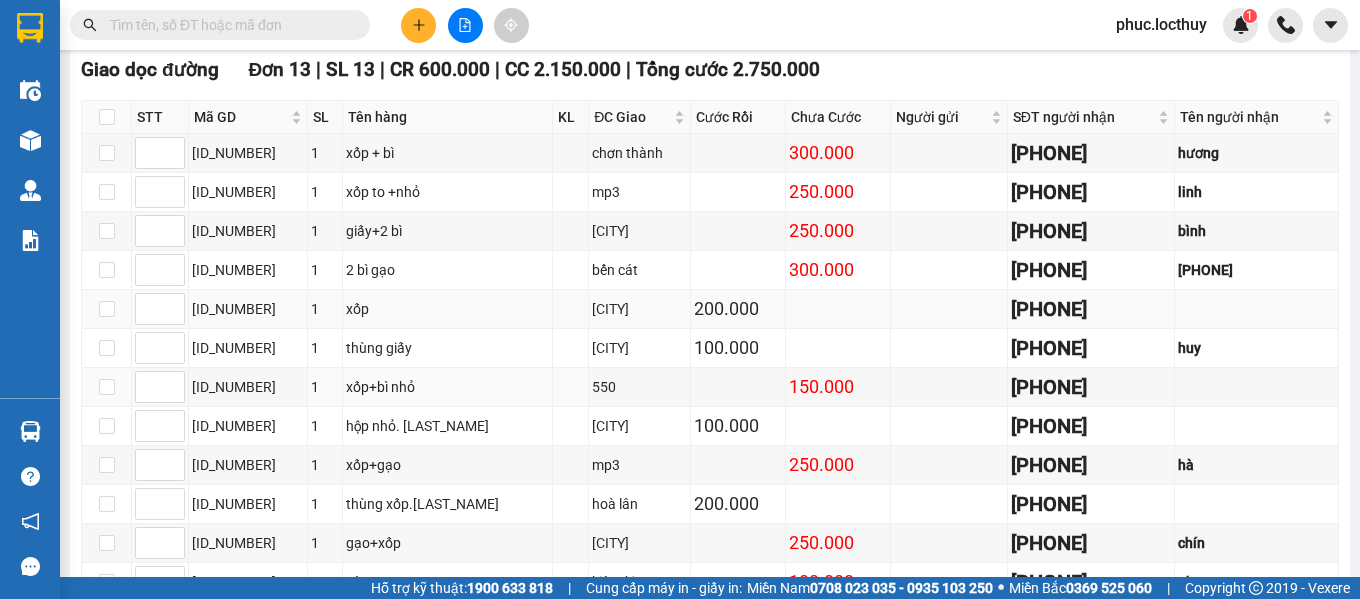 scroll, scrollTop: 314, scrollLeft: 0, axis: vertical 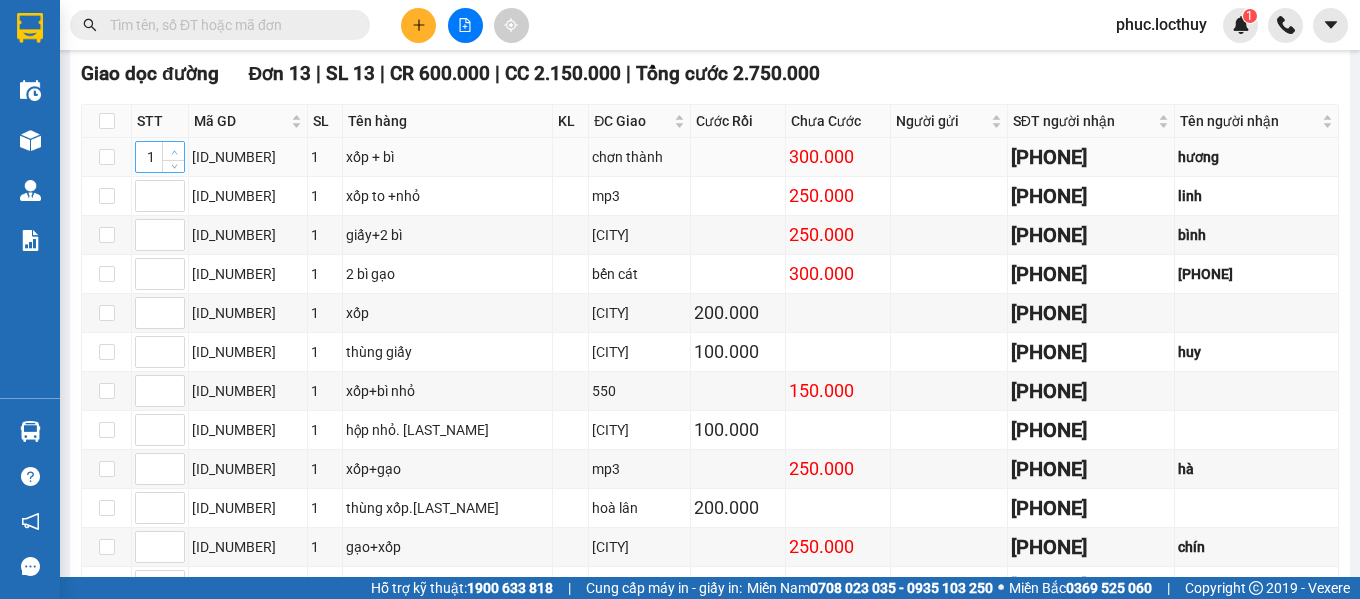 click at bounding box center [173, 151] 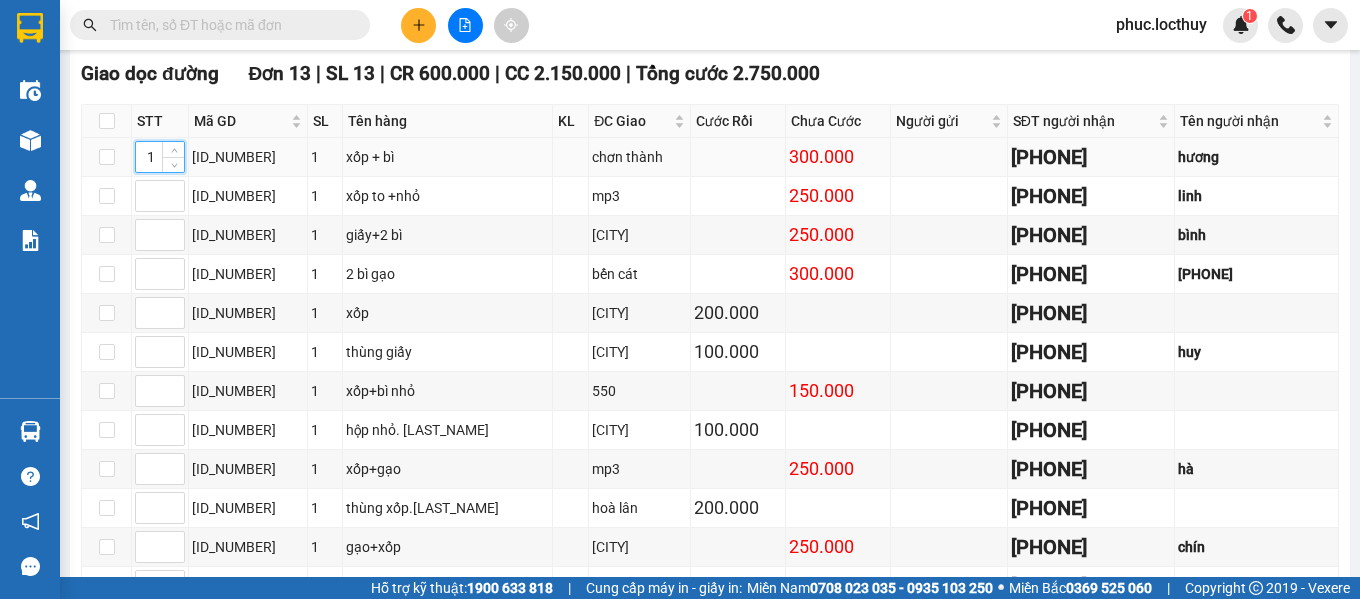 drag, startPoint x: 153, startPoint y: 181, endPoint x: 136, endPoint y: 176, distance: 17.720045 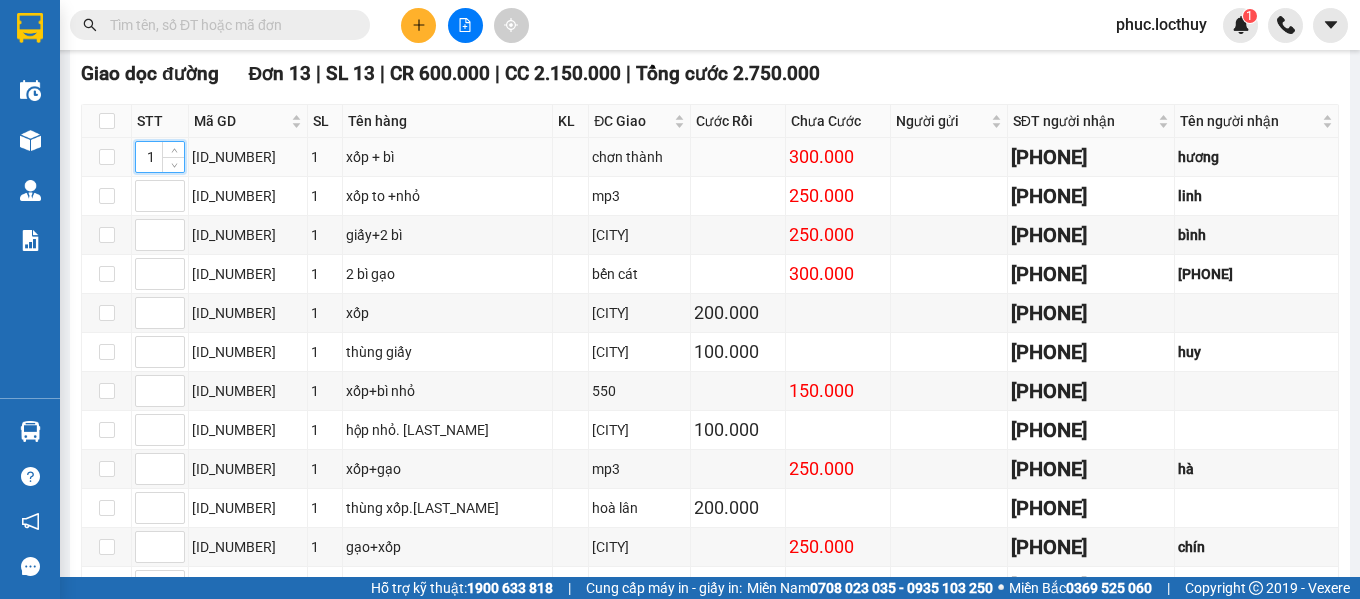 click on "1" at bounding box center (160, 157) 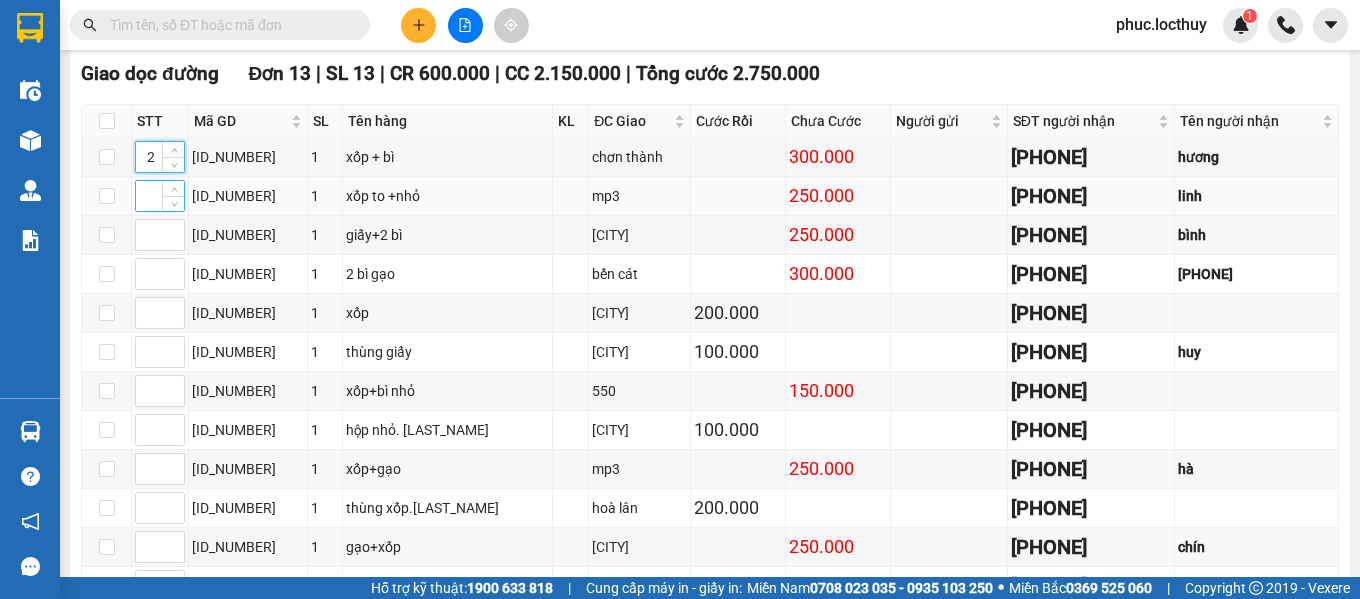 type on "2" 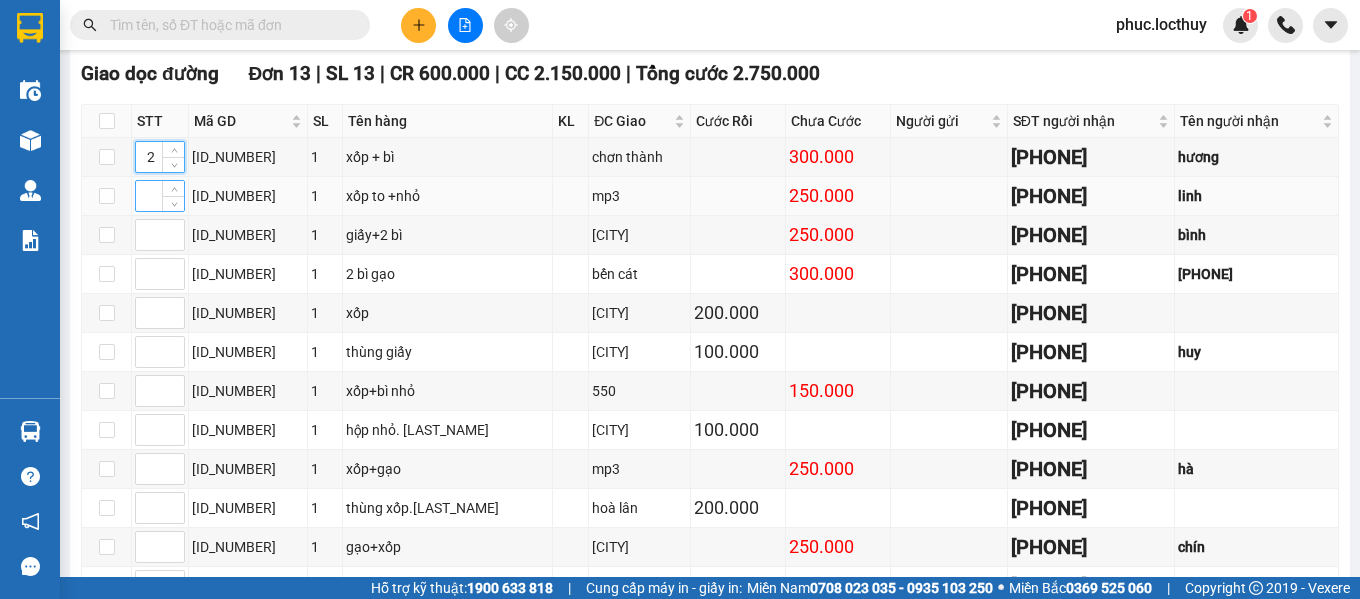 click at bounding box center (160, 196) 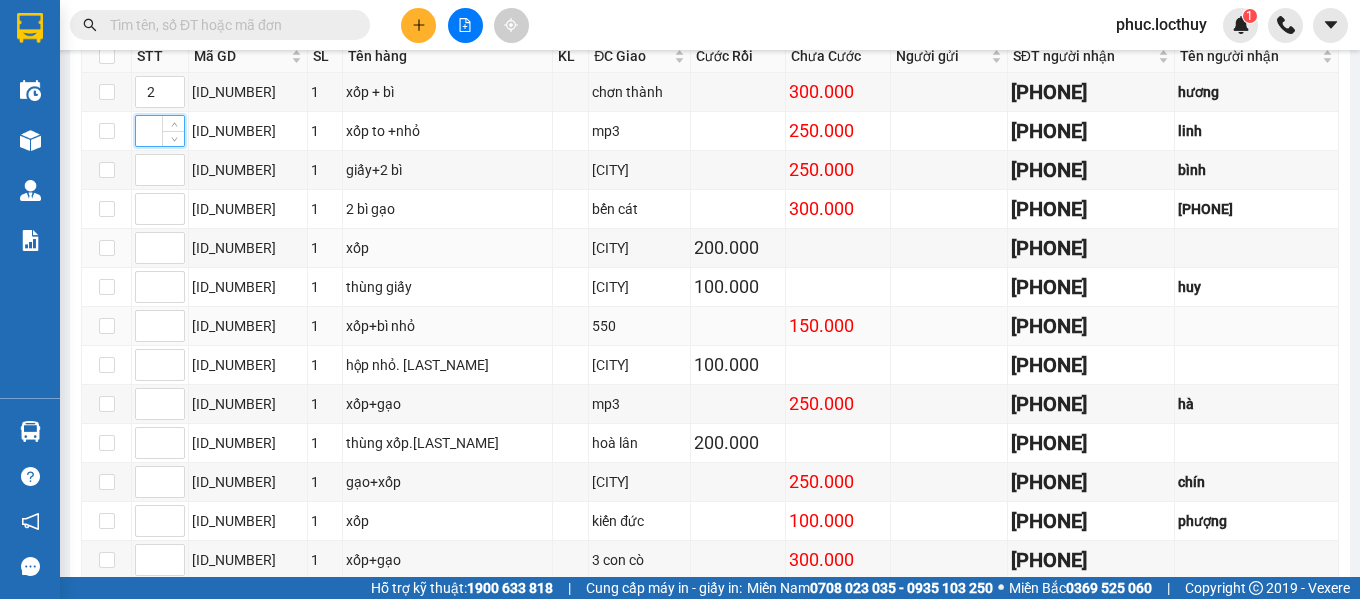 scroll, scrollTop: 414, scrollLeft: 0, axis: vertical 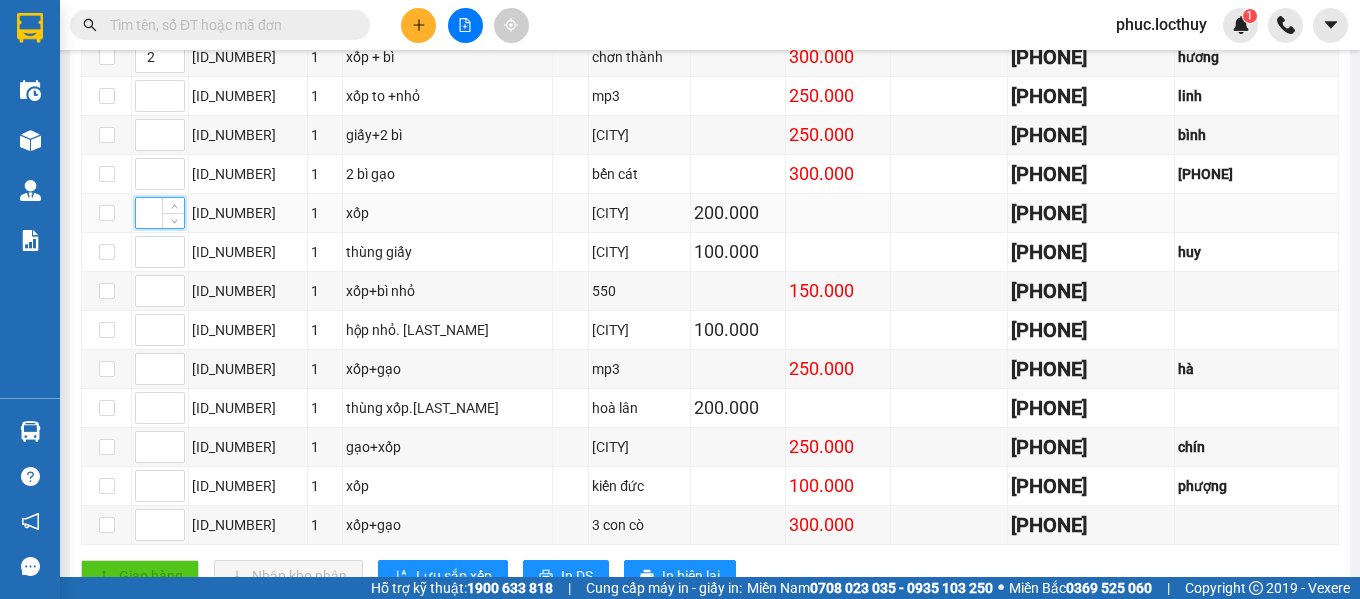 click at bounding box center (160, 213) 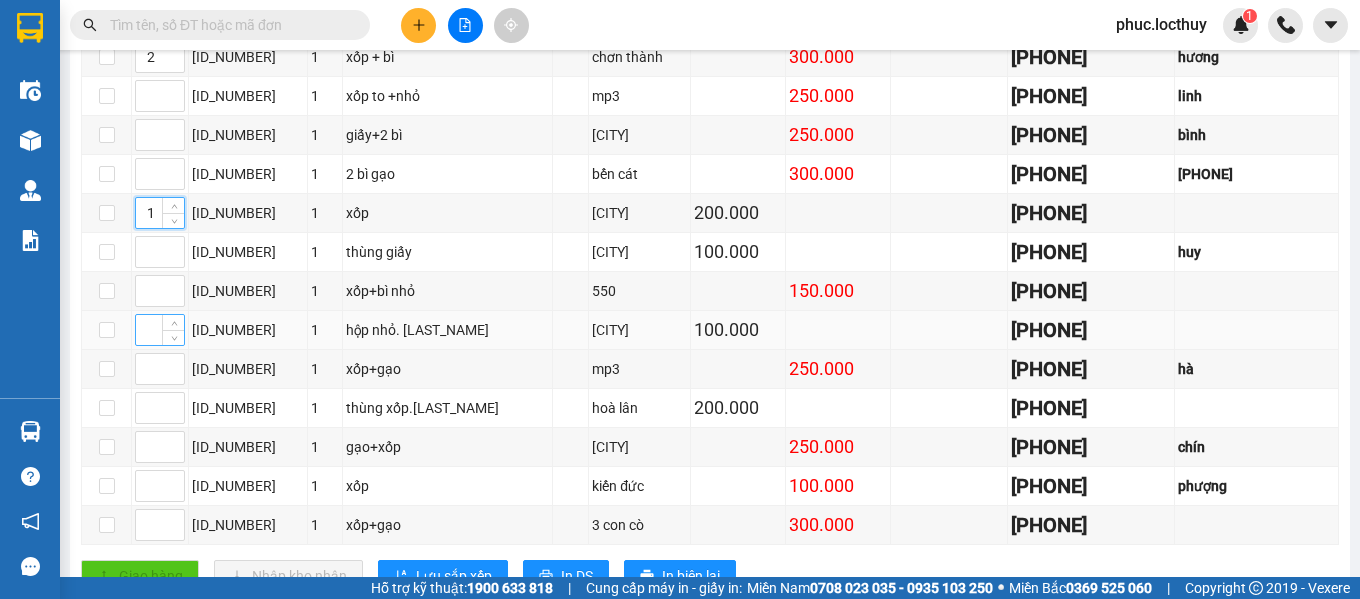 type on "1" 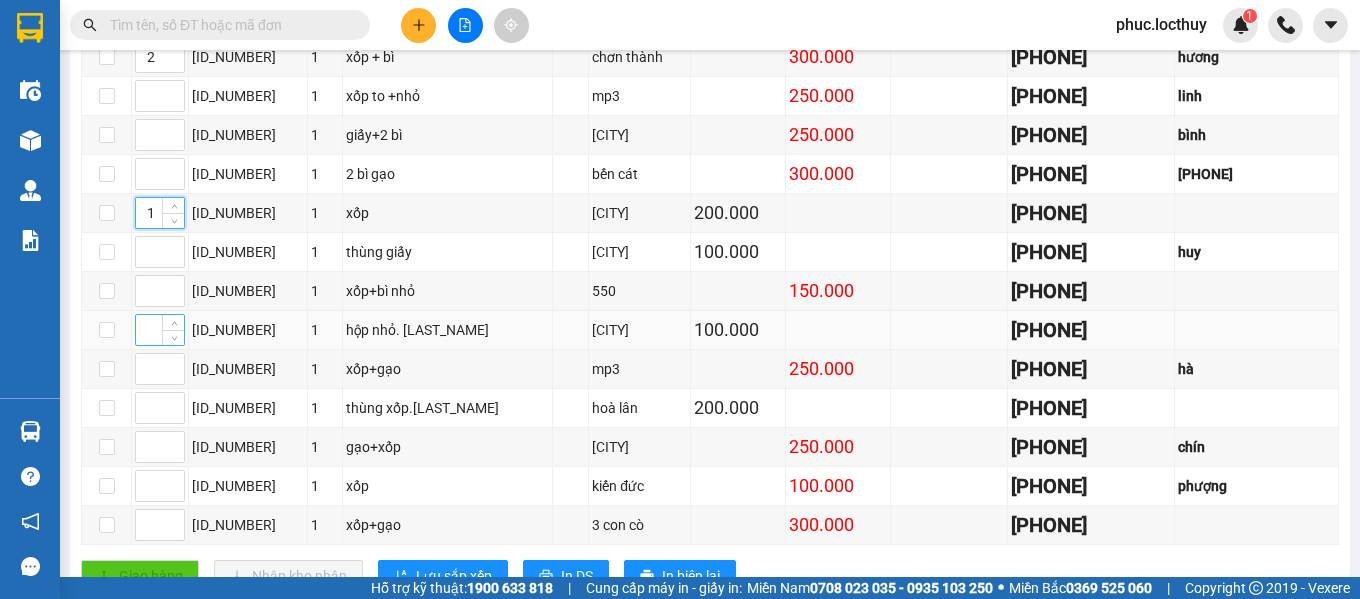 click at bounding box center [160, 330] 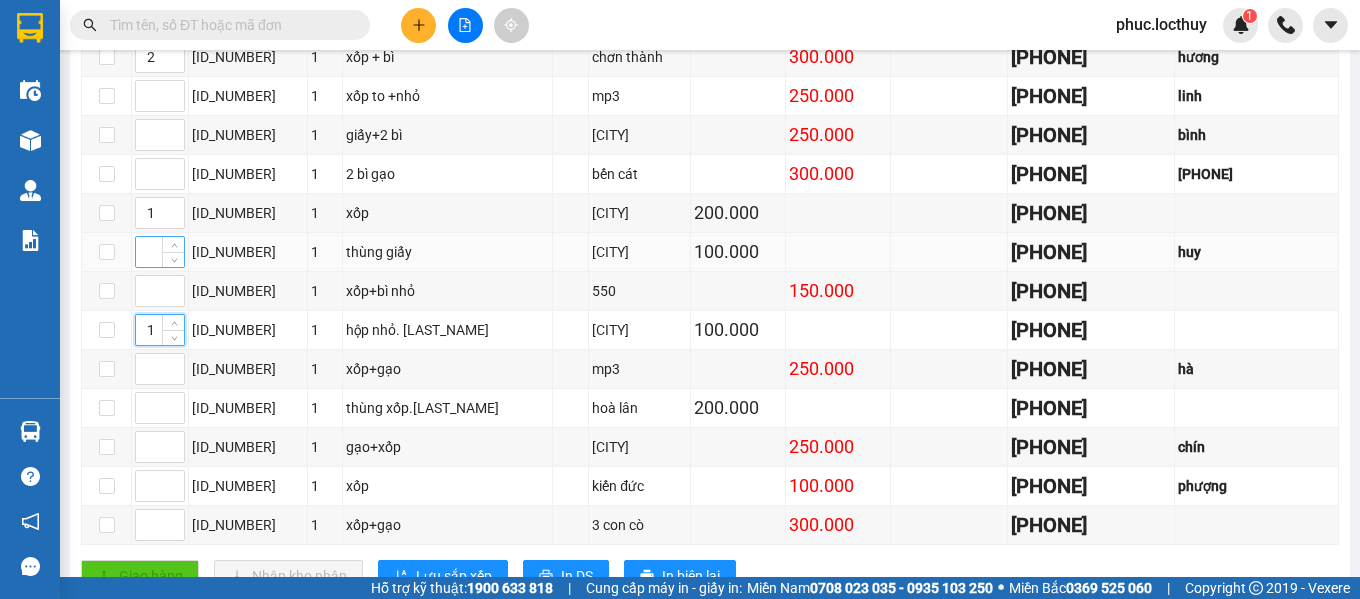 type on "1" 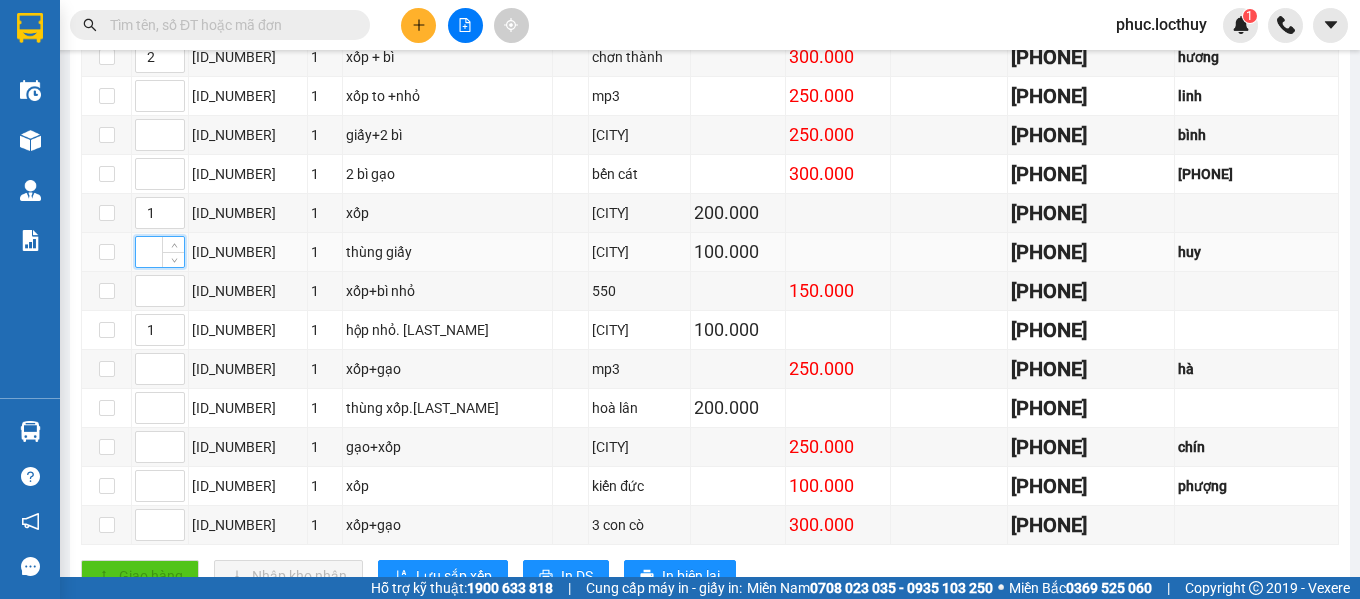 click at bounding box center [160, 252] 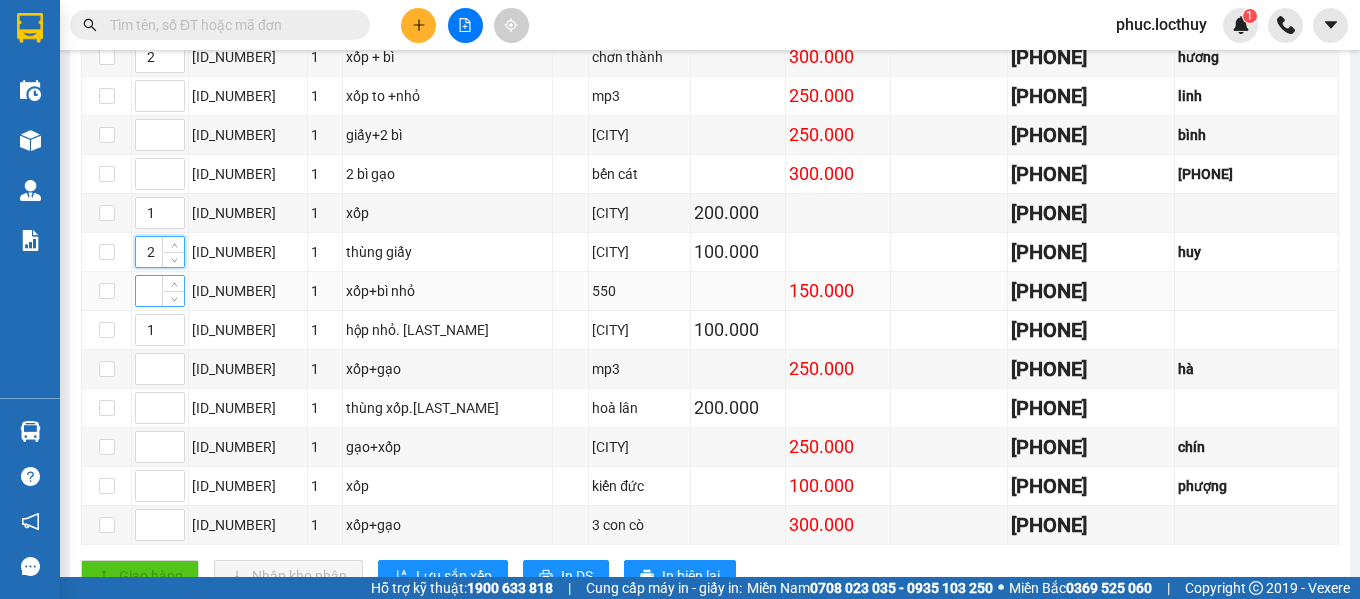 type on "2" 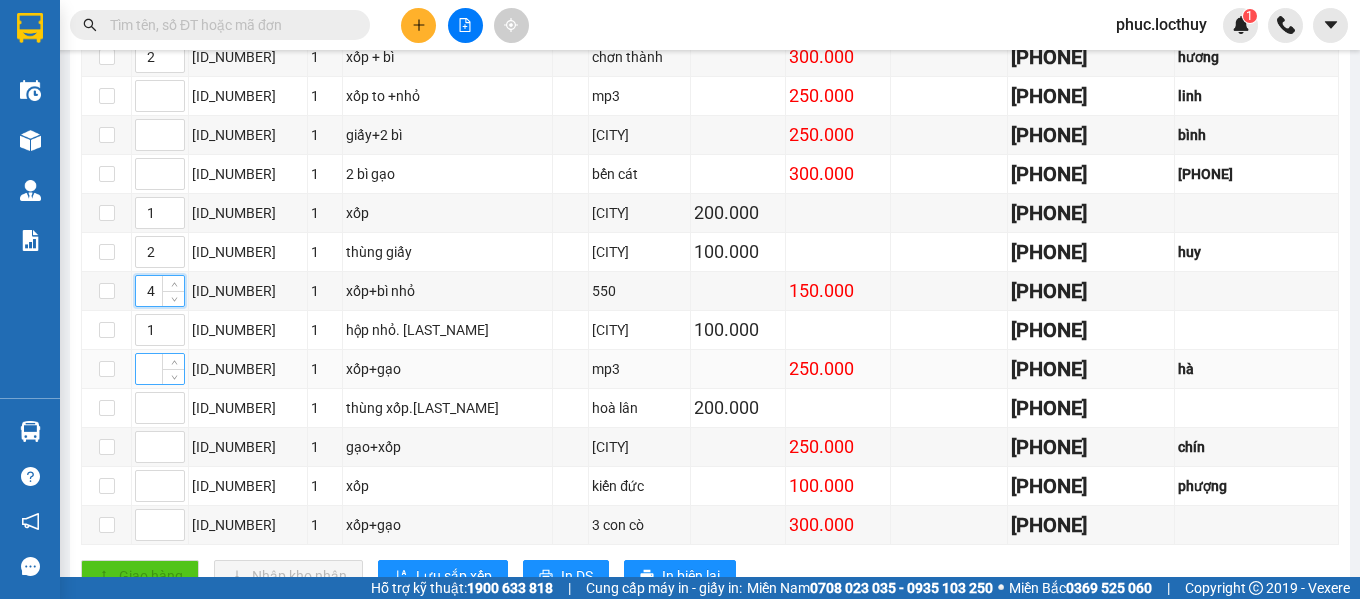 type on "4" 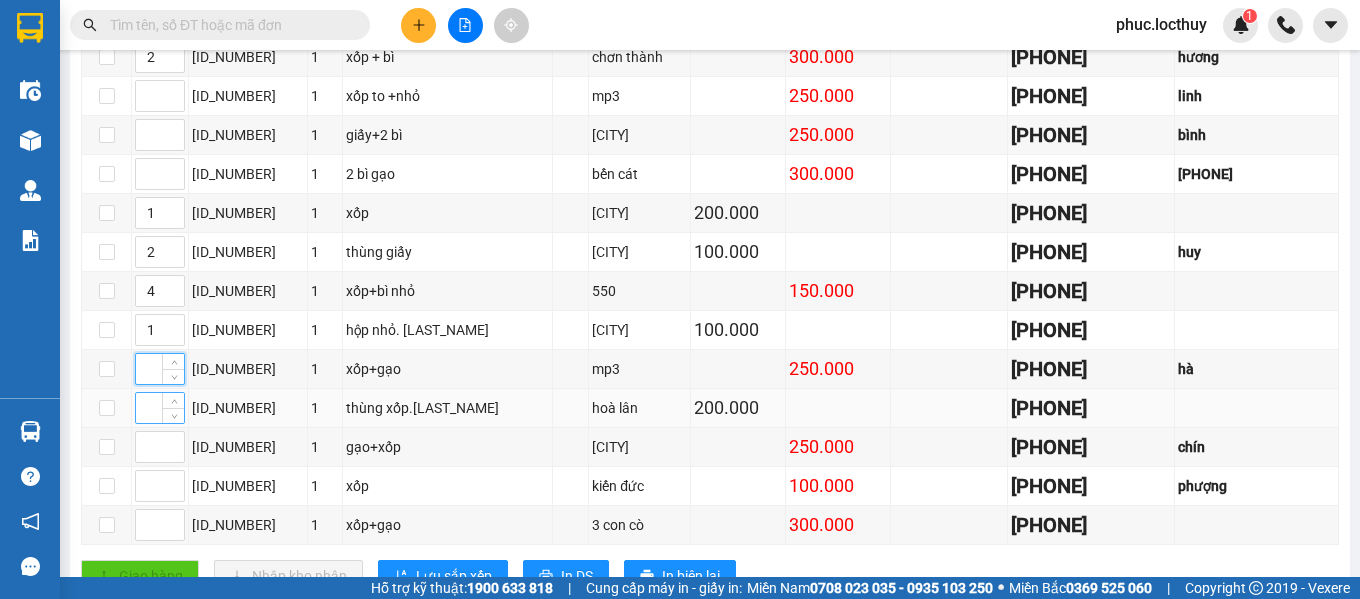 click at bounding box center [160, 408] 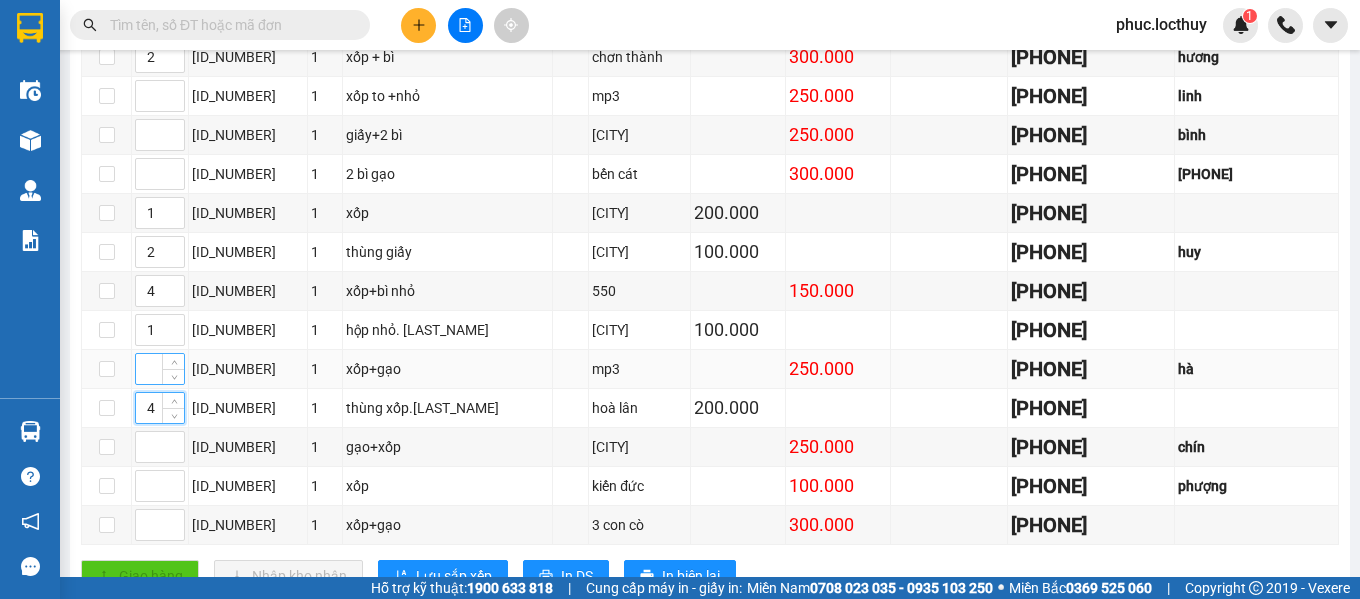 type on "4" 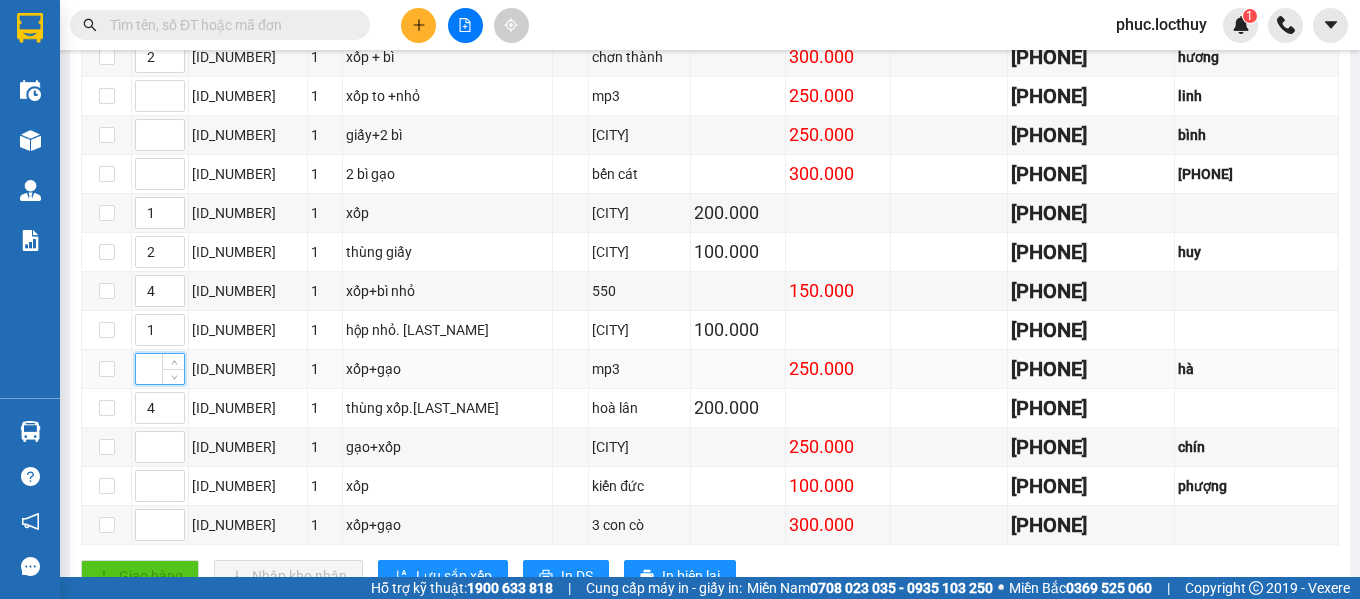 click at bounding box center [160, 369] 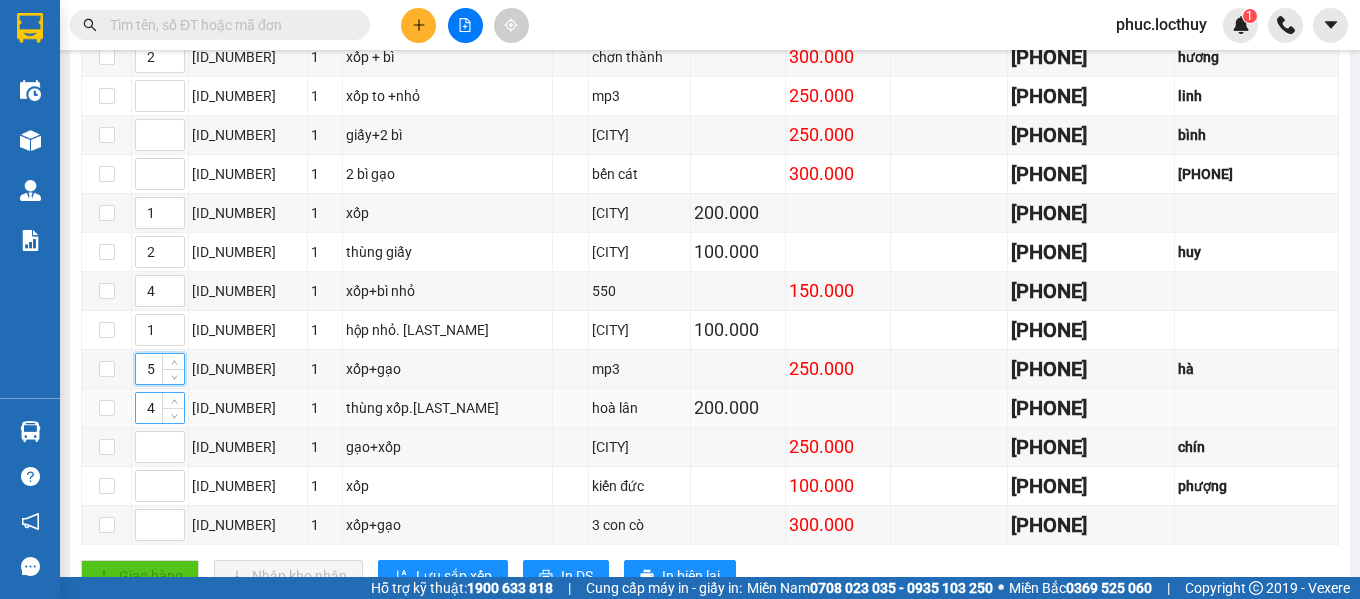 type on "5" 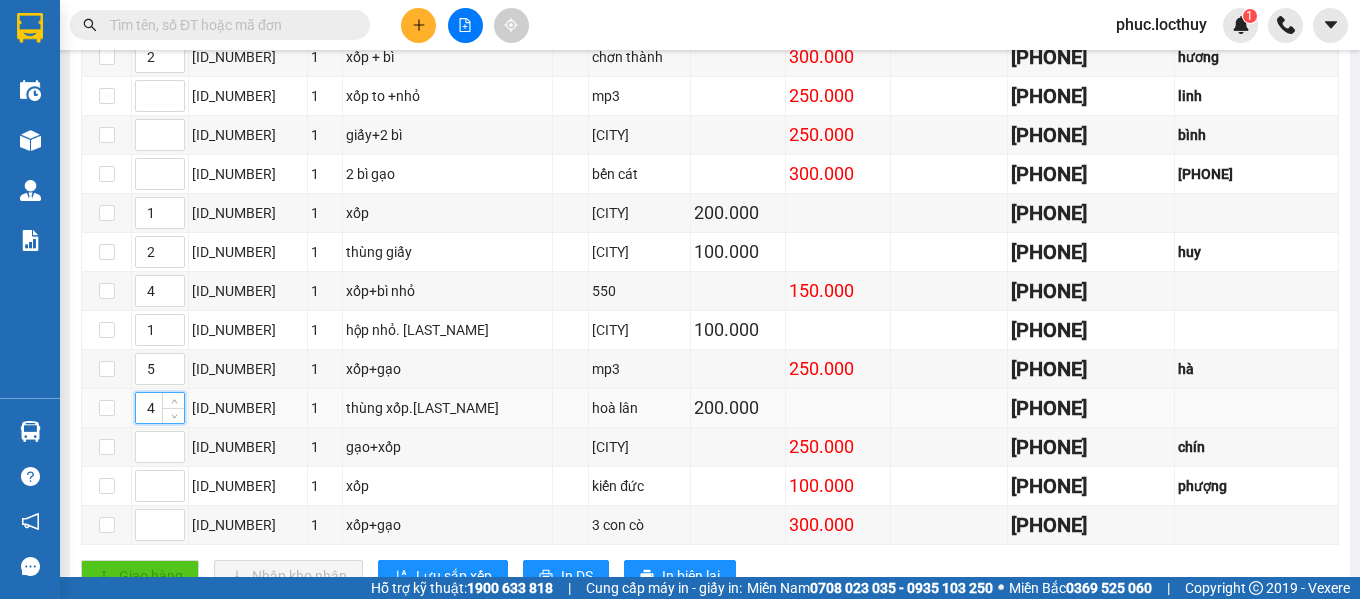 click on "4" at bounding box center (160, 408) 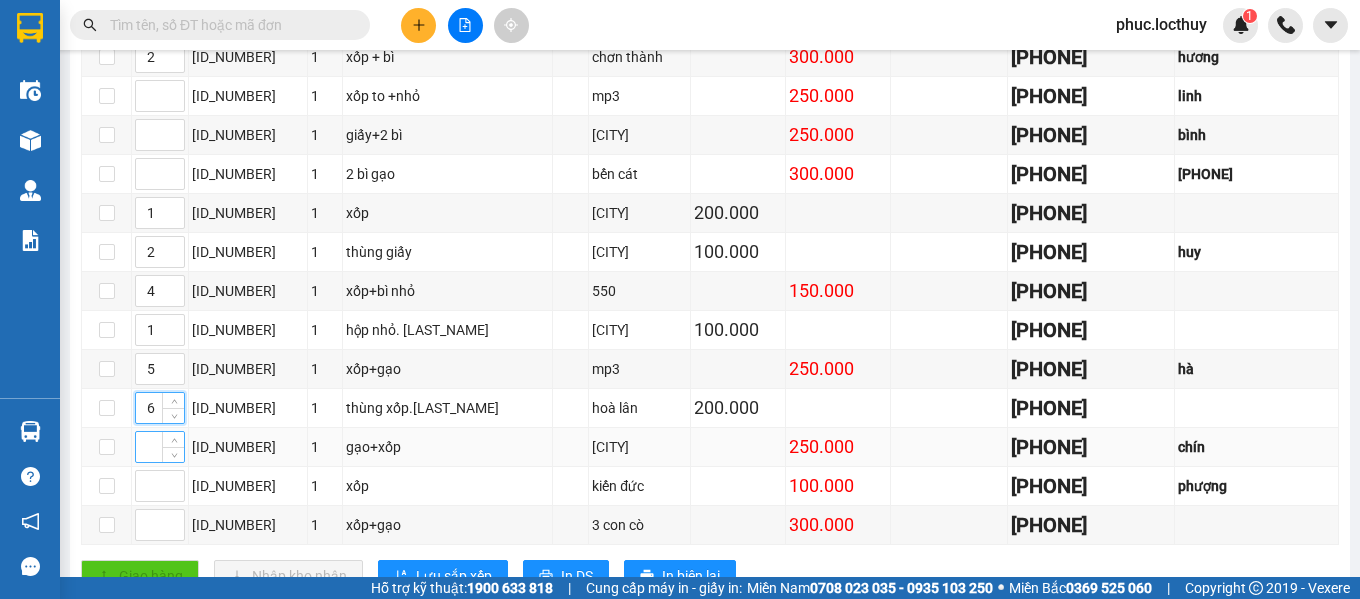 type on "6" 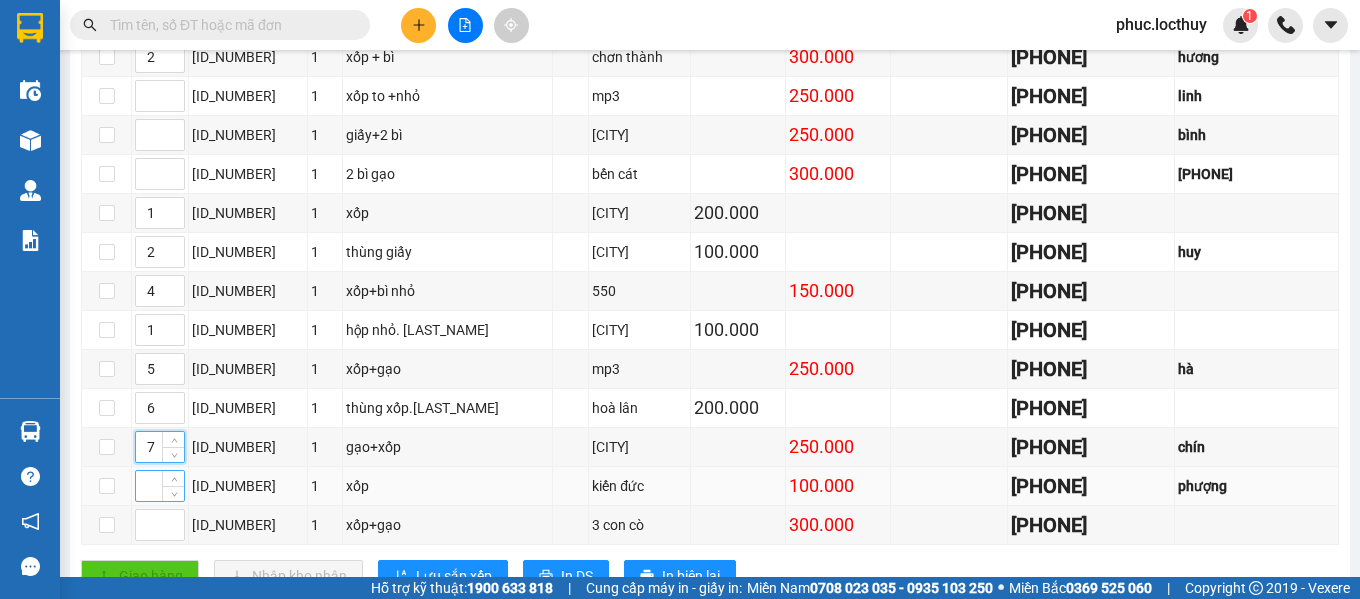 type on "7" 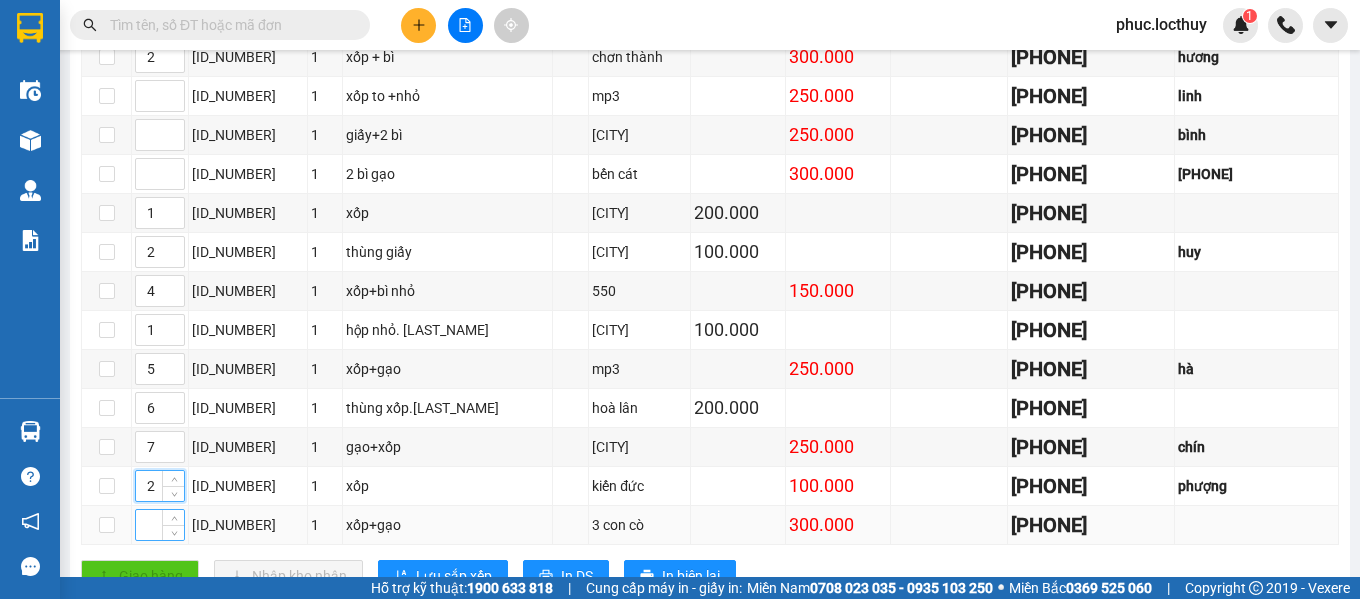 type on "2" 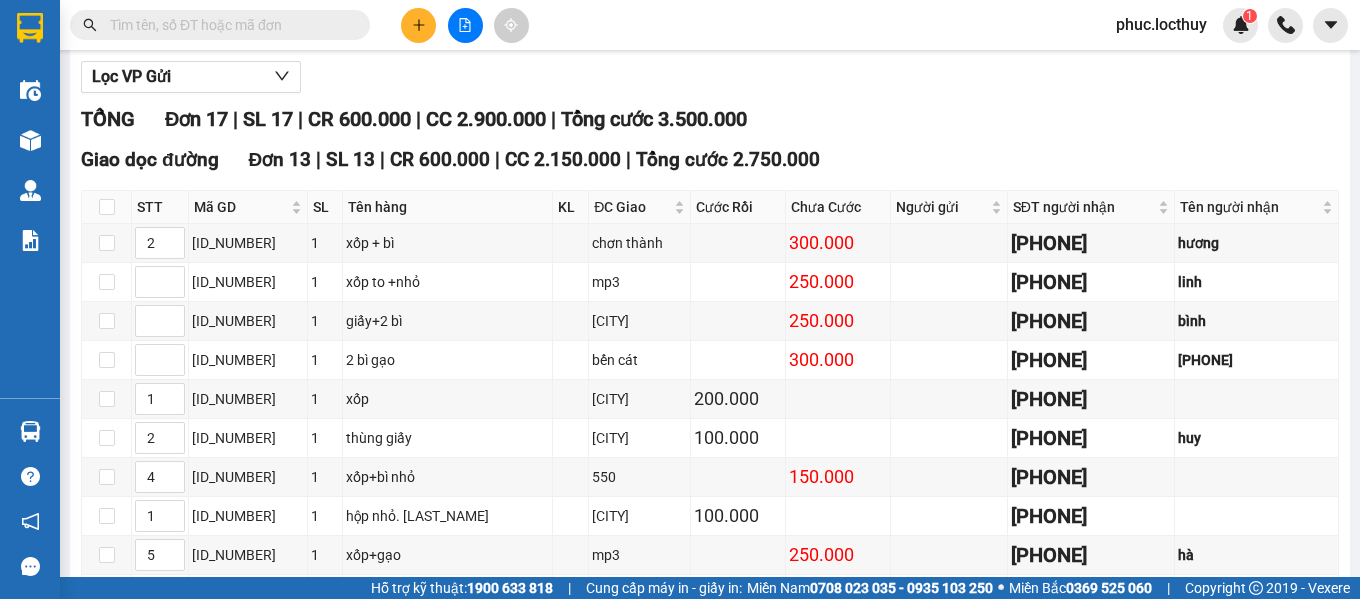 scroll, scrollTop: 214, scrollLeft: 0, axis: vertical 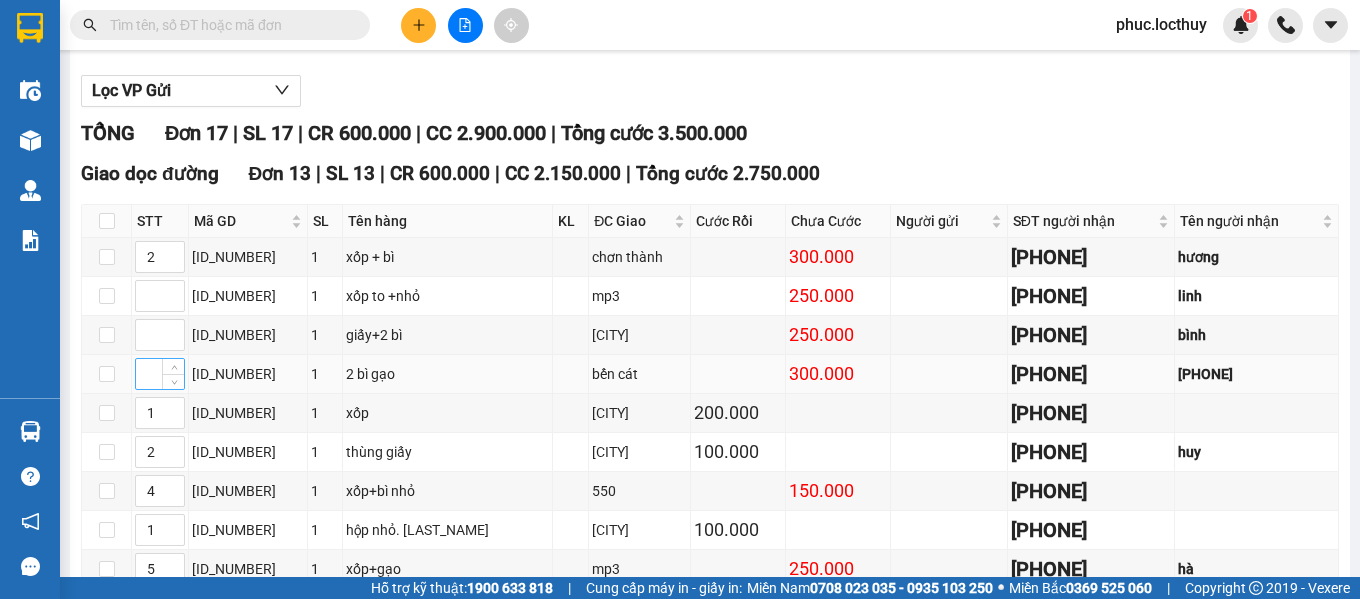 type on "5" 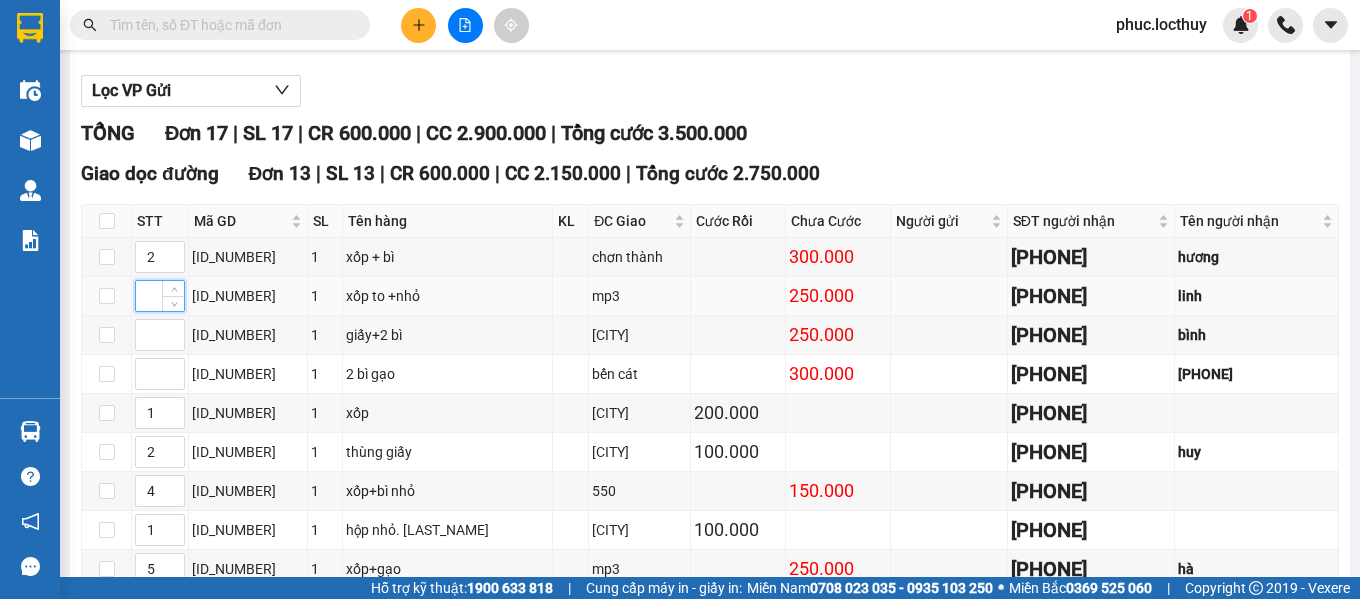 click at bounding box center [160, 296] 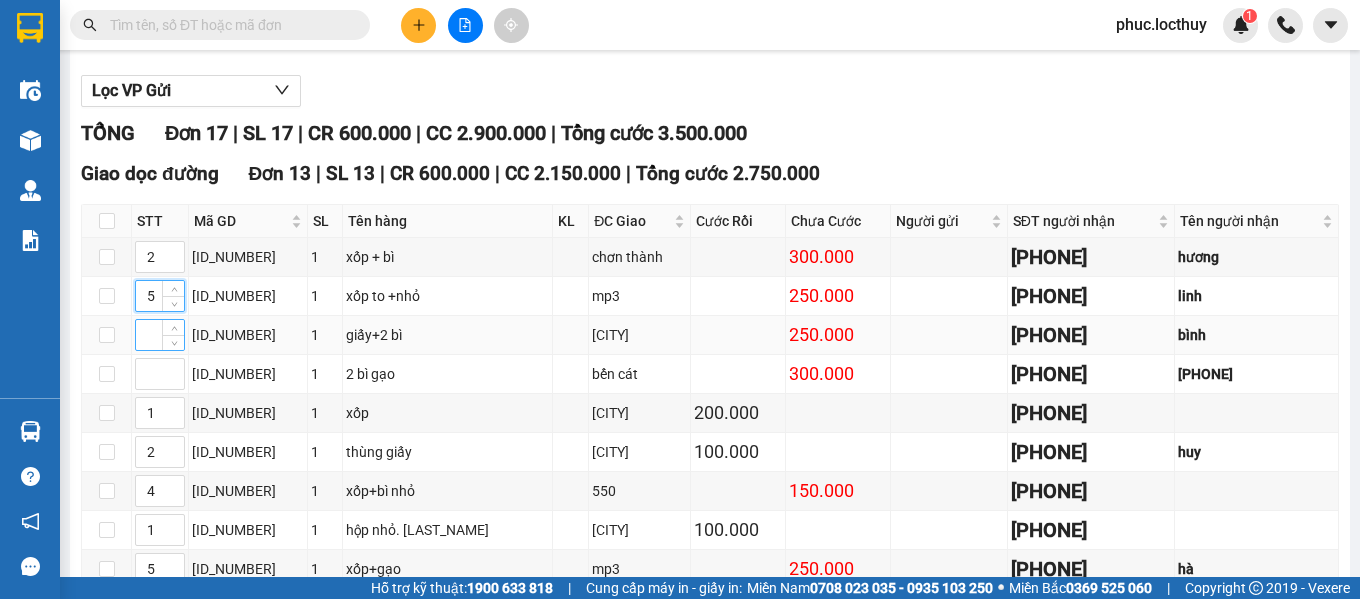 type on "5" 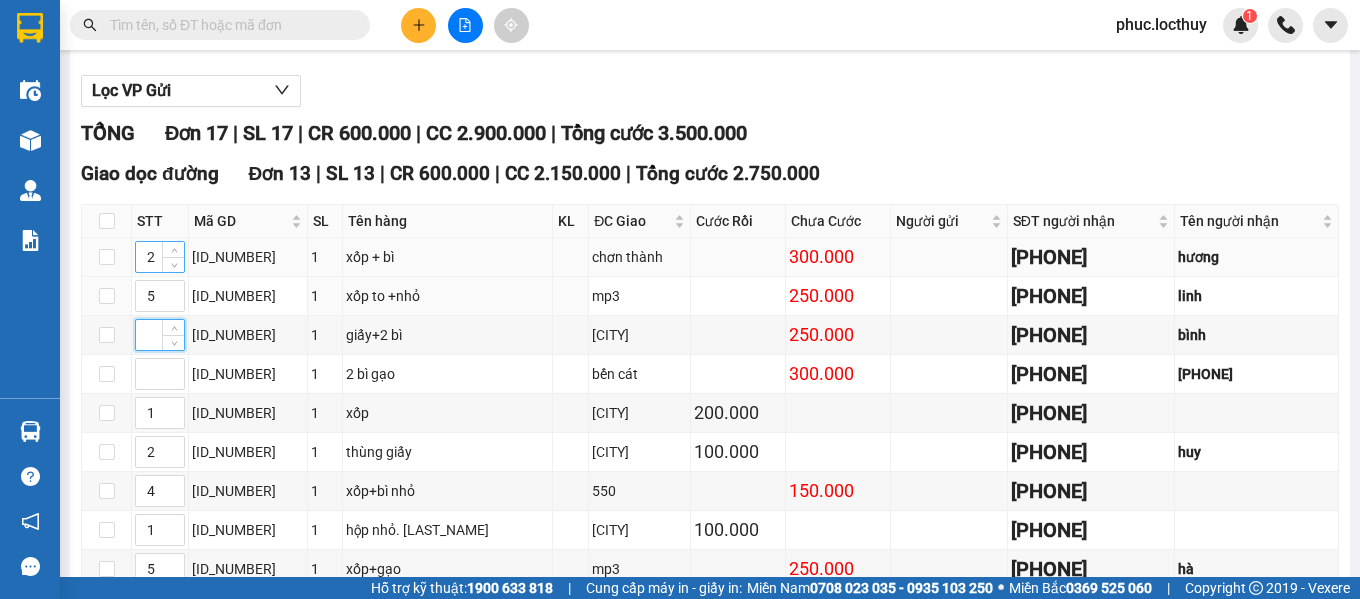 click on "2" at bounding box center [160, 257] 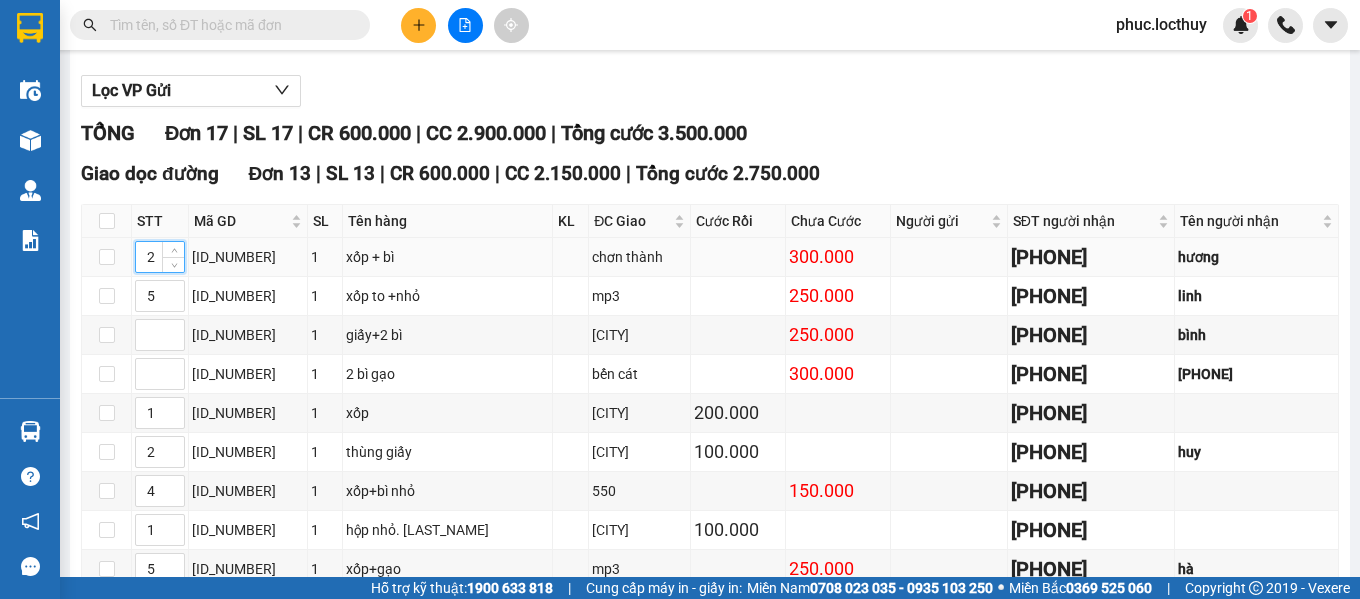 drag, startPoint x: 156, startPoint y: 286, endPoint x: 139, endPoint y: 275, distance: 20.248457 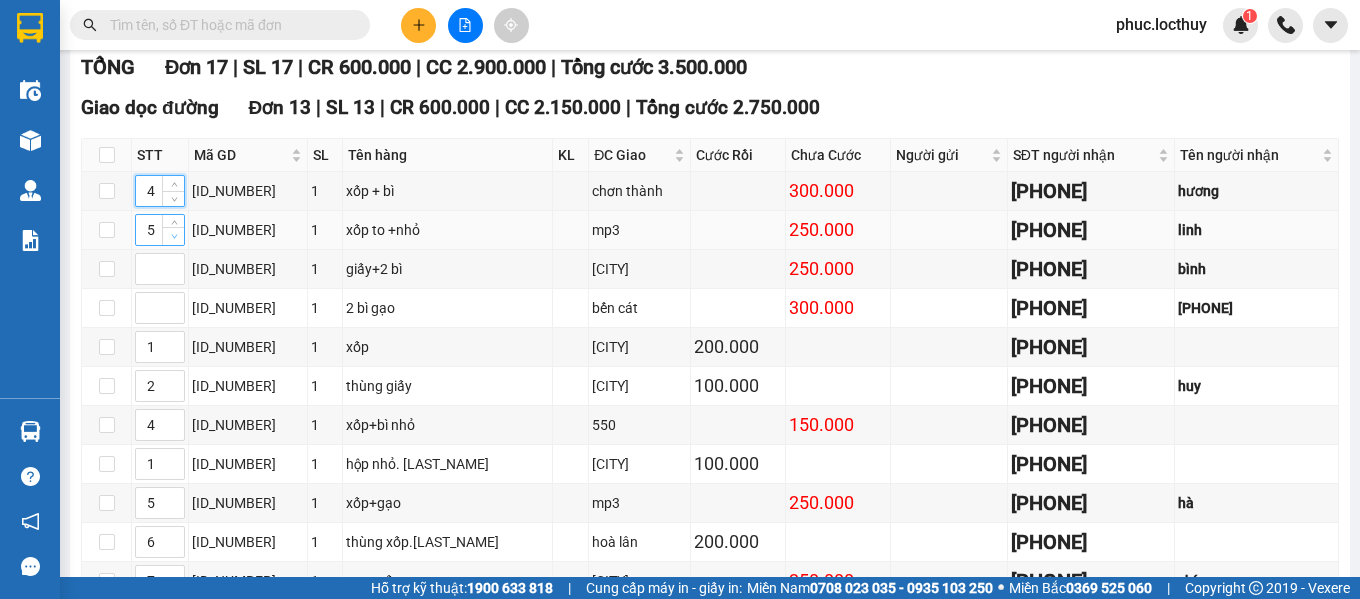 scroll, scrollTop: 314, scrollLeft: 0, axis: vertical 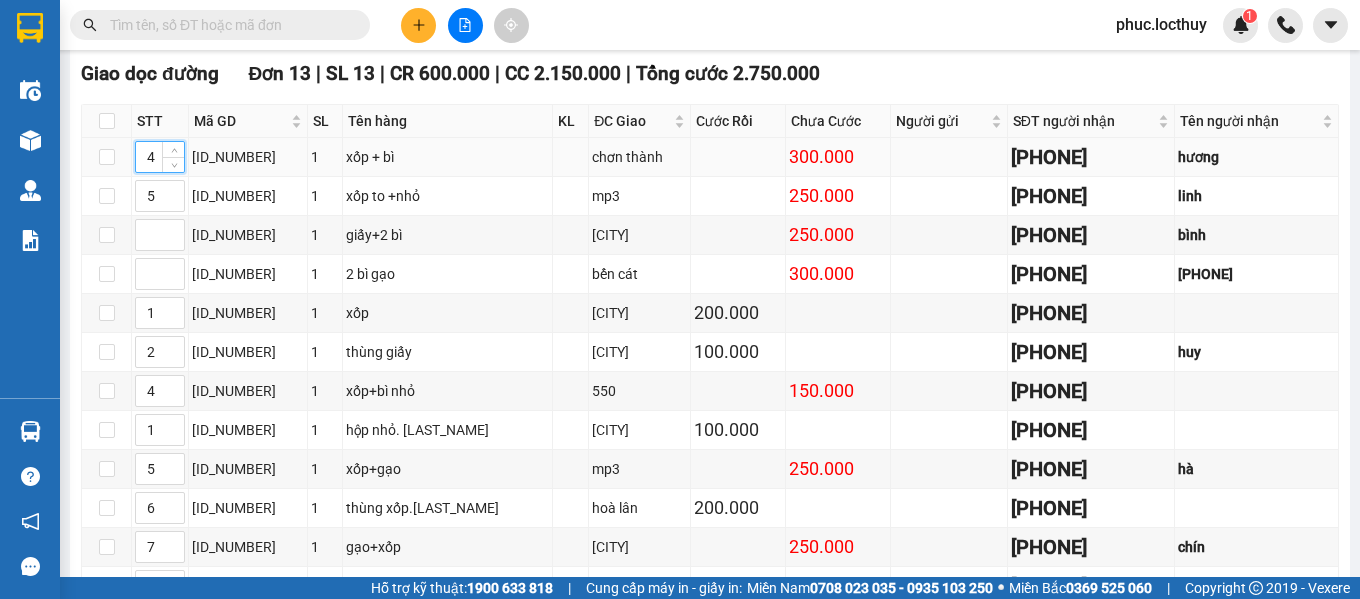 drag, startPoint x: 155, startPoint y: 186, endPoint x: 144, endPoint y: 182, distance: 11.7046995 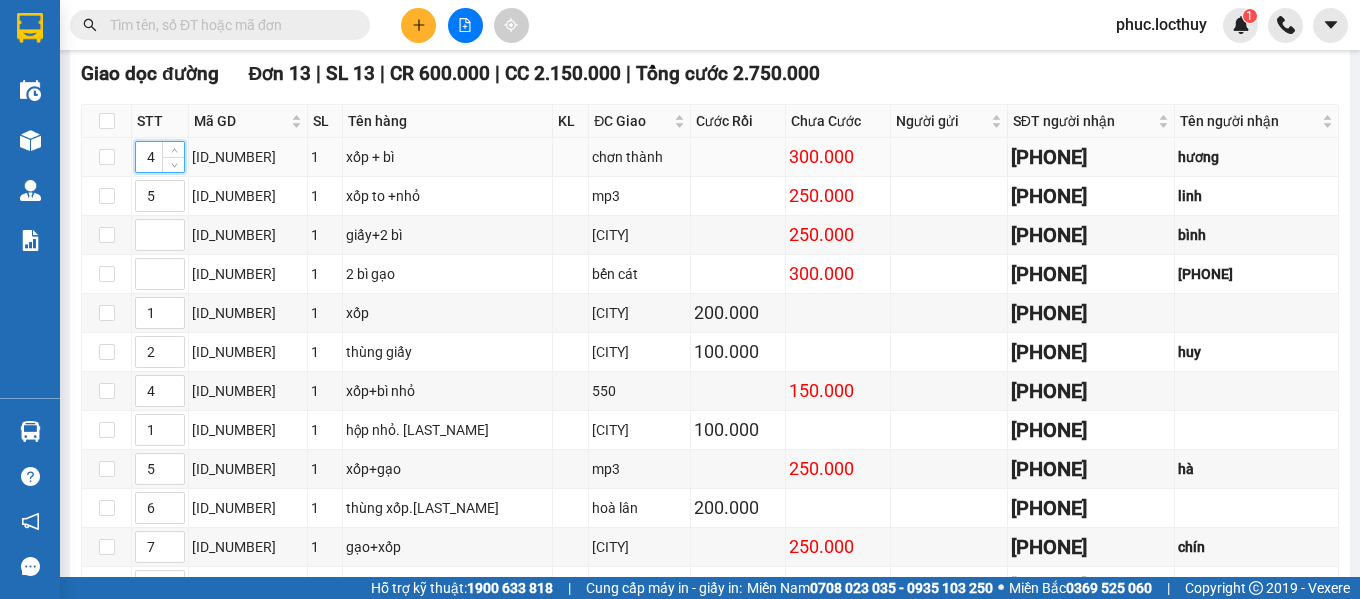 click on "4" at bounding box center (160, 157) 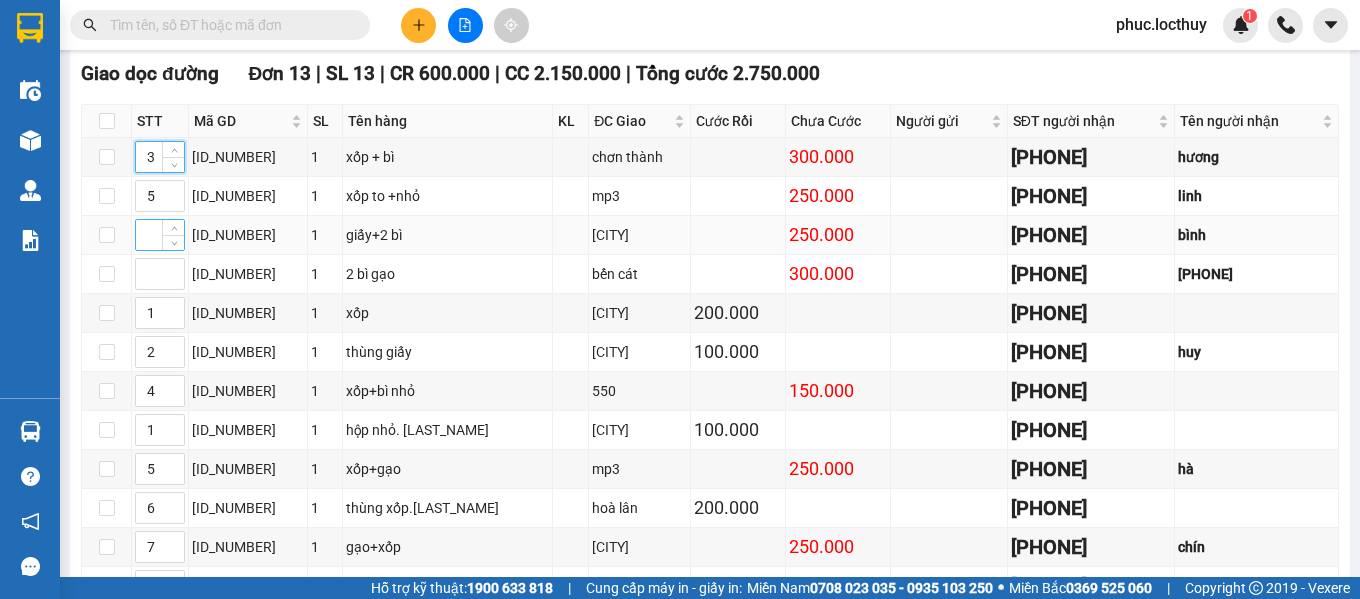 type on "3" 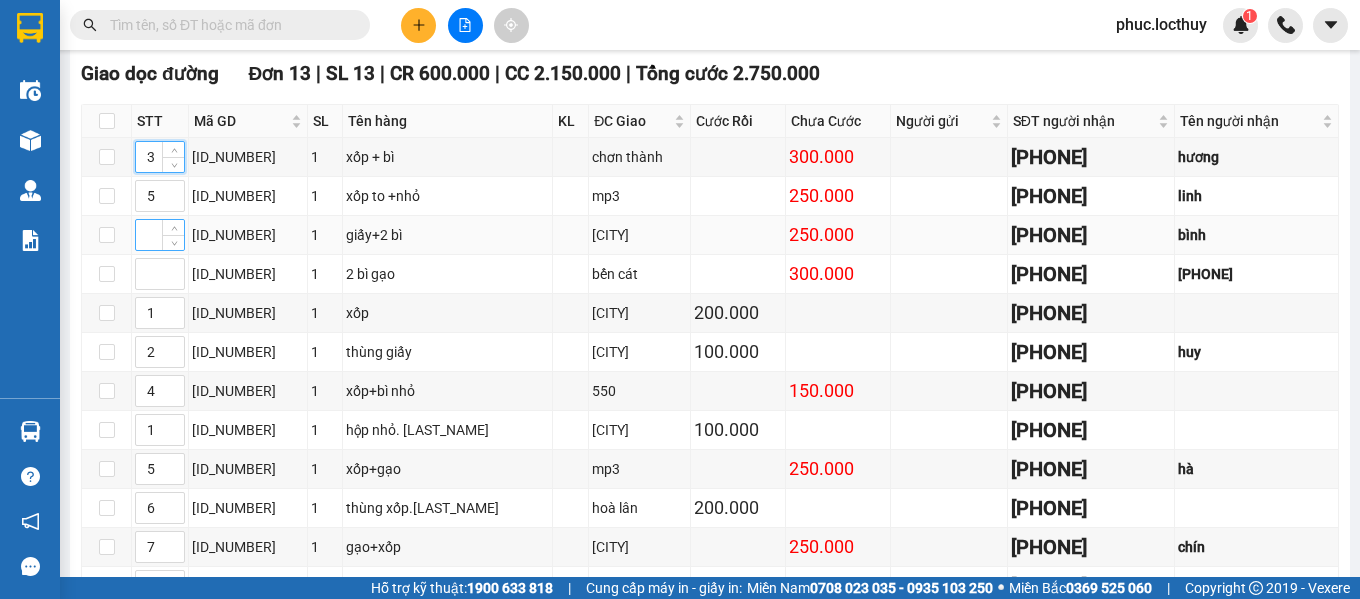 click at bounding box center [160, 235] 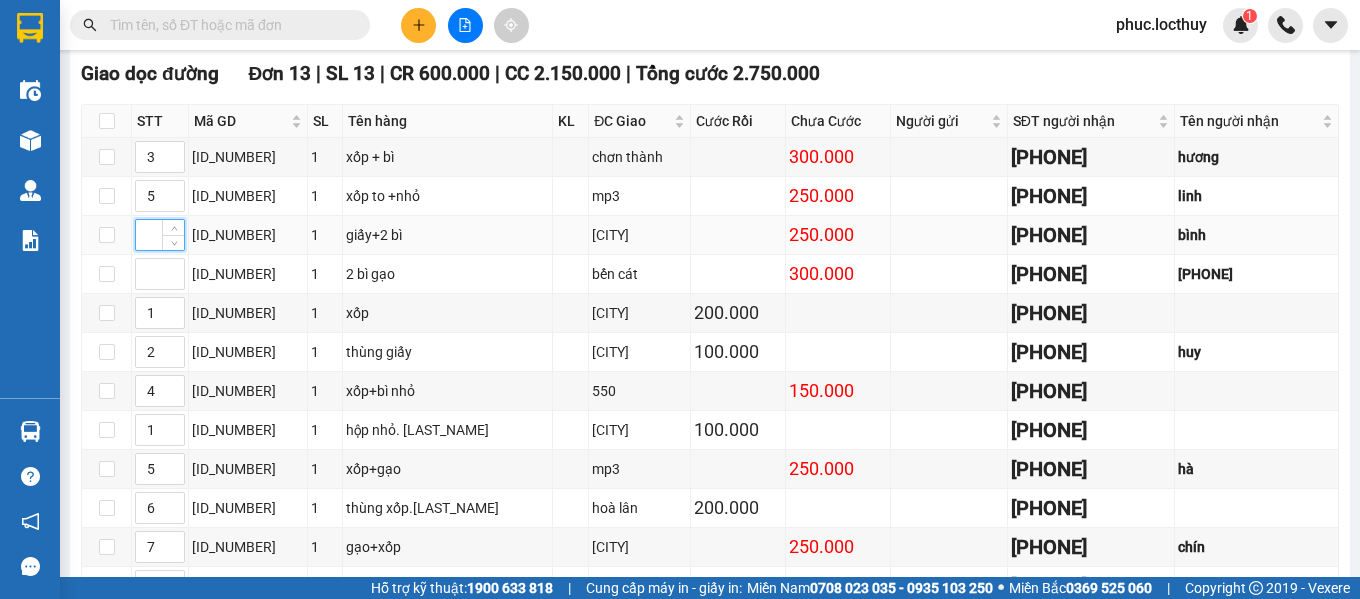 click at bounding box center [160, 235] 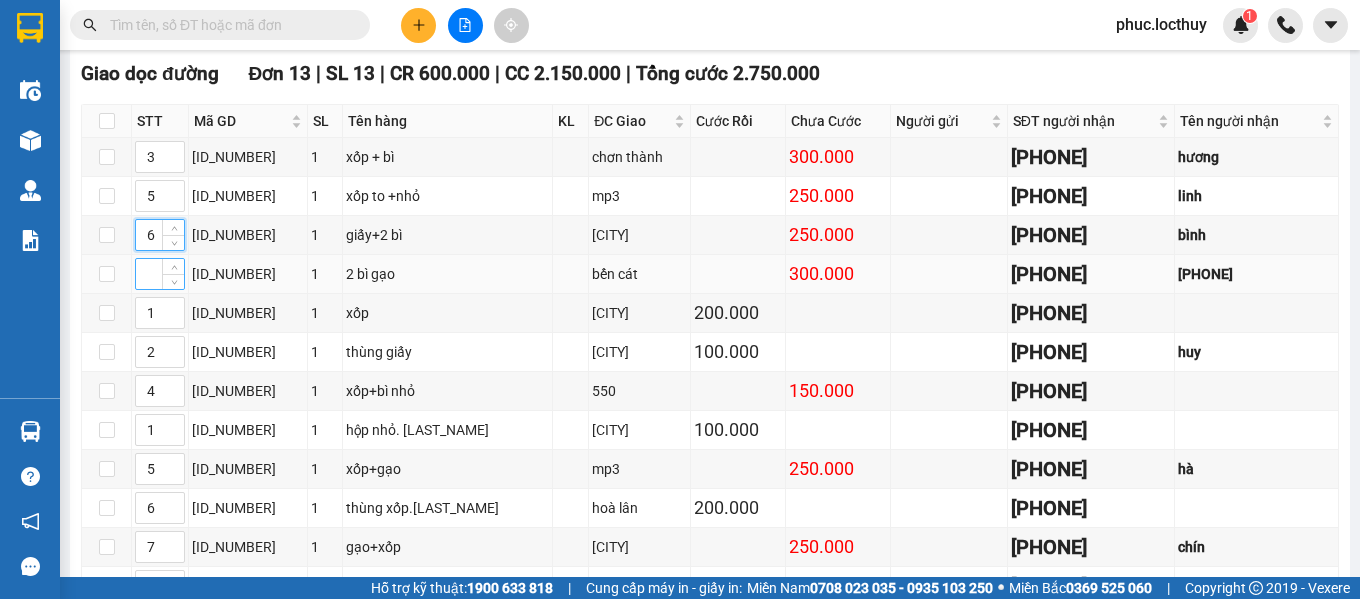 type on "6" 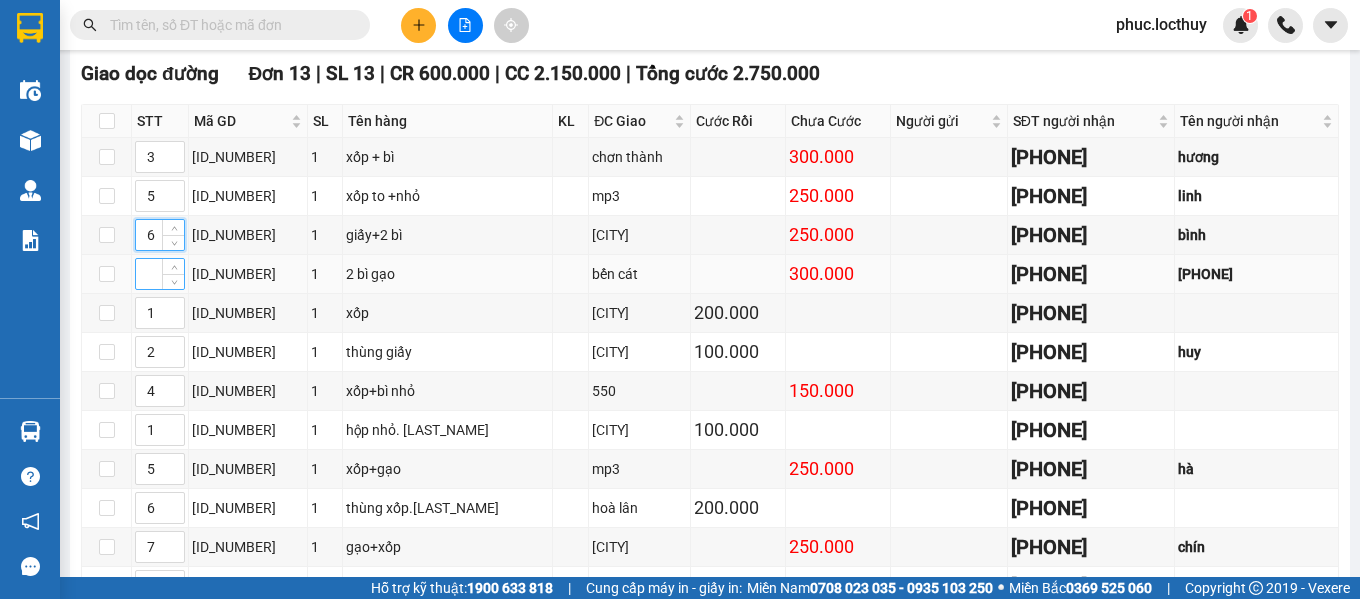 click at bounding box center [160, 274] 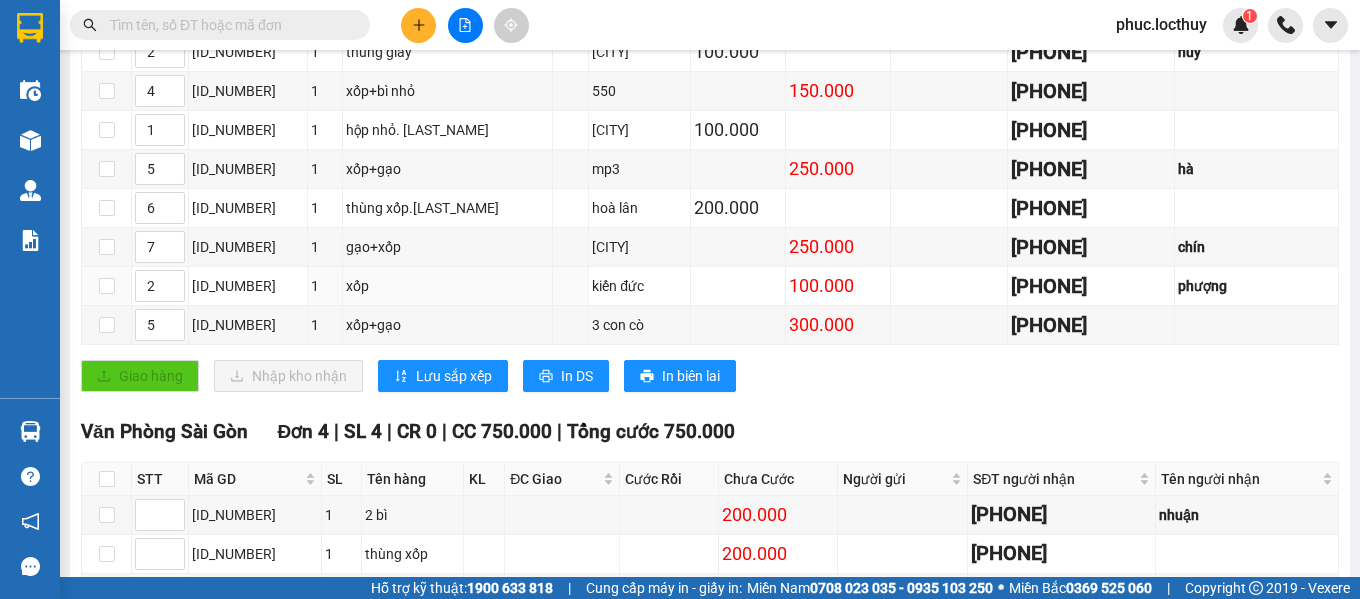 scroll, scrollTop: 514, scrollLeft: 0, axis: vertical 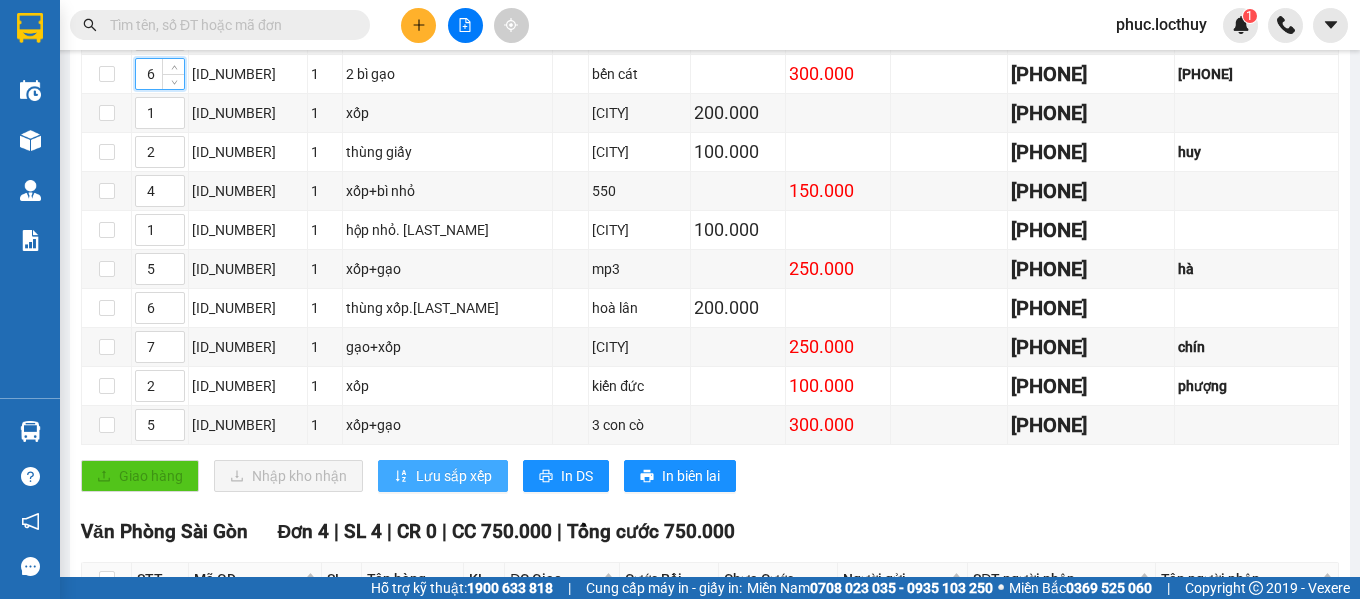 type on "6" 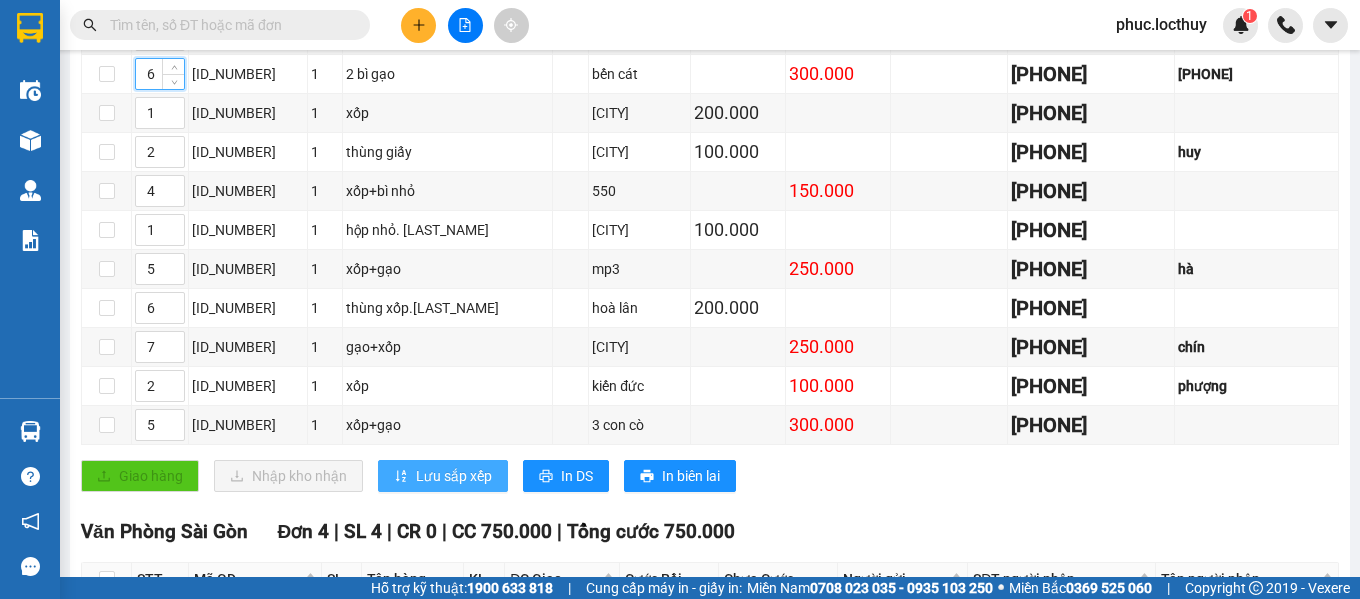 click on "Lưu sắp xếp" at bounding box center (443, 476) 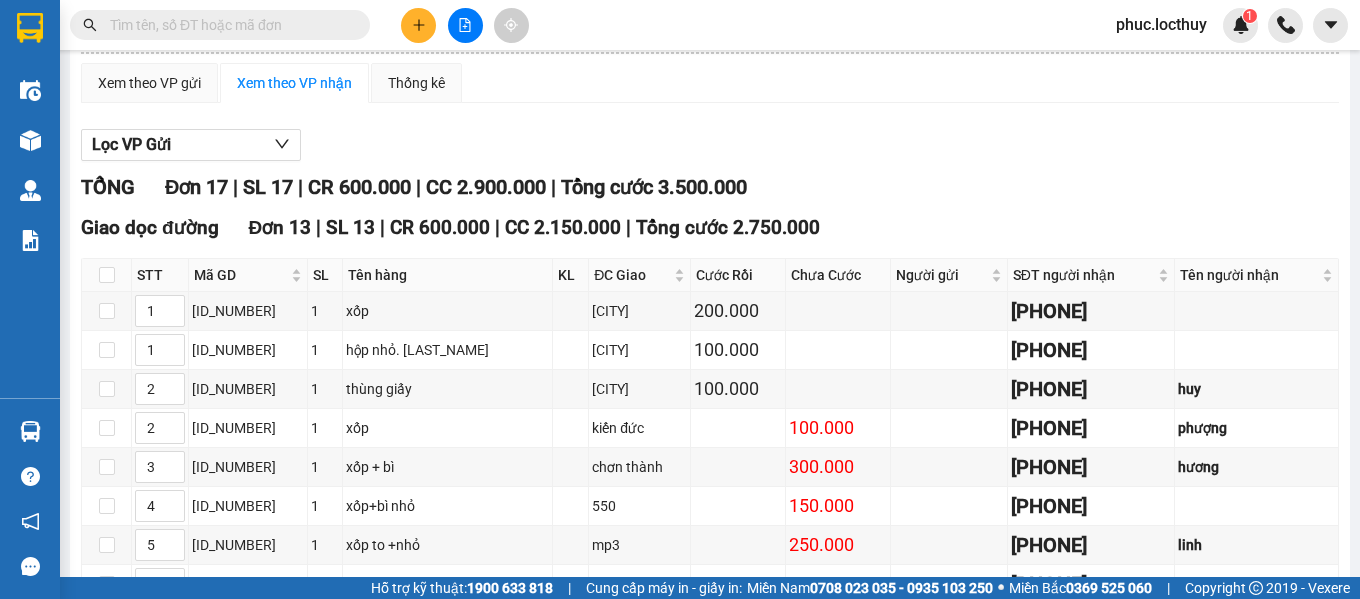 scroll, scrollTop: 0, scrollLeft: 0, axis: both 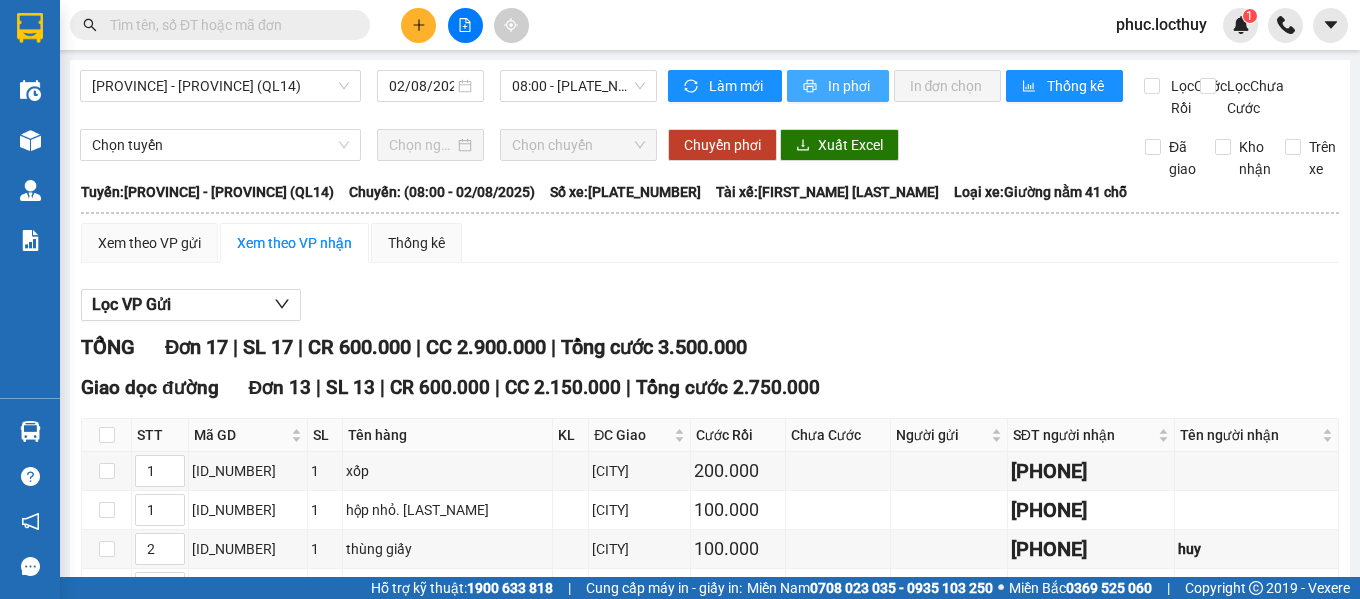 click on "In phơi" at bounding box center (838, 86) 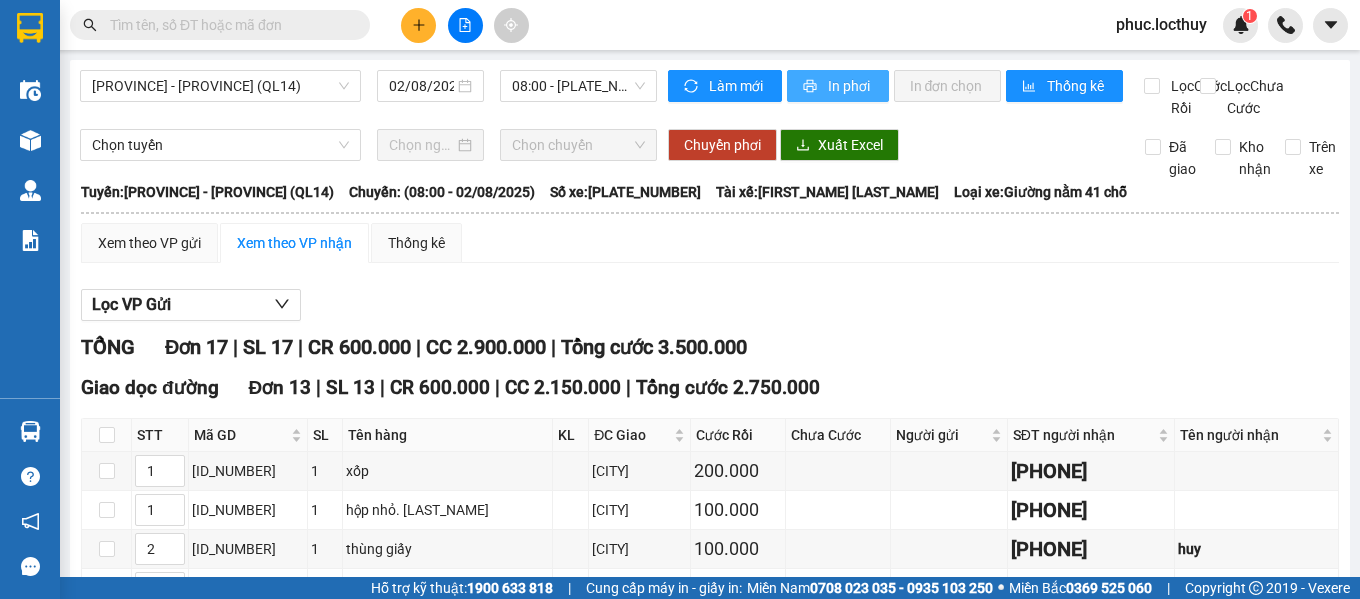 scroll, scrollTop: 0, scrollLeft: 0, axis: both 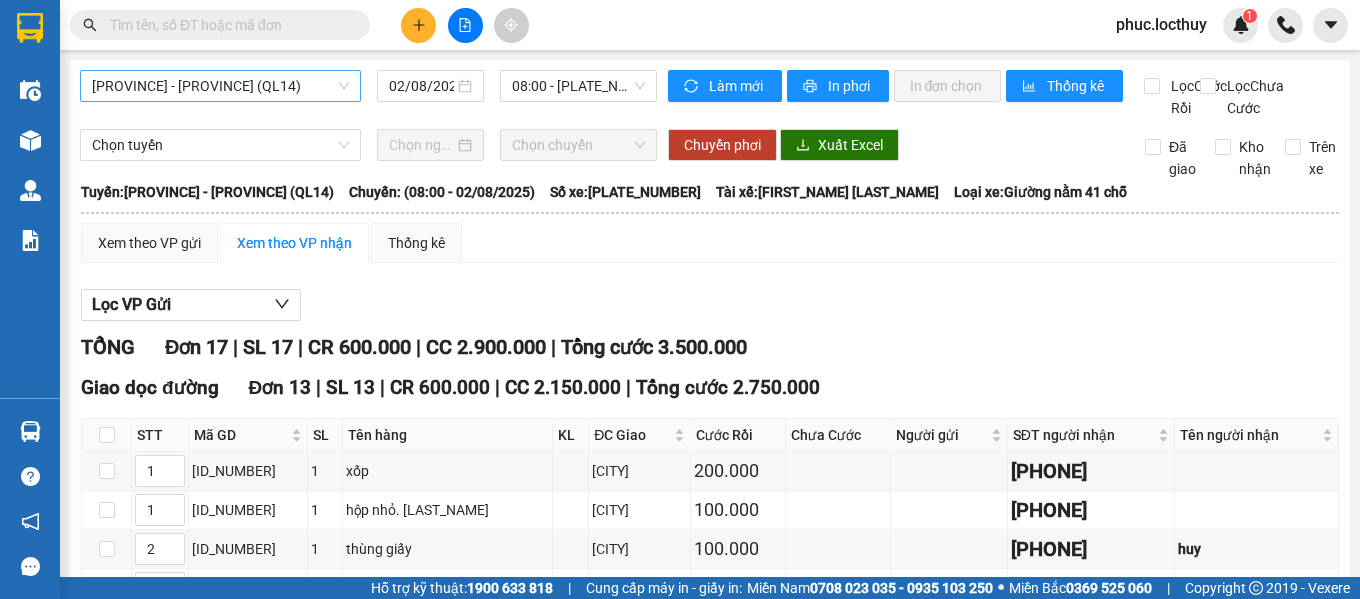 click on "[PROVINCE] - [PROVINCE] (QL14)" at bounding box center (220, 86) 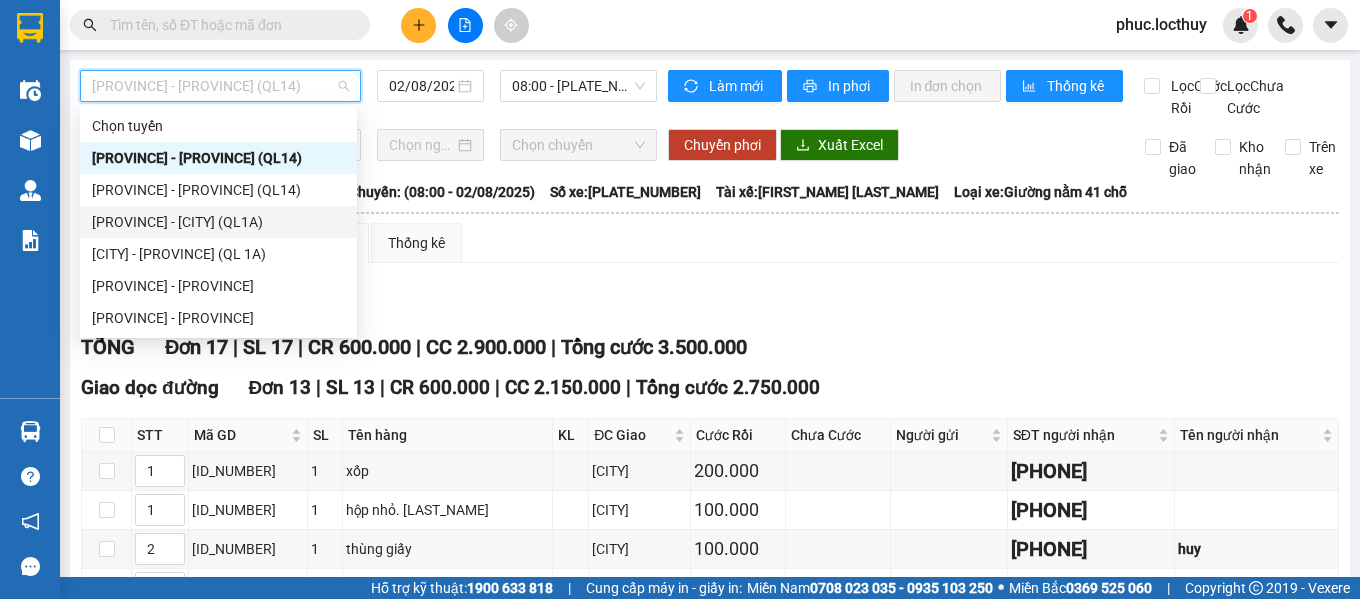 click on "[PROVINCE] - [CITY] (QL1A)" at bounding box center (218, 222) 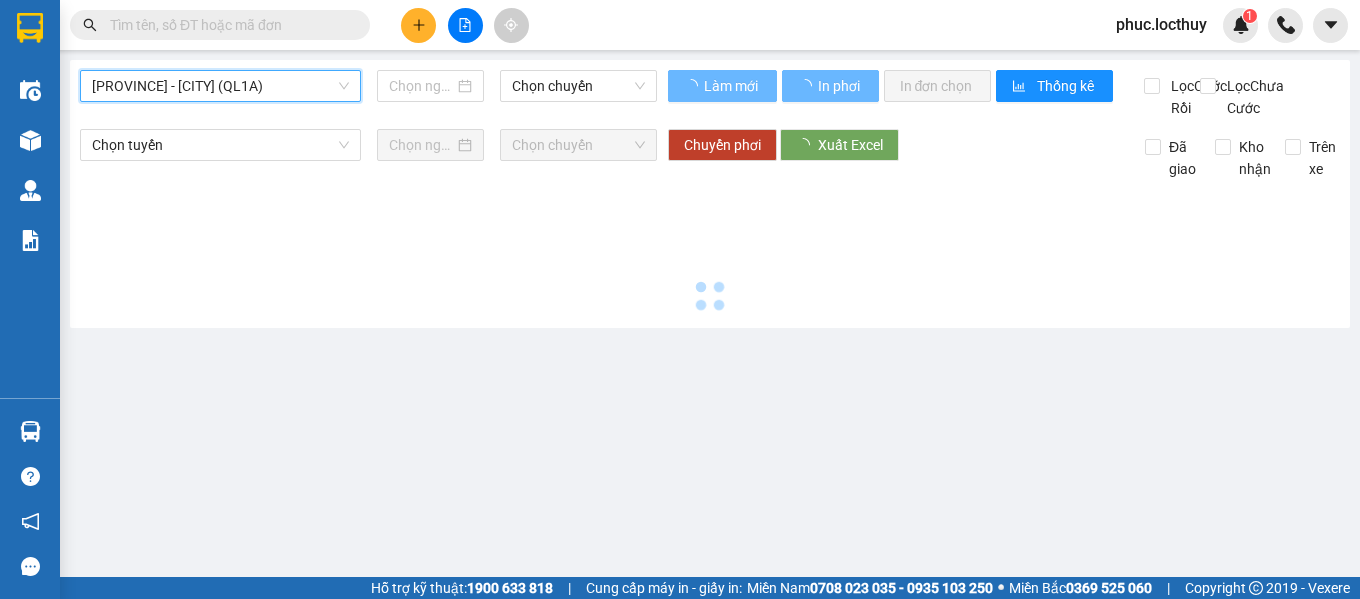 type on "02/08/2025" 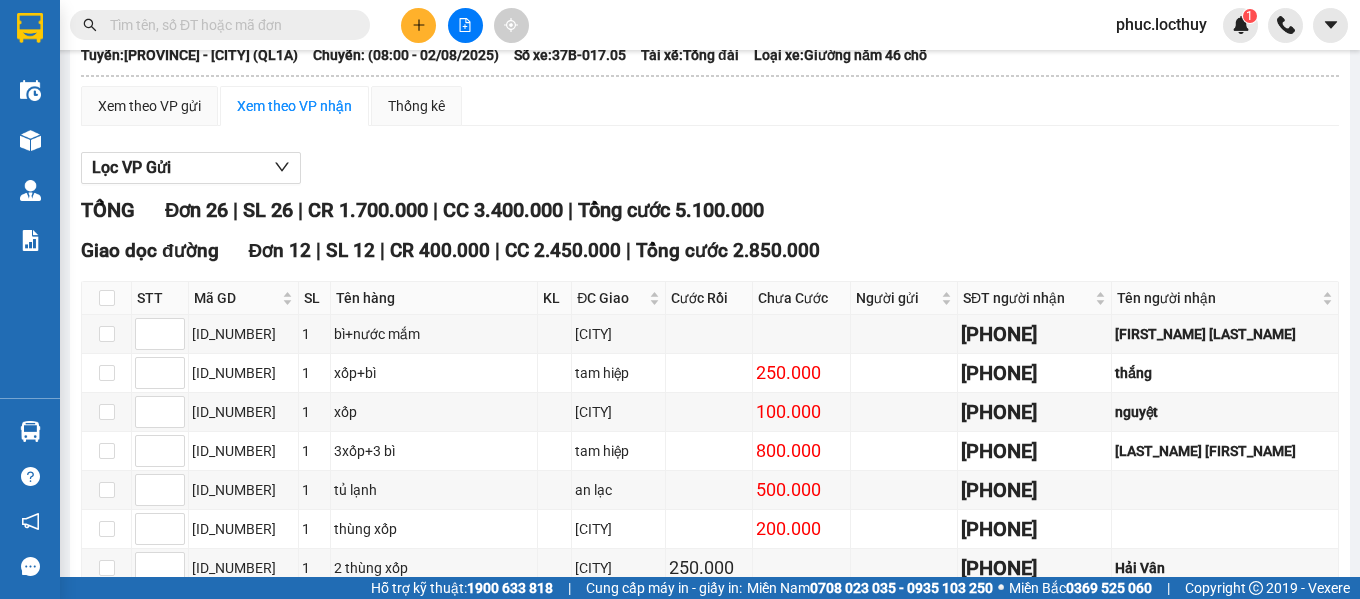 scroll, scrollTop: 200, scrollLeft: 0, axis: vertical 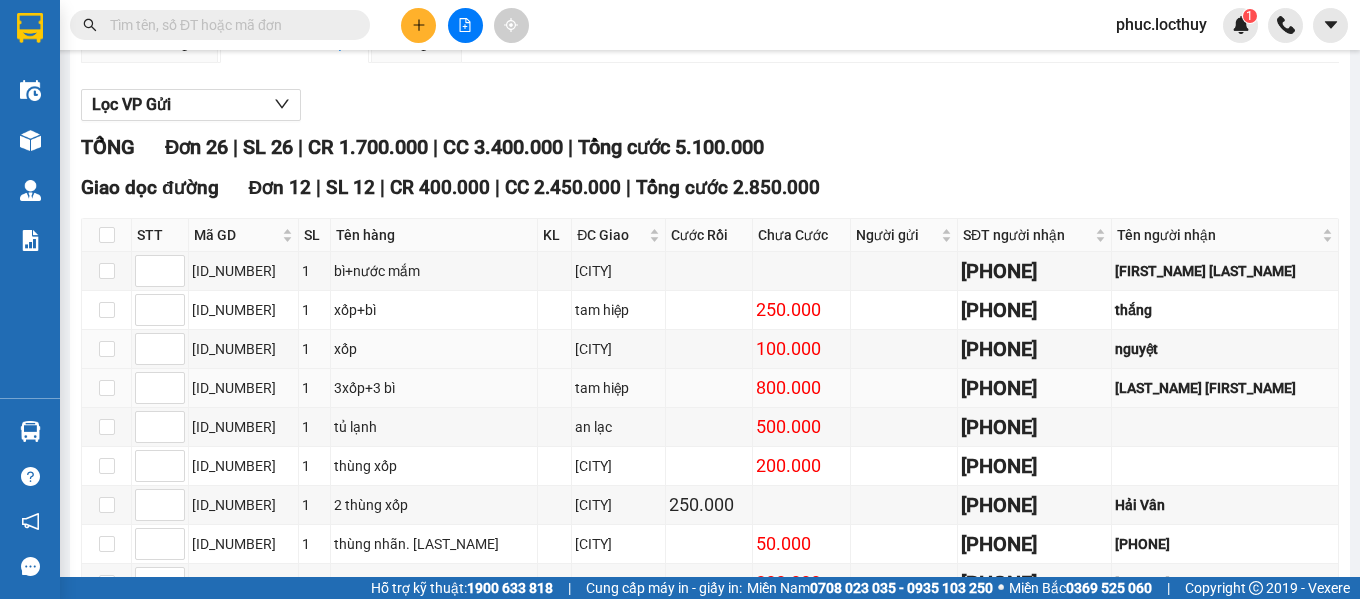 drag, startPoint x: 621, startPoint y: 378, endPoint x: 601, endPoint y: 400, distance: 29.732138 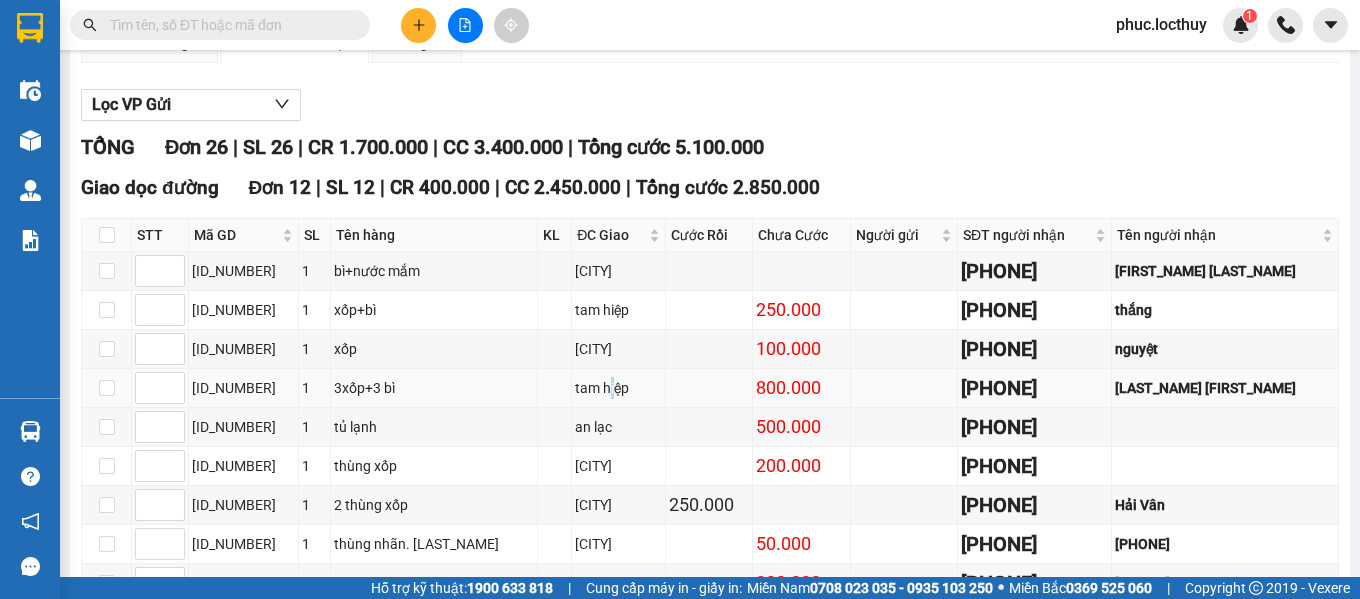 click on "tam hiệp" at bounding box center (619, 388) 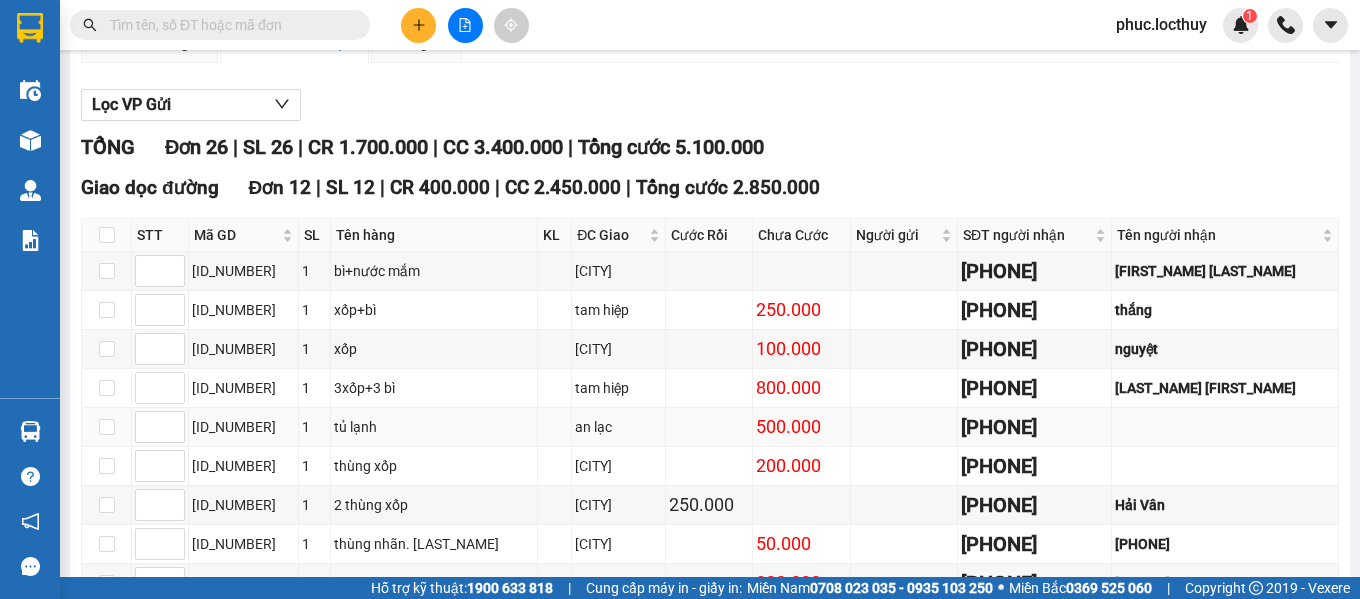 drag, startPoint x: 612, startPoint y: 441, endPoint x: 606, endPoint y: 468, distance: 27.658634 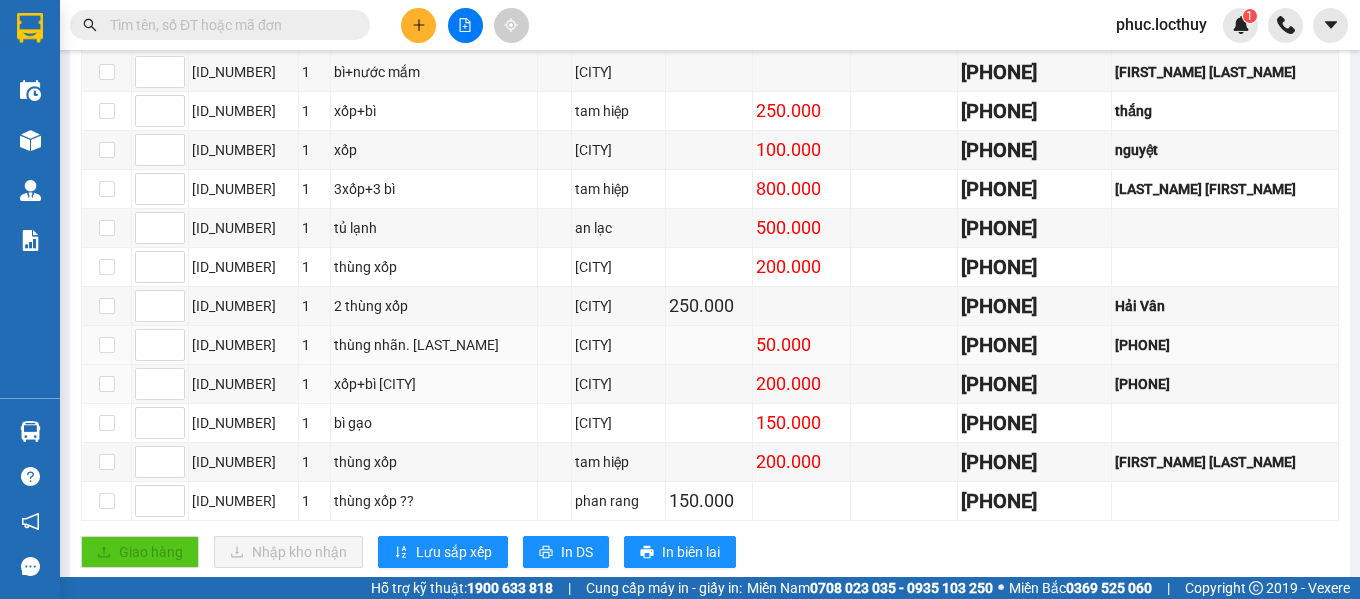 scroll, scrollTop: 400, scrollLeft: 0, axis: vertical 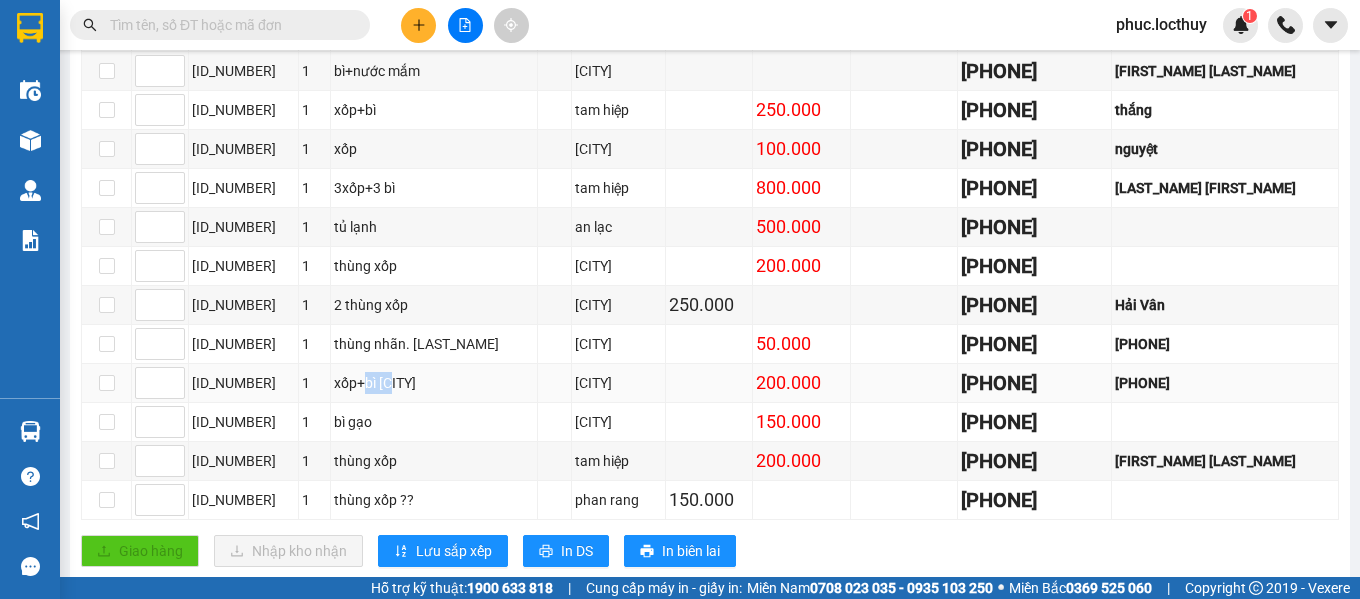 drag, startPoint x: 413, startPoint y: 404, endPoint x: 427, endPoint y: 407, distance: 14.3178215 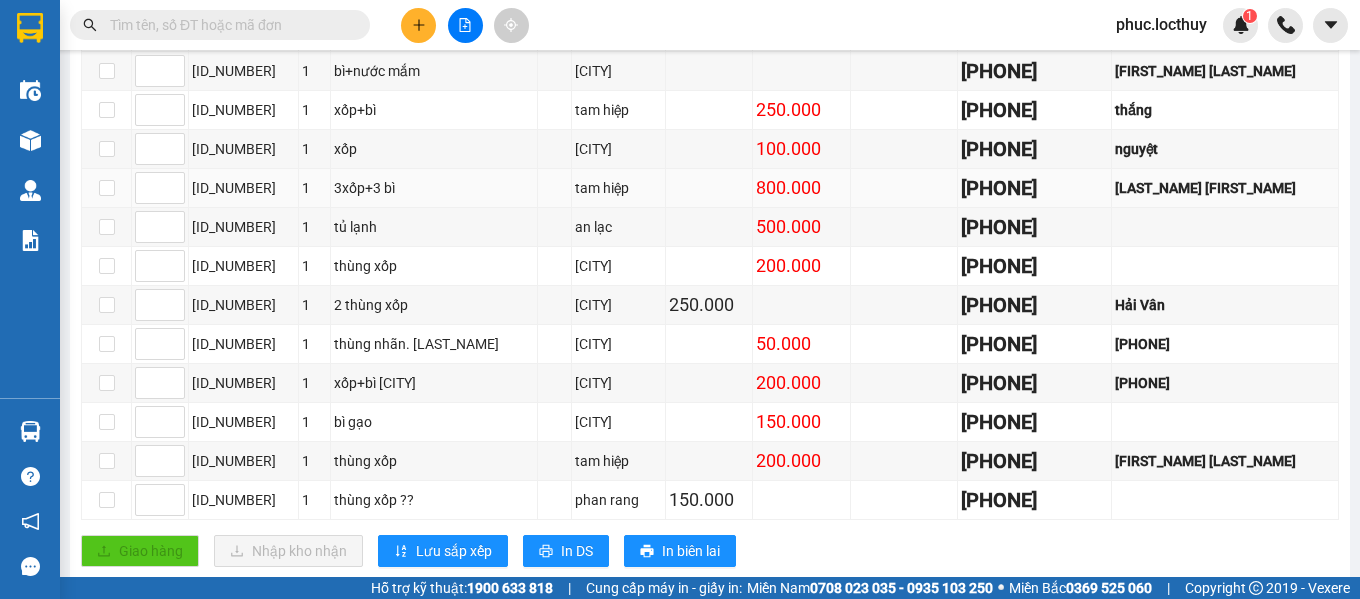 drag, startPoint x: 415, startPoint y: 208, endPoint x: 427, endPoint y: 217, distance: 15 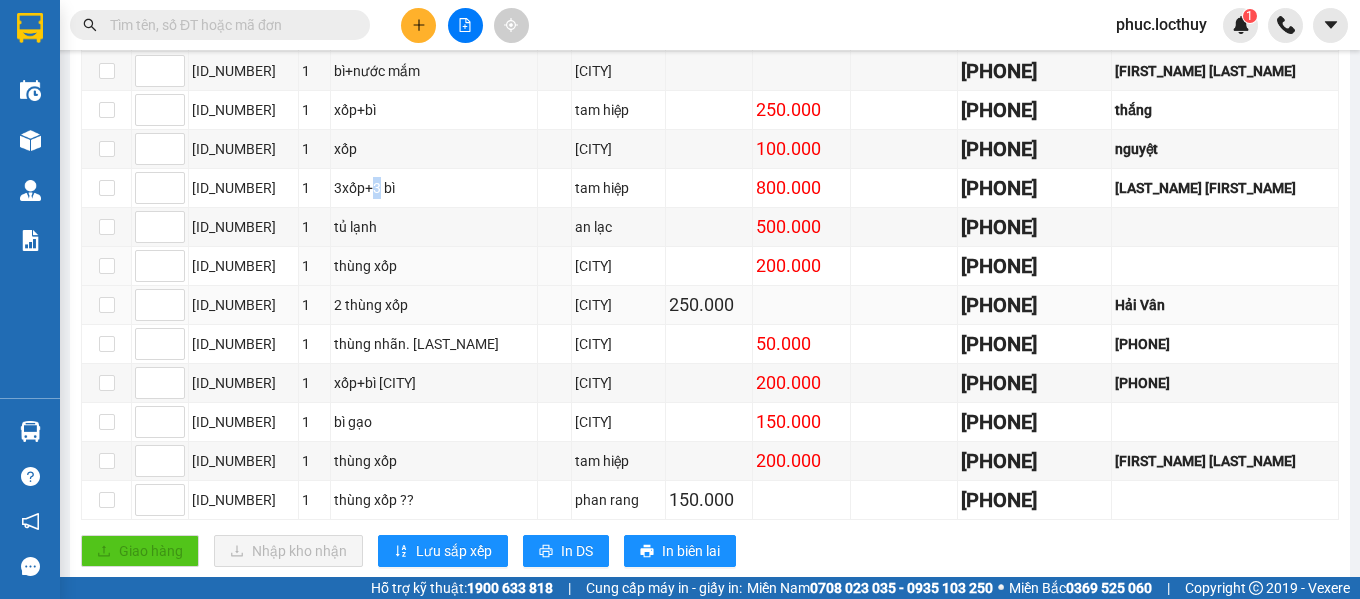scroll, scrollTop: 700, scrollLeft: 0, axis: vertical 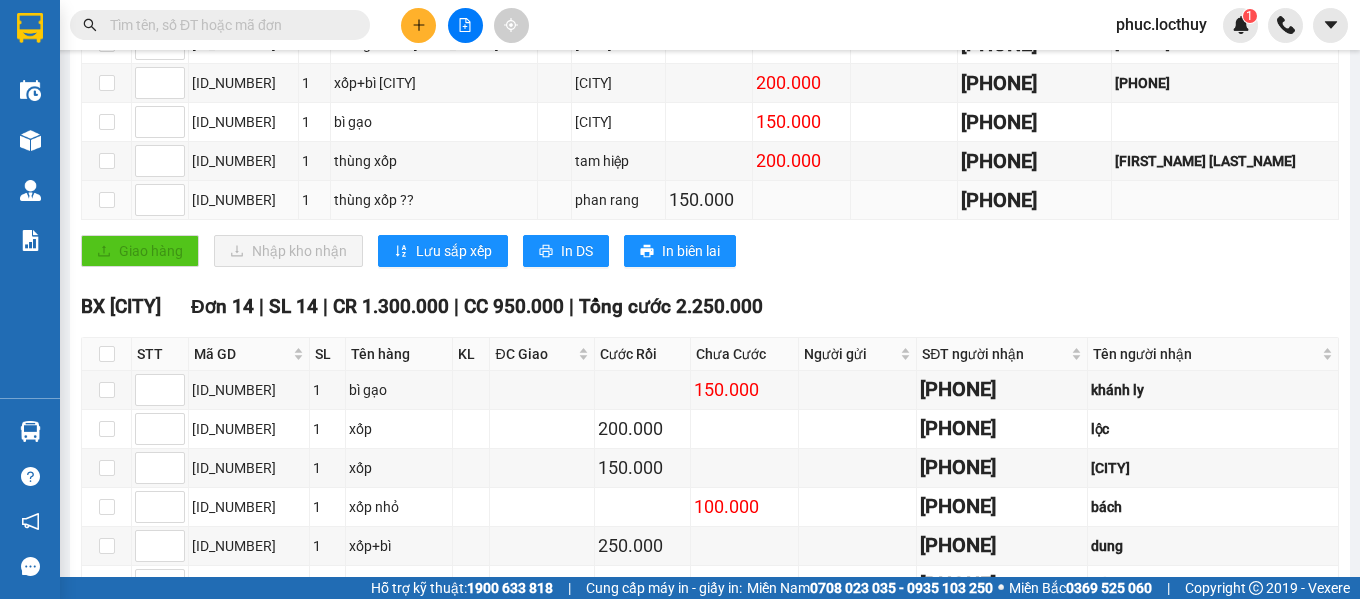 drag, startPoint x: 408, startPoint y: 212, endPoint x: 539, endPoint y: 226, distance: 131.74597 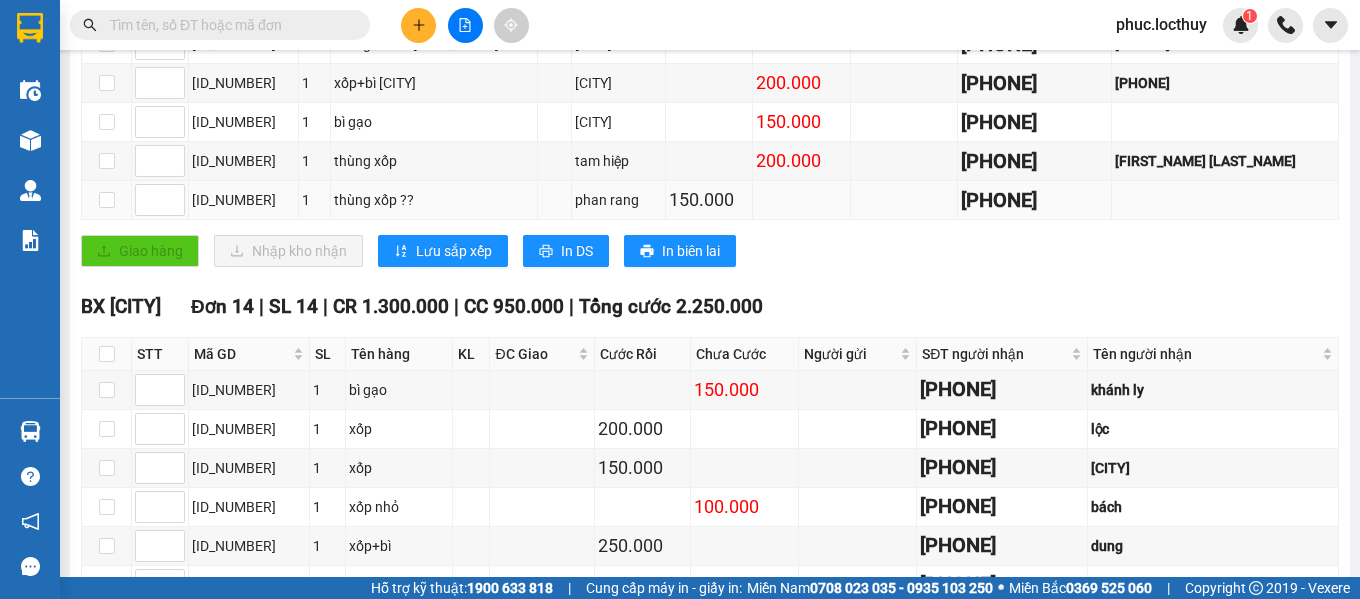click on "thùng xốp ??" at bounding box center (434, 200) 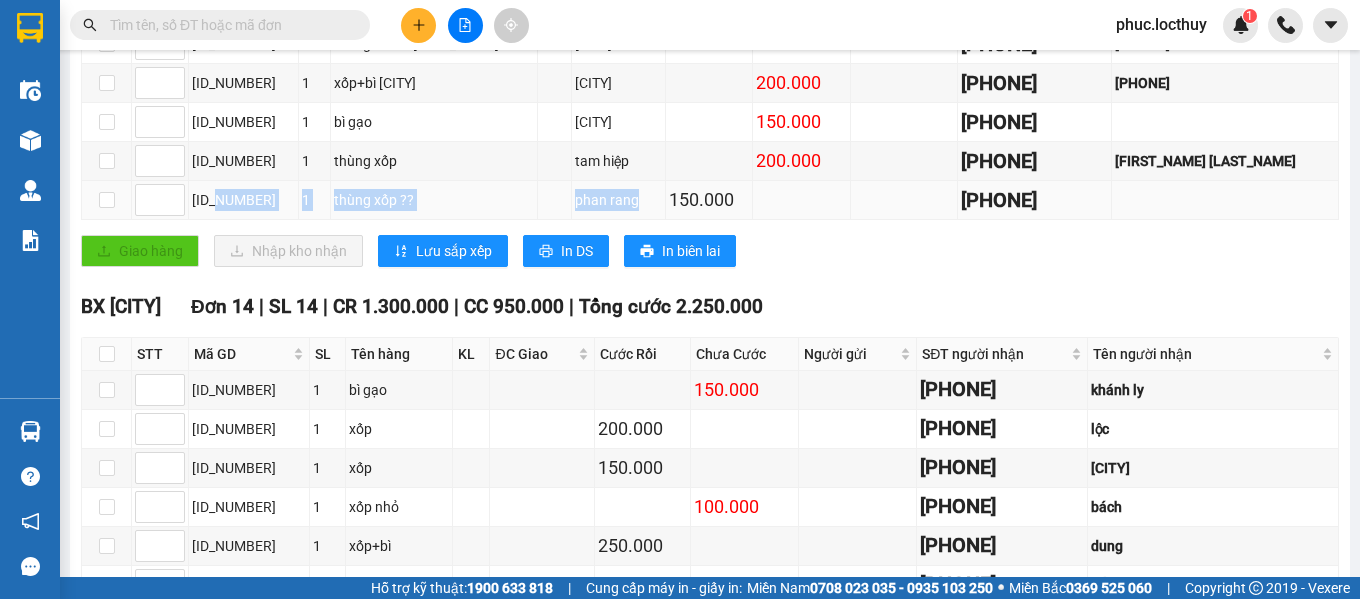 drag, startPoint x: 245, startPoint y: 233, endPoint x: 818, endPoint y: 233, distance: 573 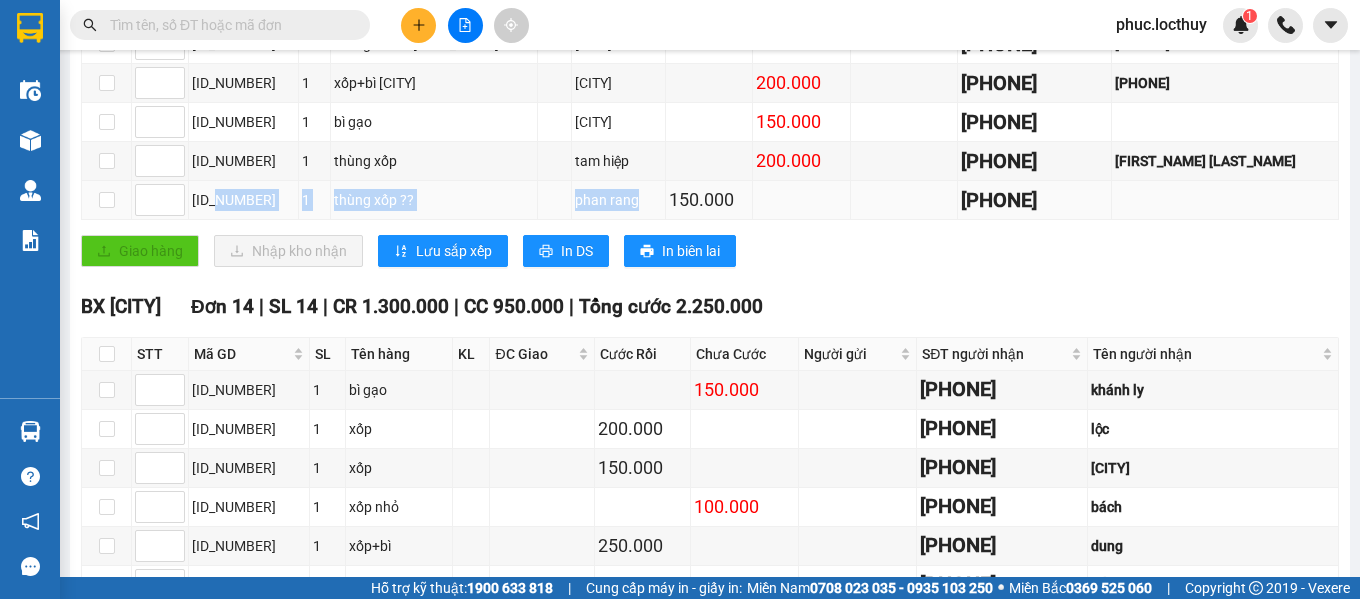 click on "[ID_NUMBER] 1 thùng xốp ?? [CITY] 150.000   [PHONE]" at bounding box center (710, 200) 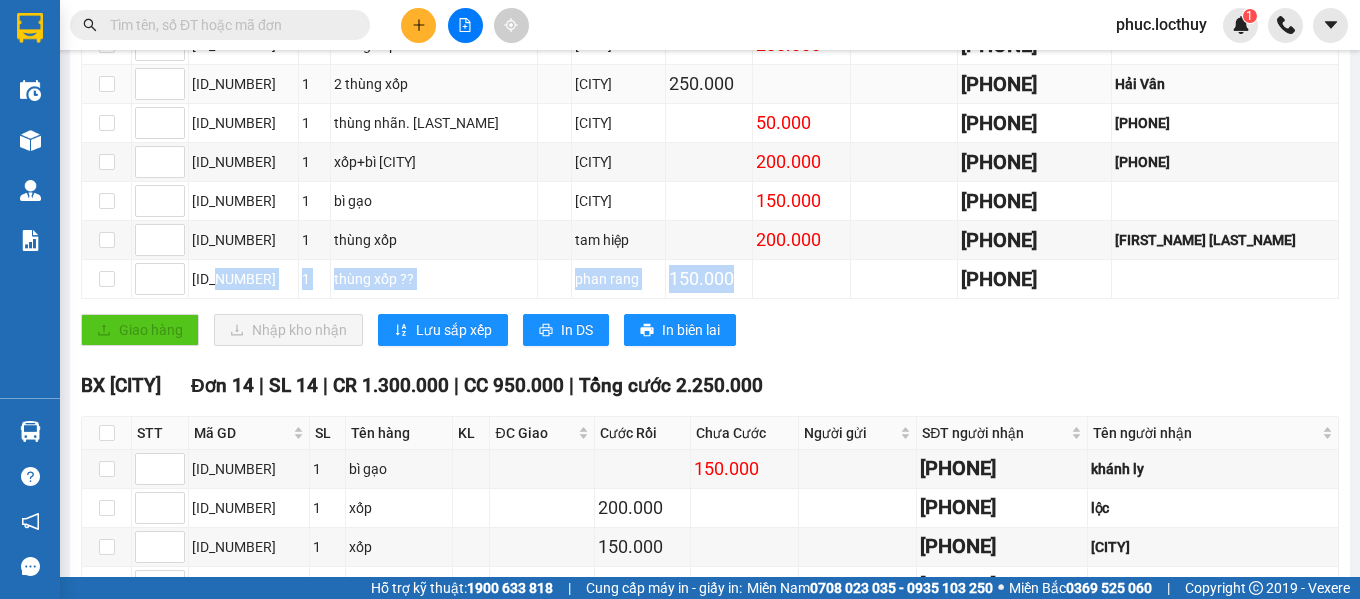 scroll, scrollTop: 400, scrollLeft: 0, axis: vertical 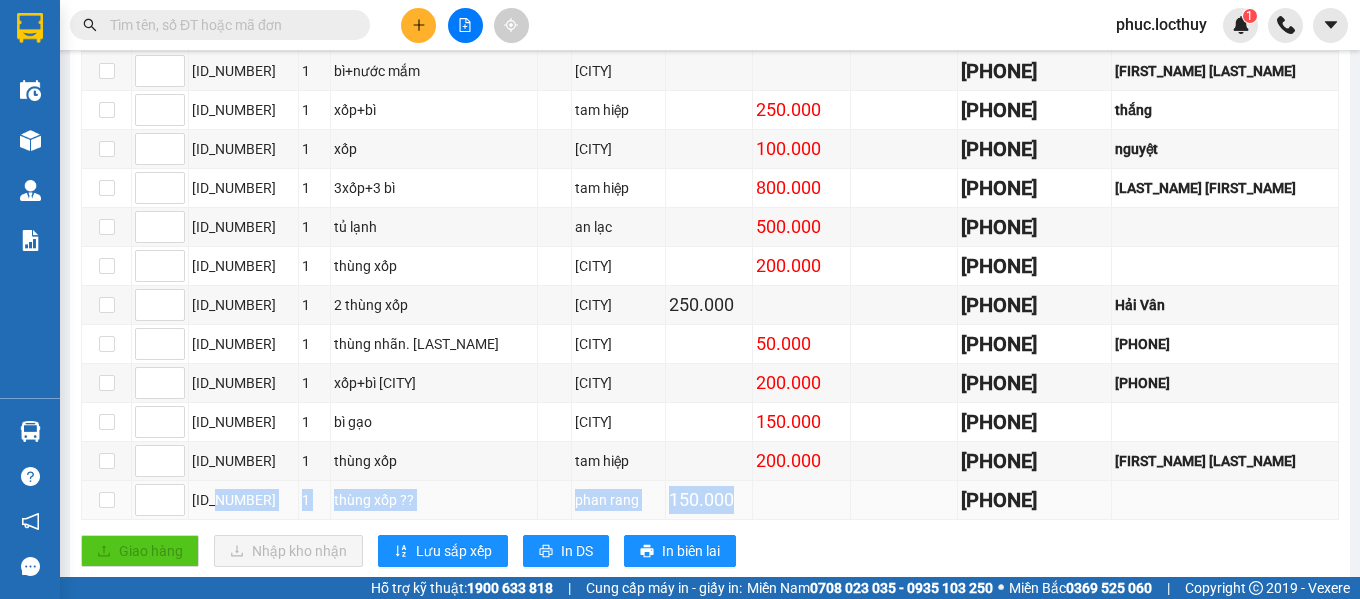 drag, startPoint x: 1117, startPoint y: 524, endPoint x: 992, endPoint y: 522, distance: 125.016 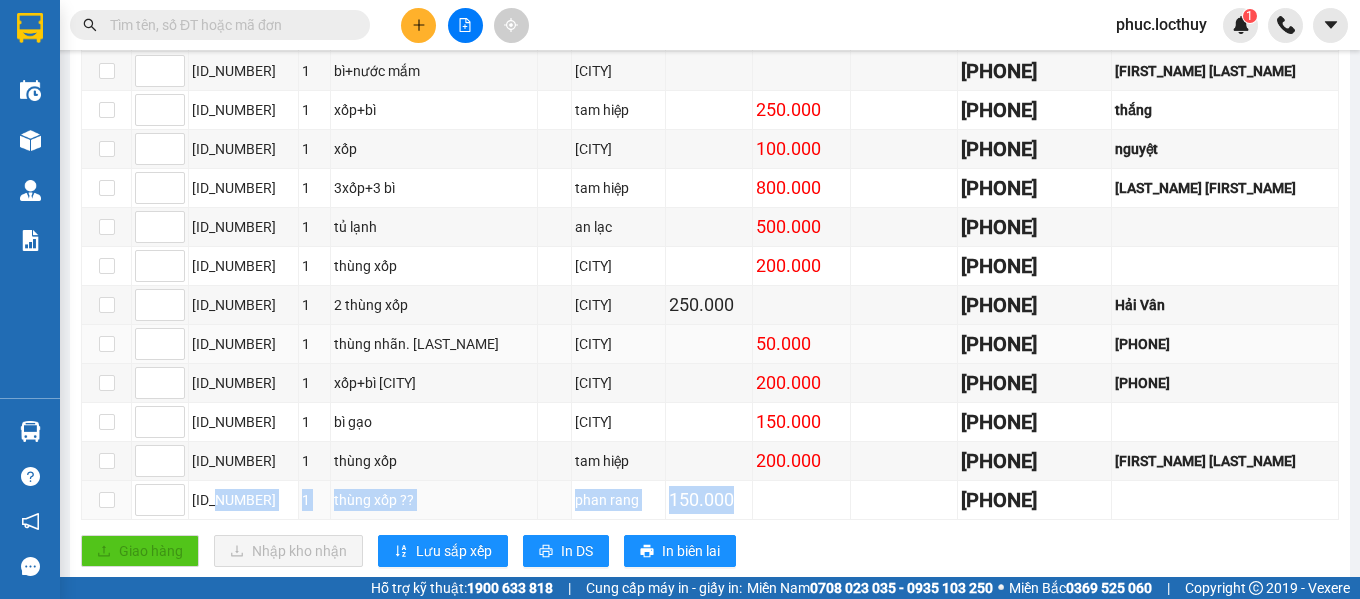 copy on "[PHONE]" 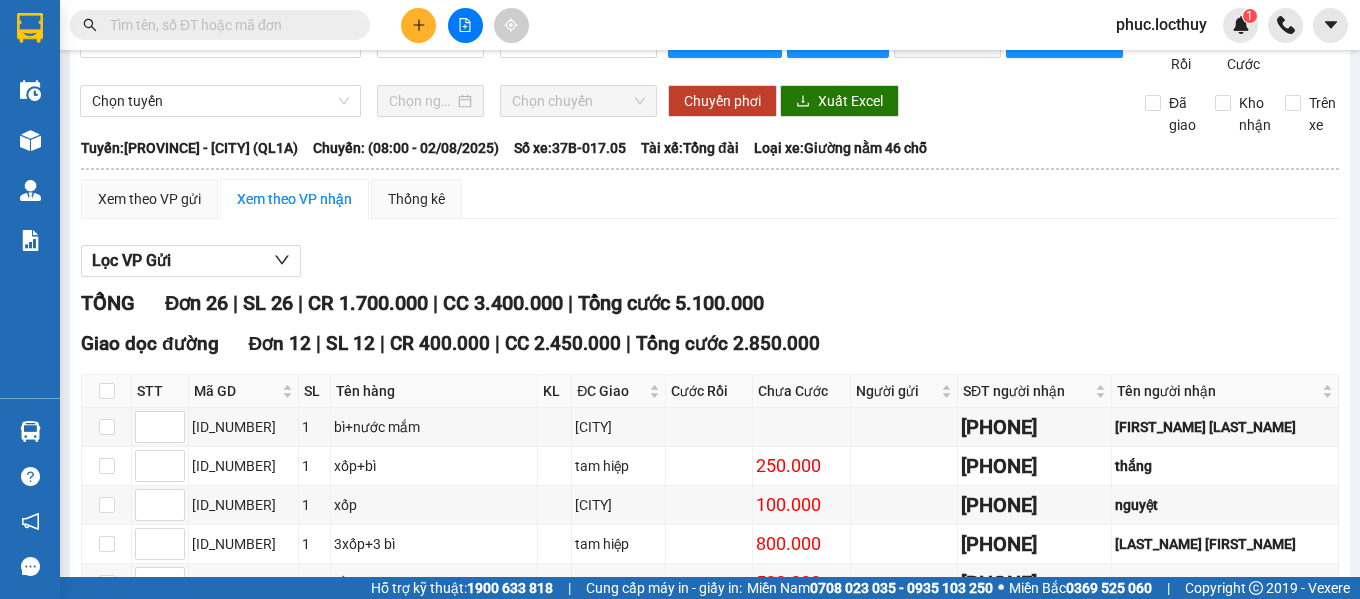 scroll, scrollTop: 0, scrollLeft: 0, axis: both 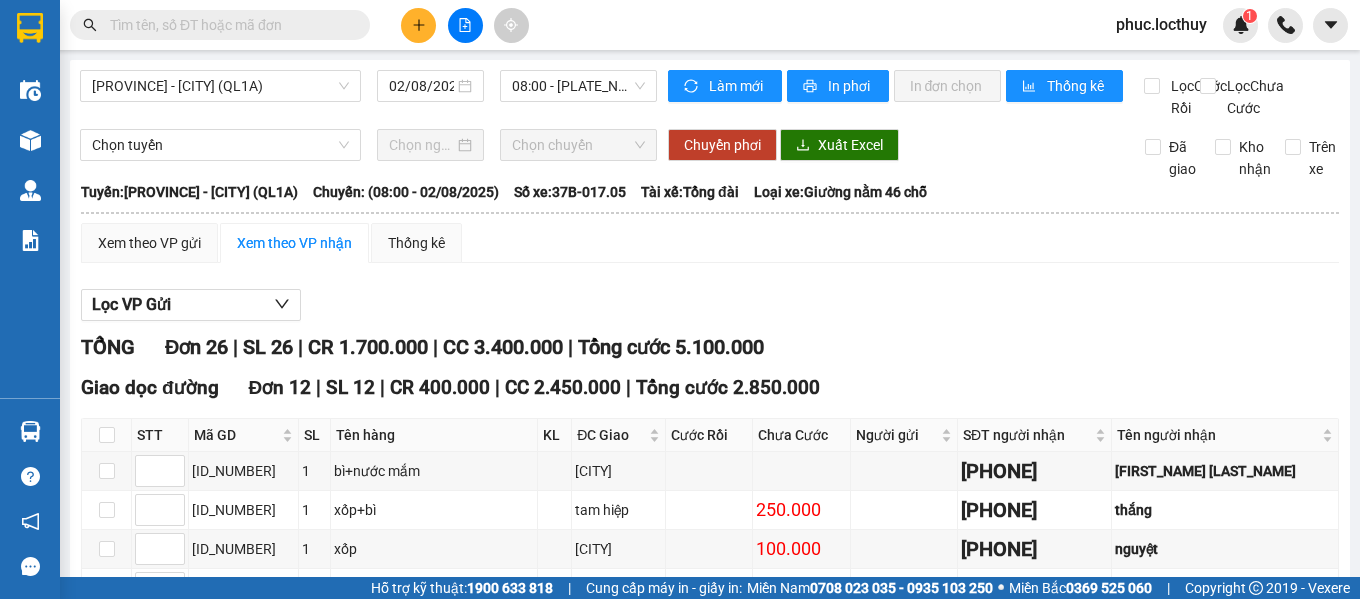 click at bounding box center [228, 25] 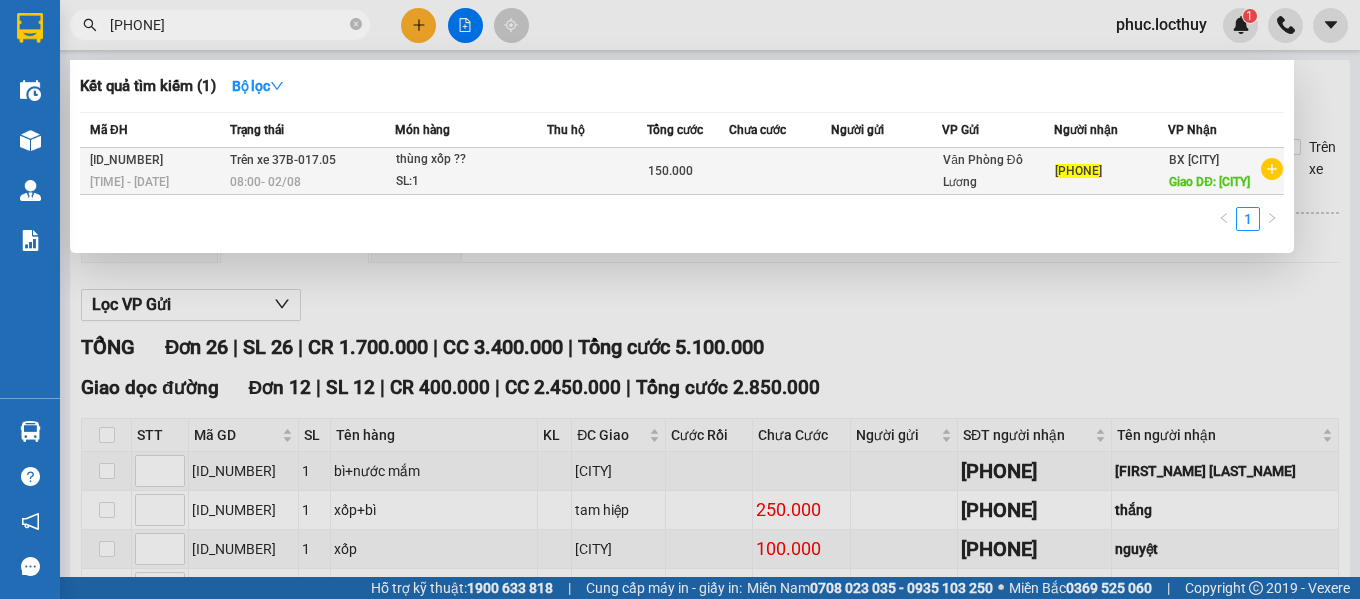 type on "[PHONE]" 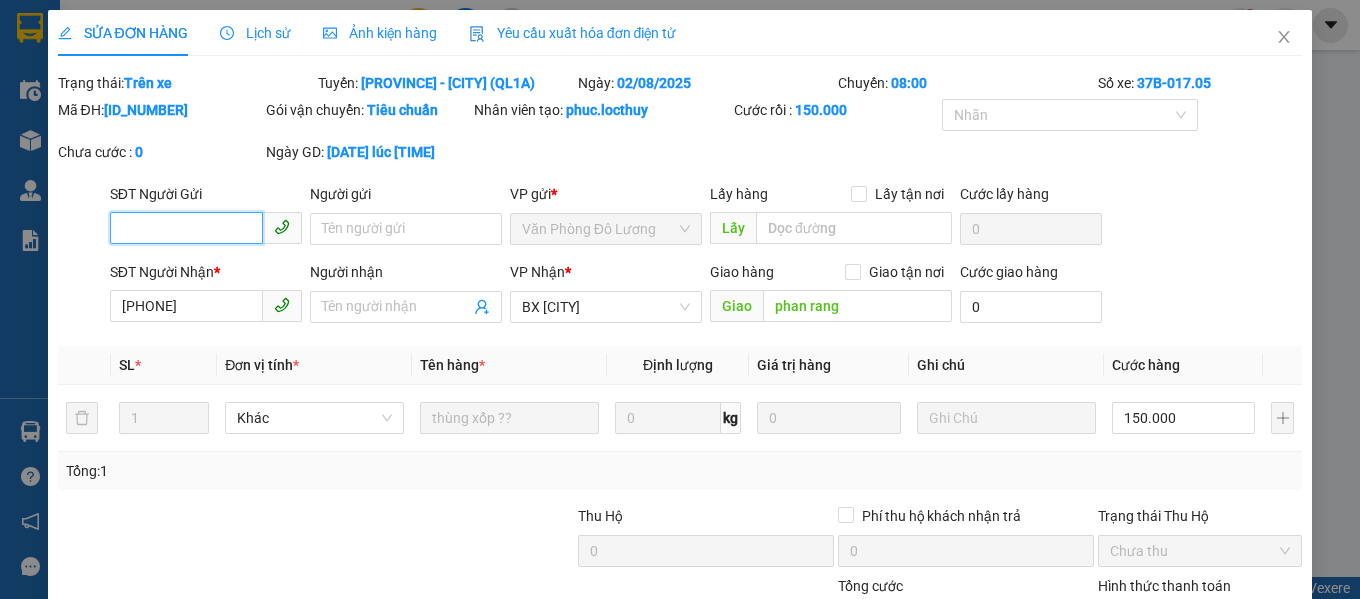 type on "[PHONE]" 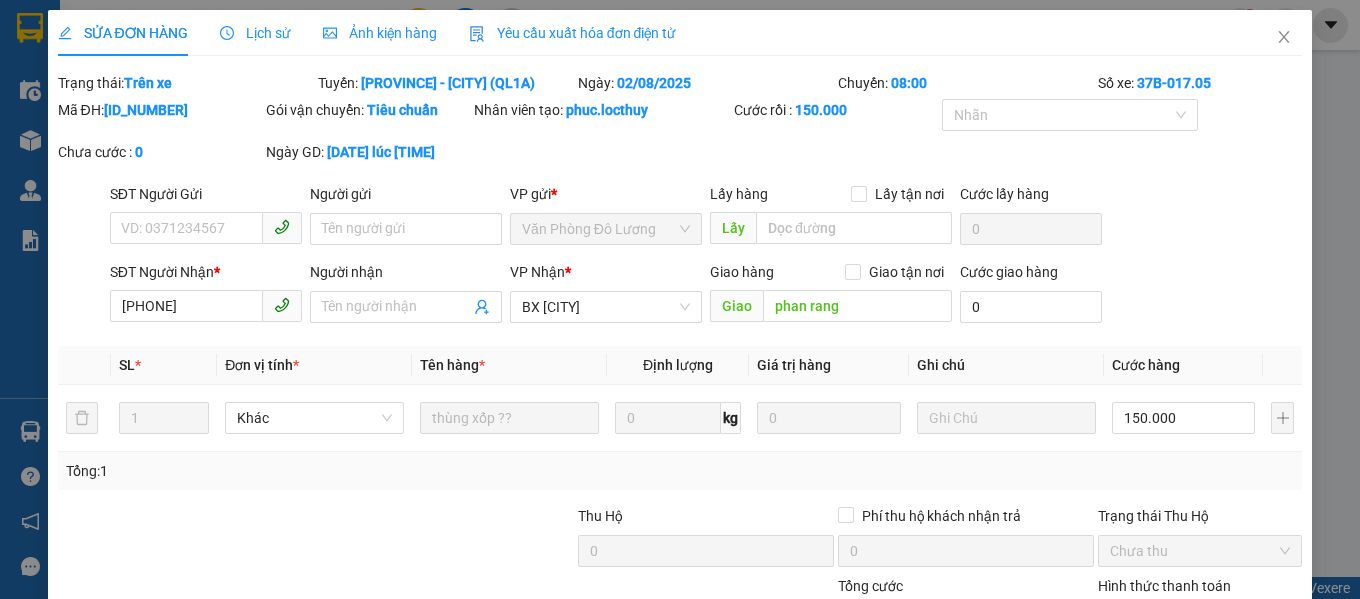 click on "Ảnh kiện hàng" at bounding box center (380, 33) 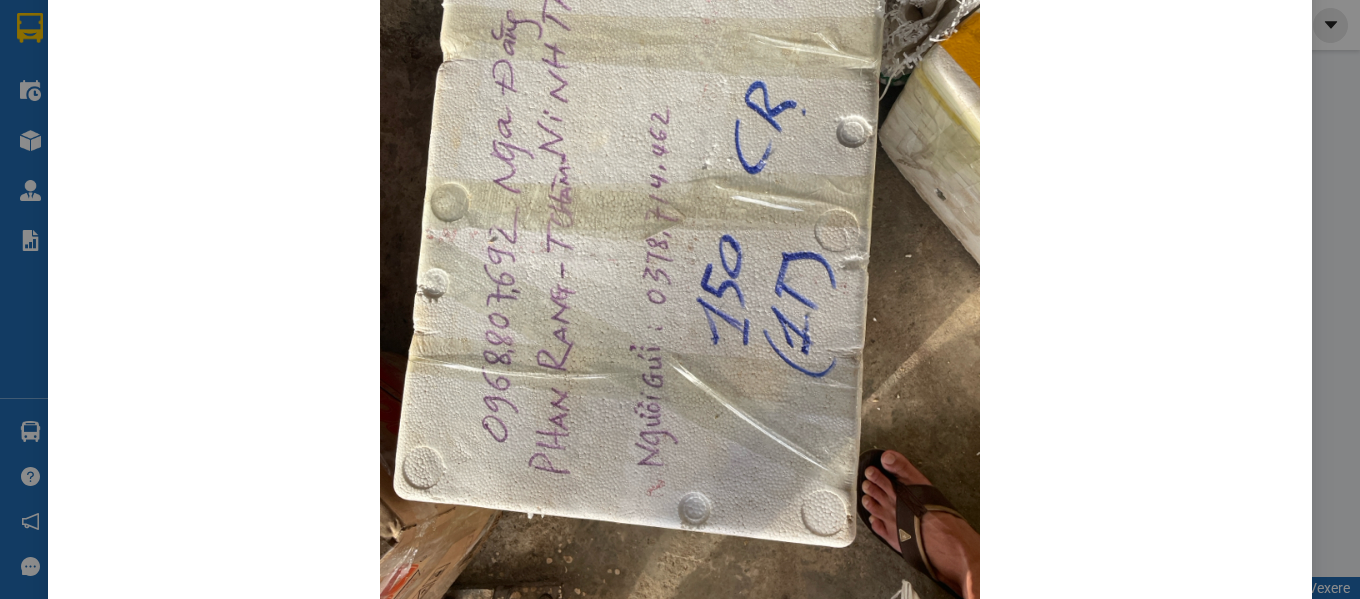 scroll, scrollTop: 100, scrollLeft: 0, axis: vertical 